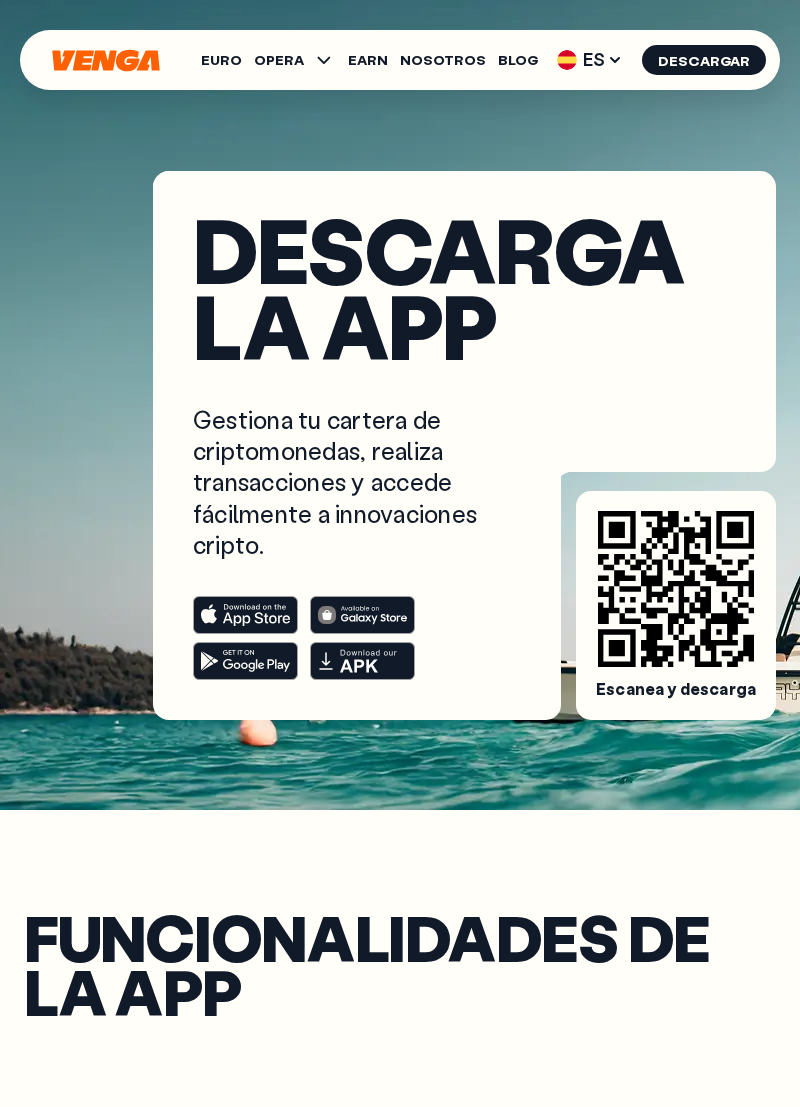 scroll, scrollTop: 0, scrollLeft: 0, axis: both 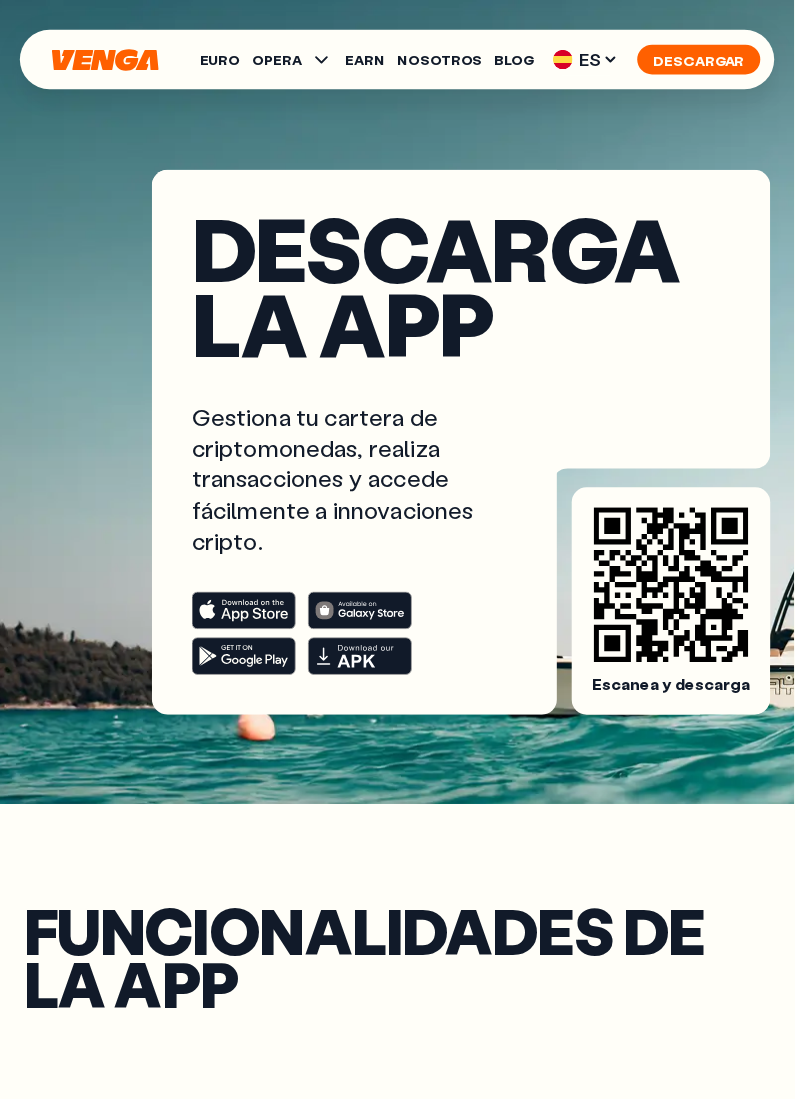 click on "Descargar" at bounding box center (704, 60) 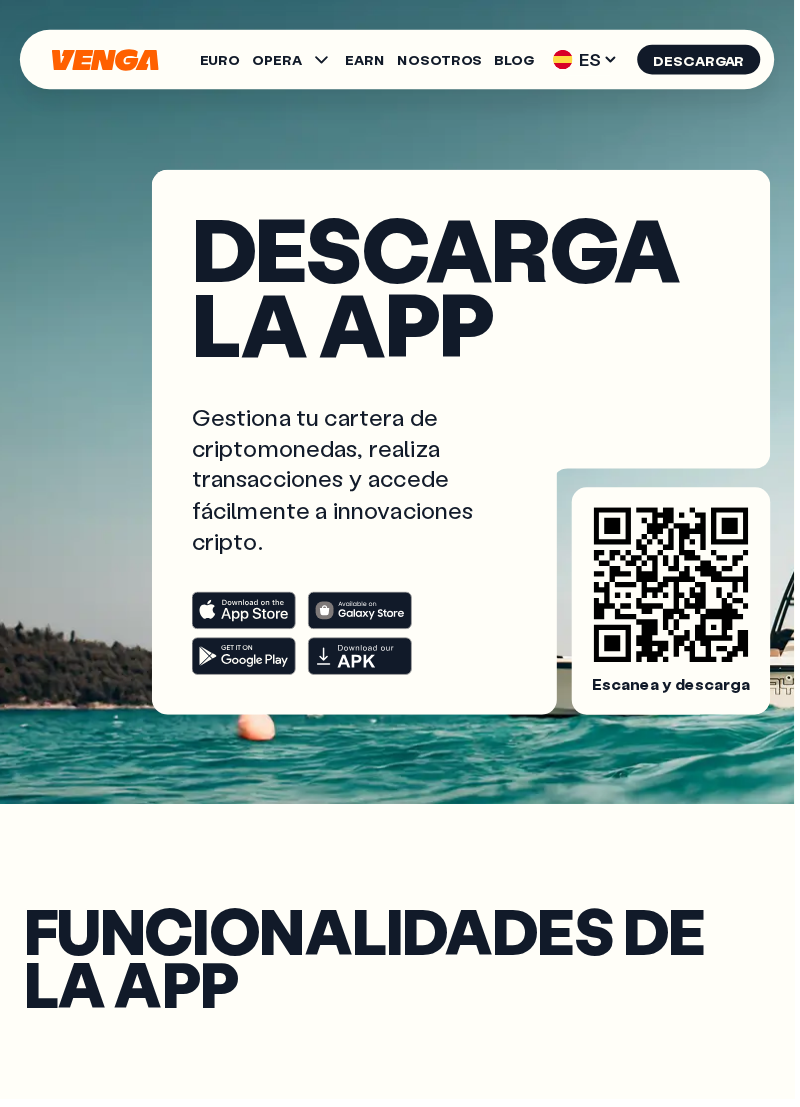 scroll, scrollTop: 0, scrollLeft: 0, axis: both 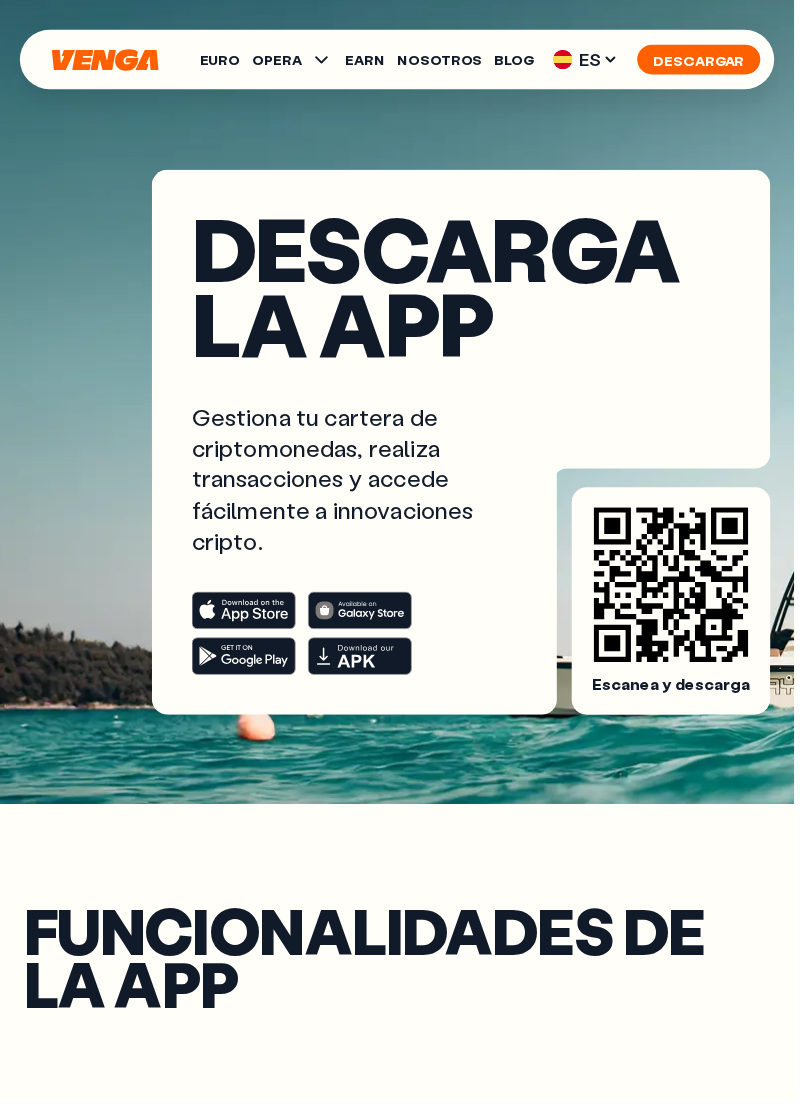 click on "Descargar" at bounding box center (704, 60) 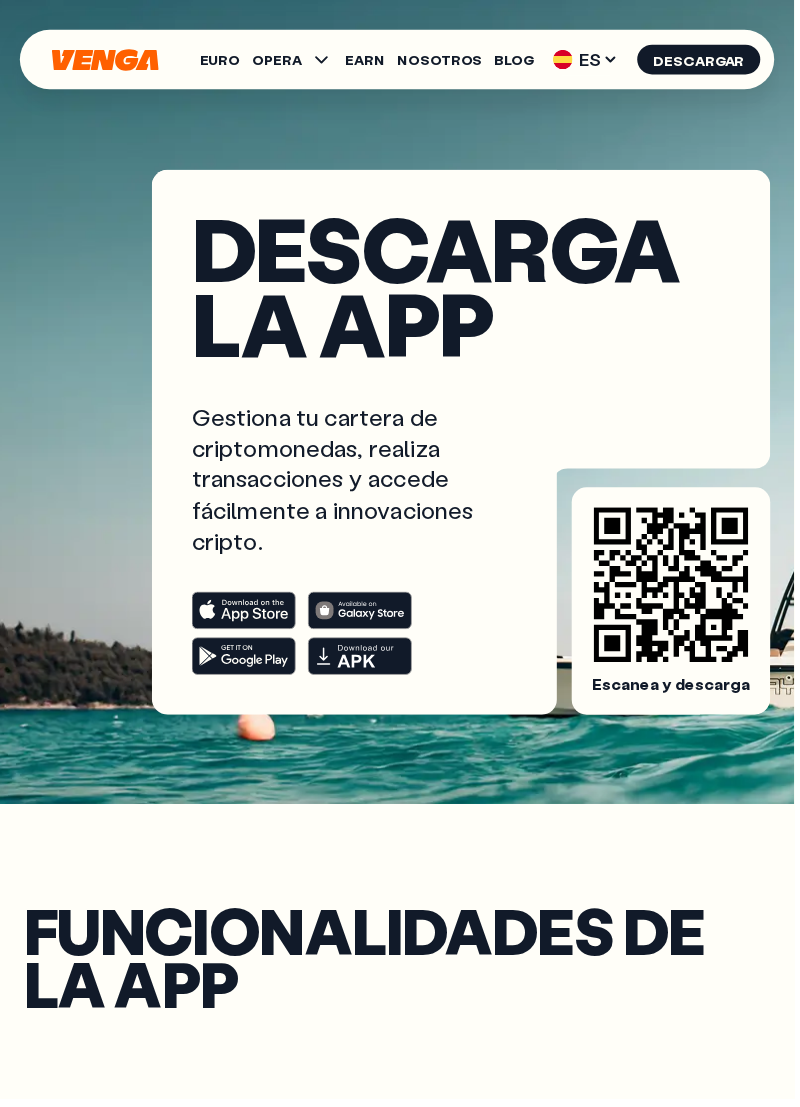 click on "Escanea y descarga" at bounding box center [676, 689] 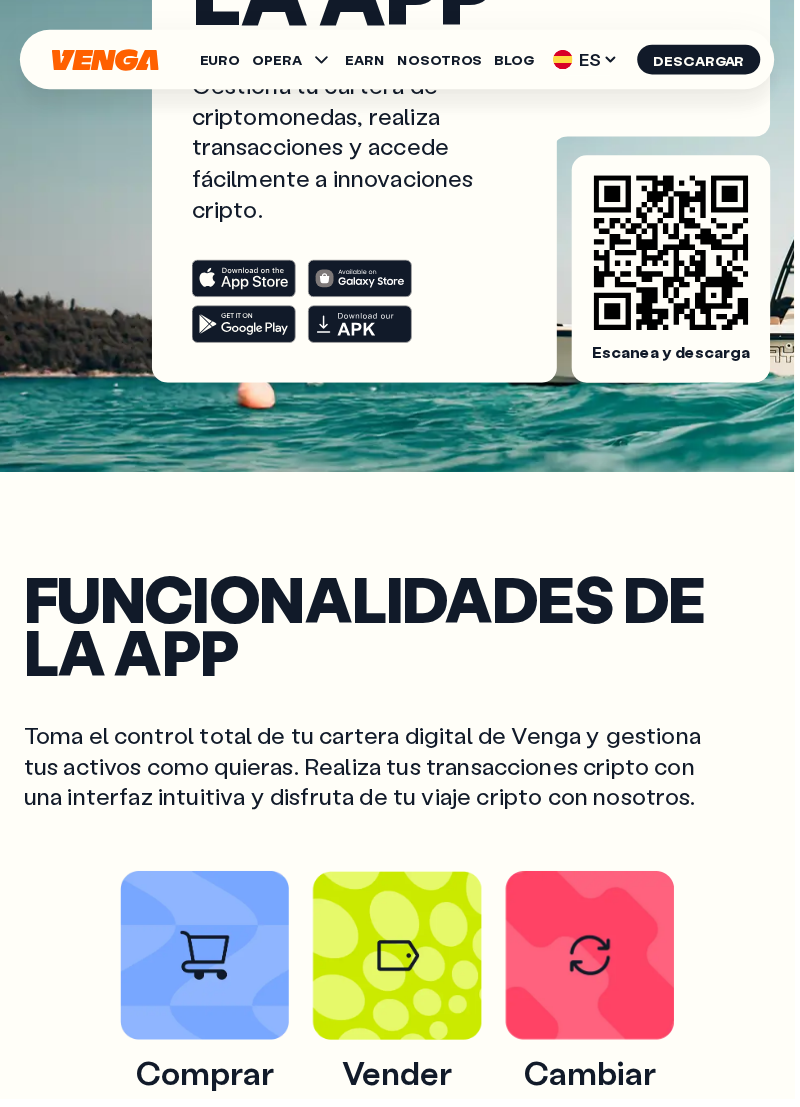 scroll, scrollTop: 335, scrollLeft: 0, axis: vertical 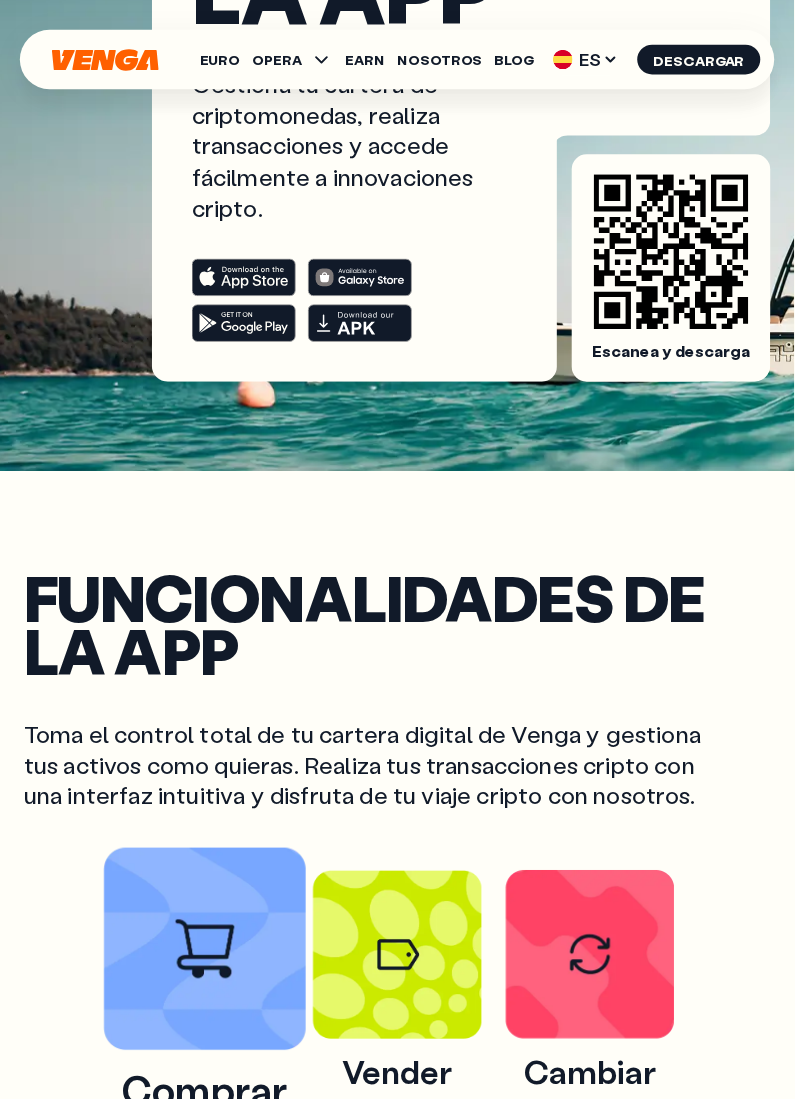 click at bounding box center [206, 957] 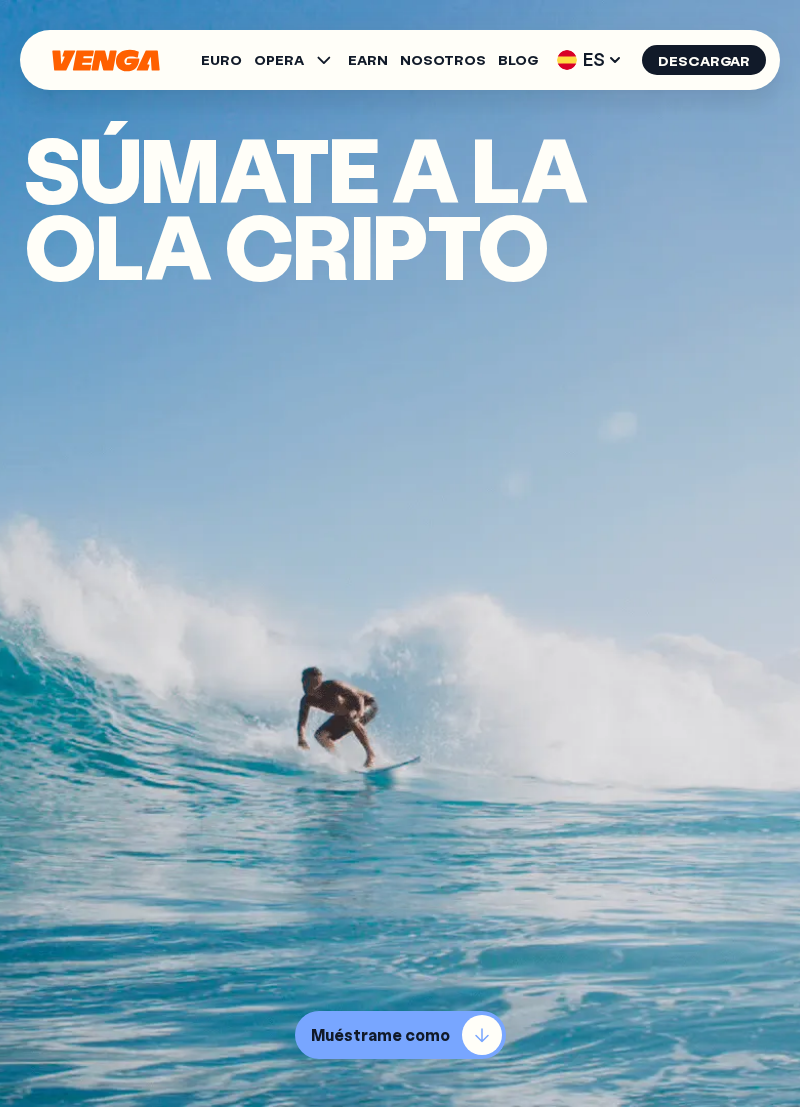 click on "Muéstrame como" at bounding box center (380, 1035) 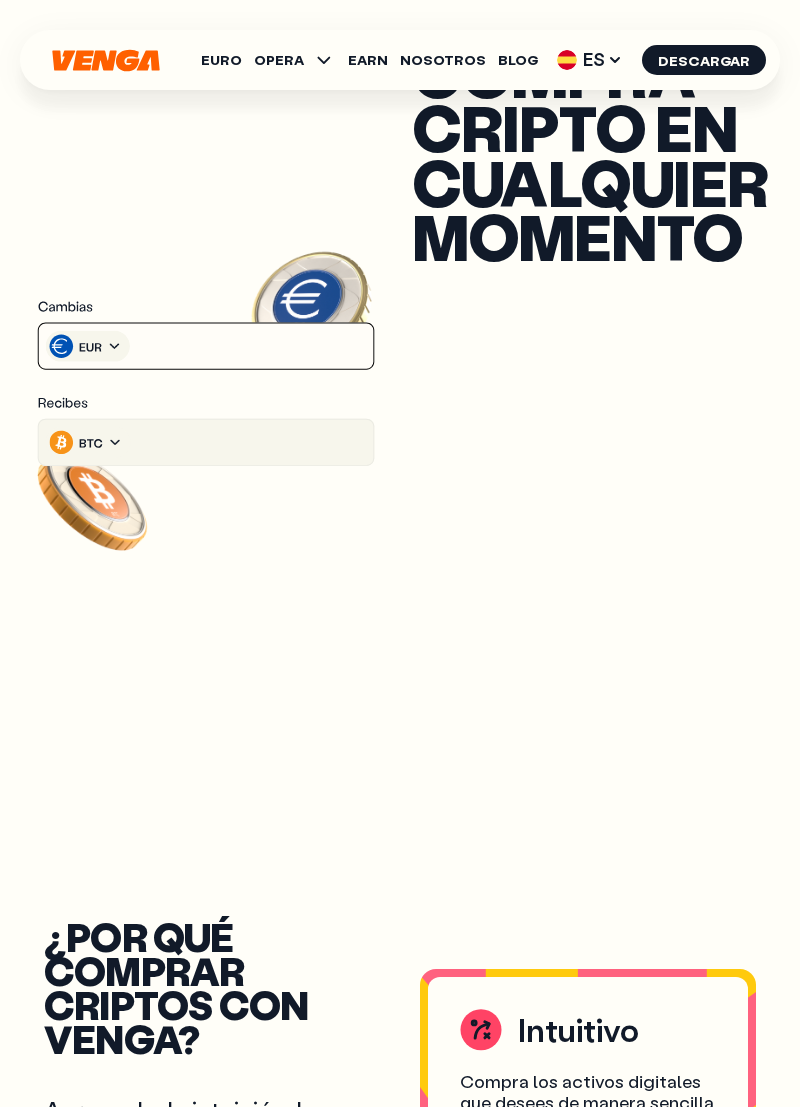 scroll, scrollTop: 1153, scrollLeft: 0, axis: vertical 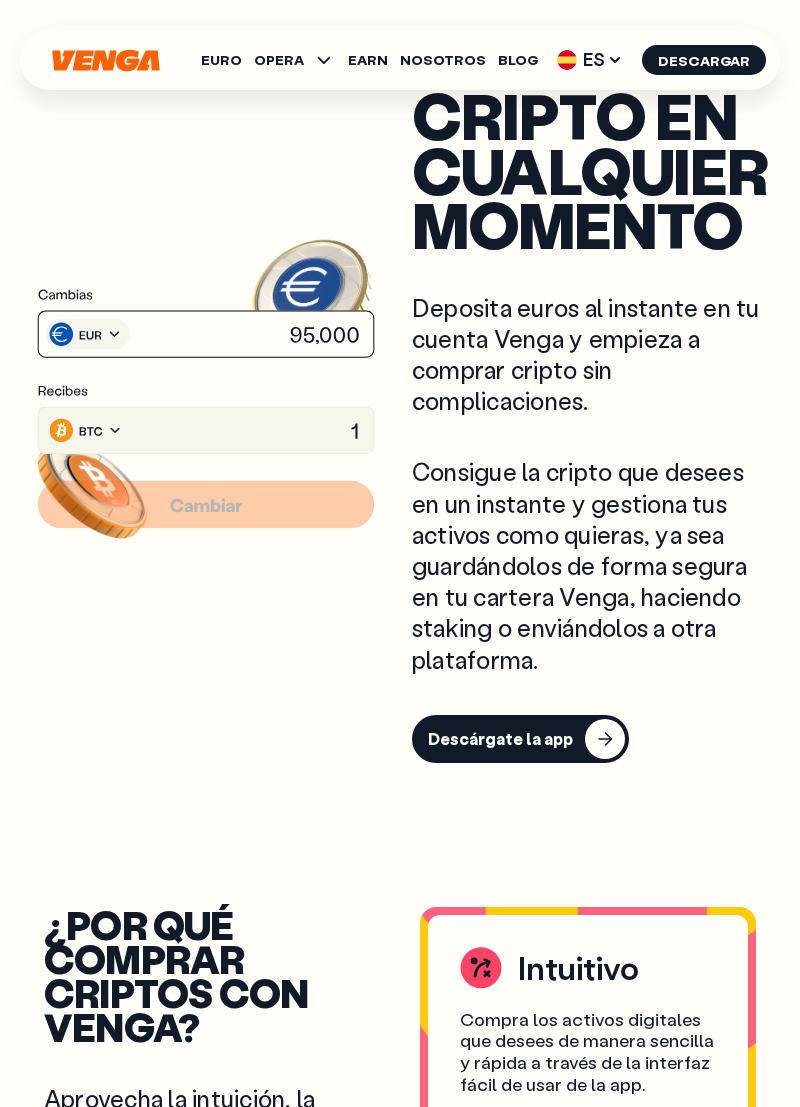 click 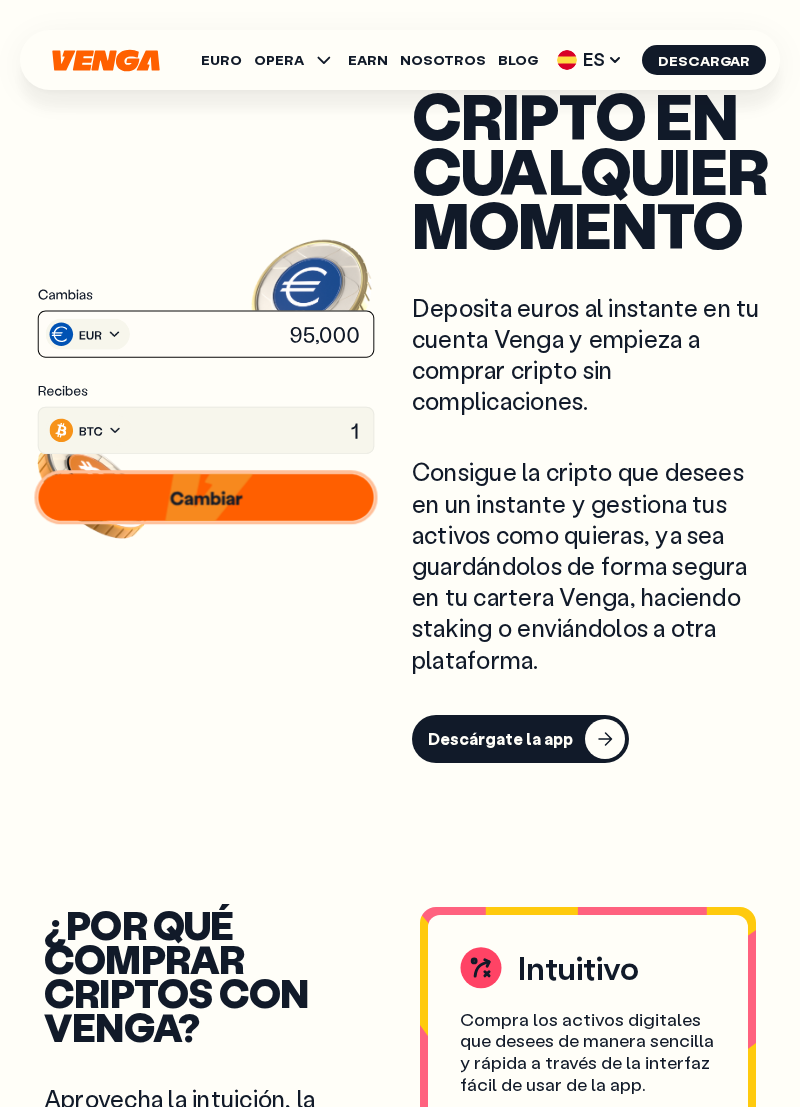 click 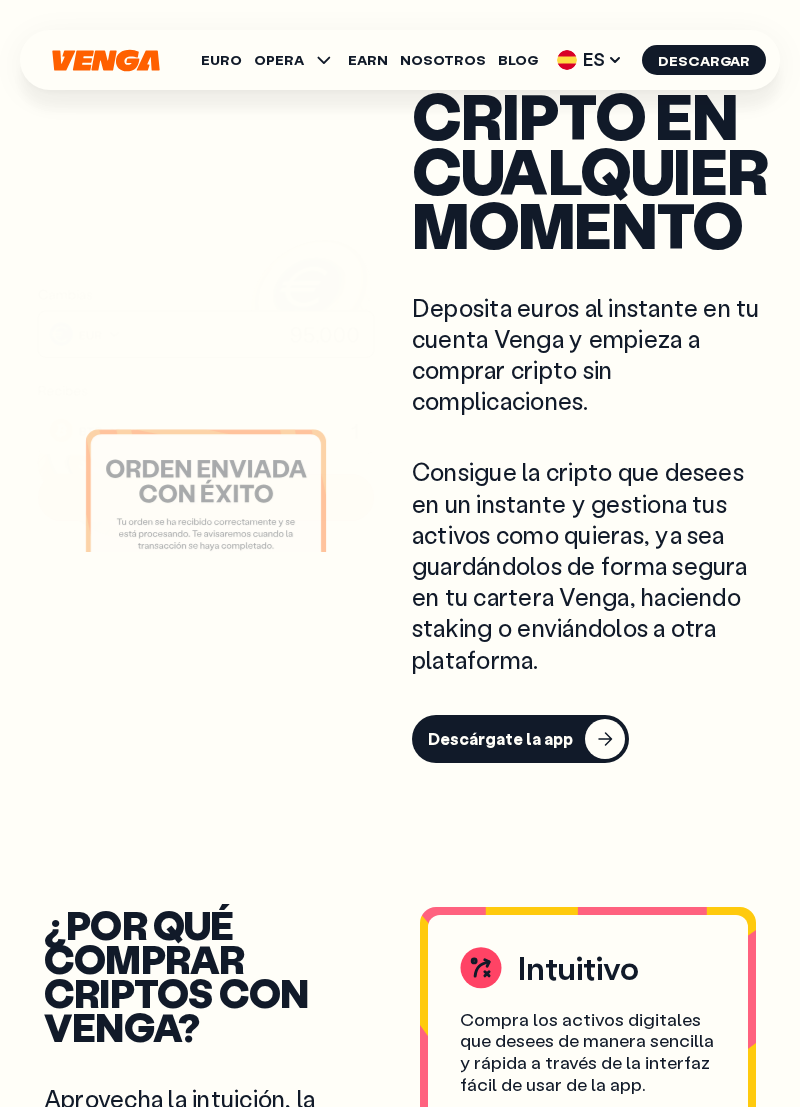 click 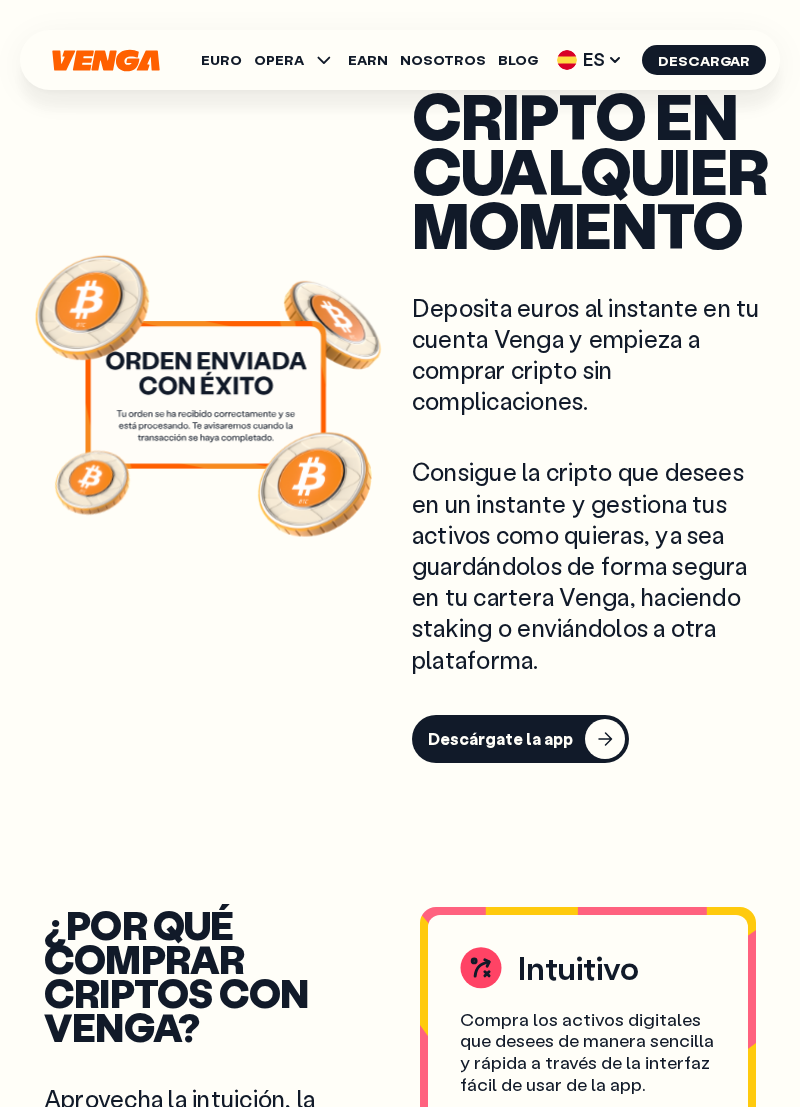 click 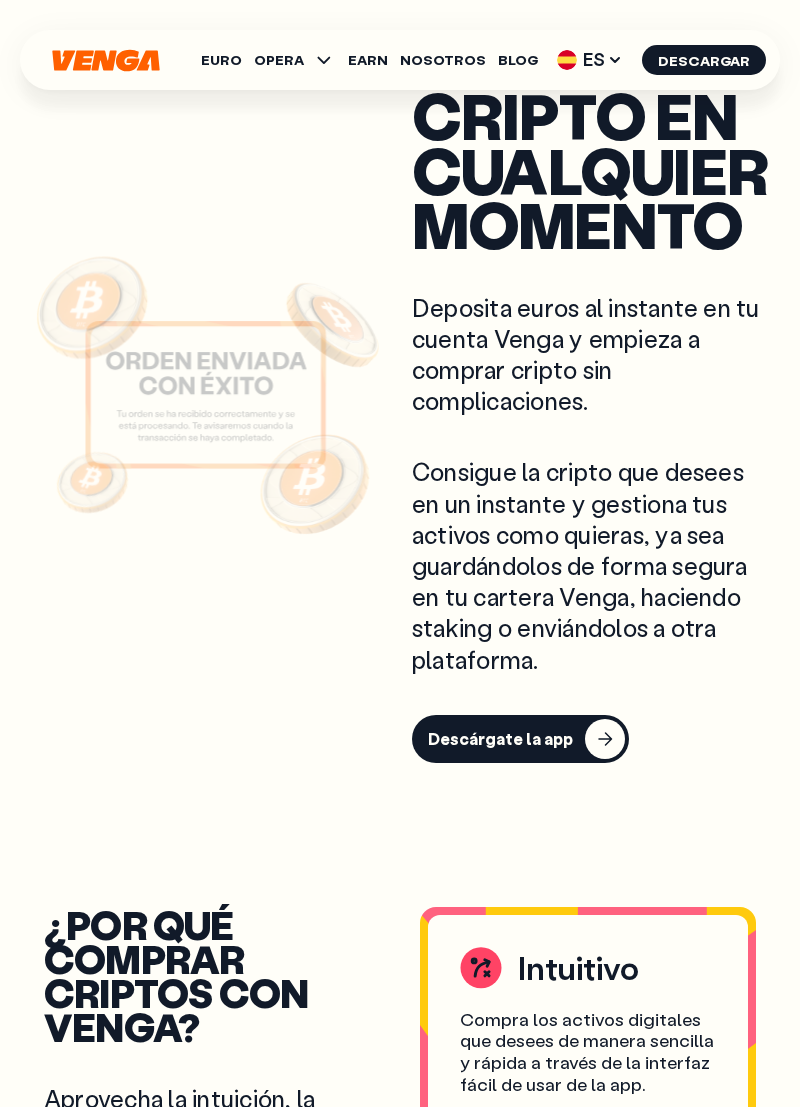 click on "Compra cripto en cualquier momento" at bounding box center [594, 143] 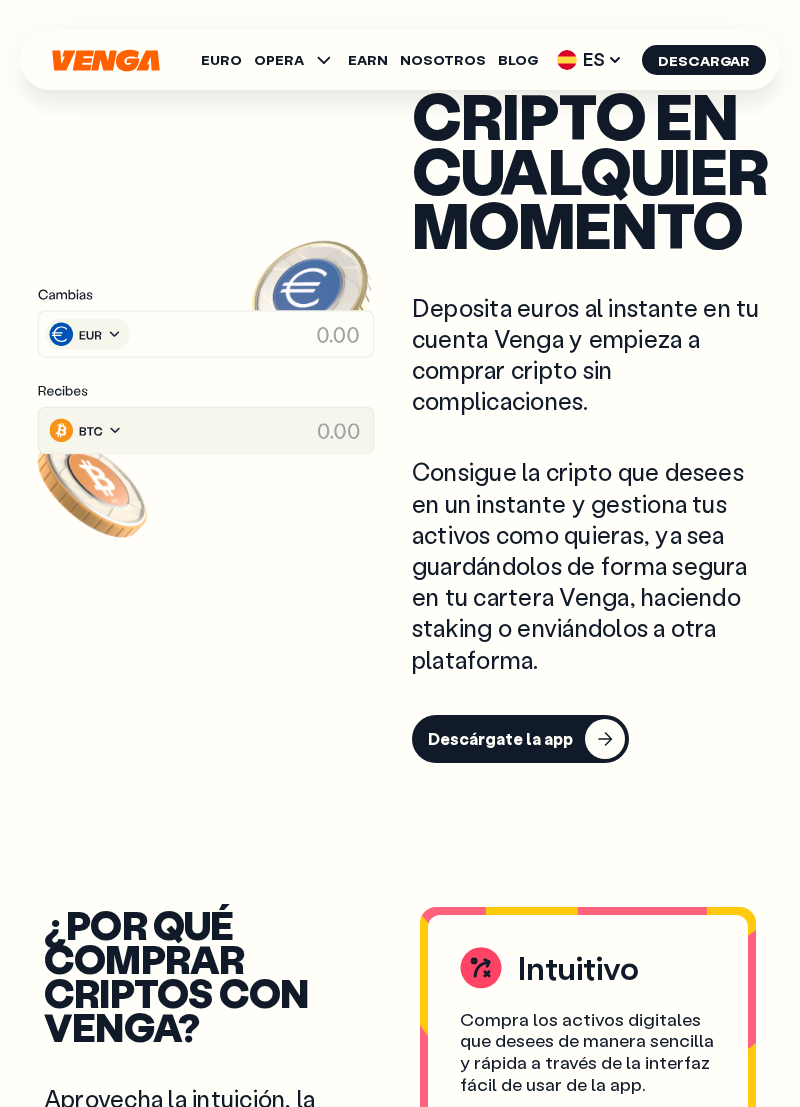 click on "Descárgate la app" at bounding box center (520, 739) 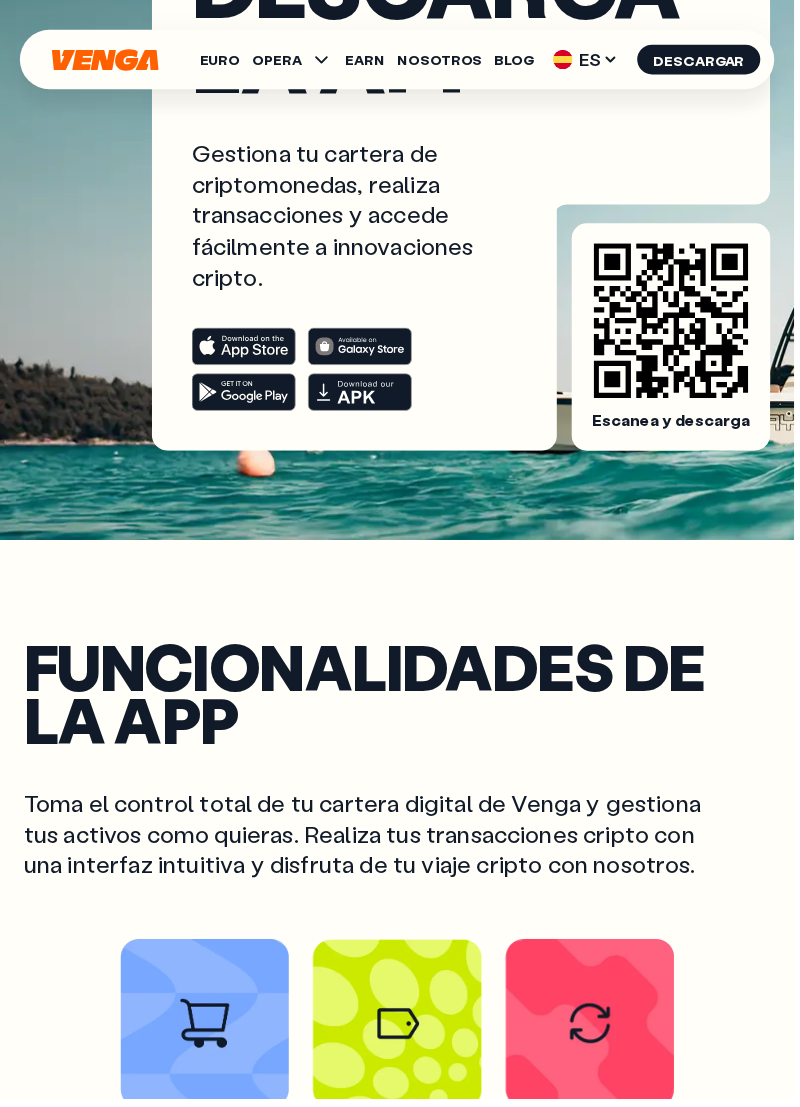 scroll, scrollTop: 267, scrollLeft: 0, axis: vertical 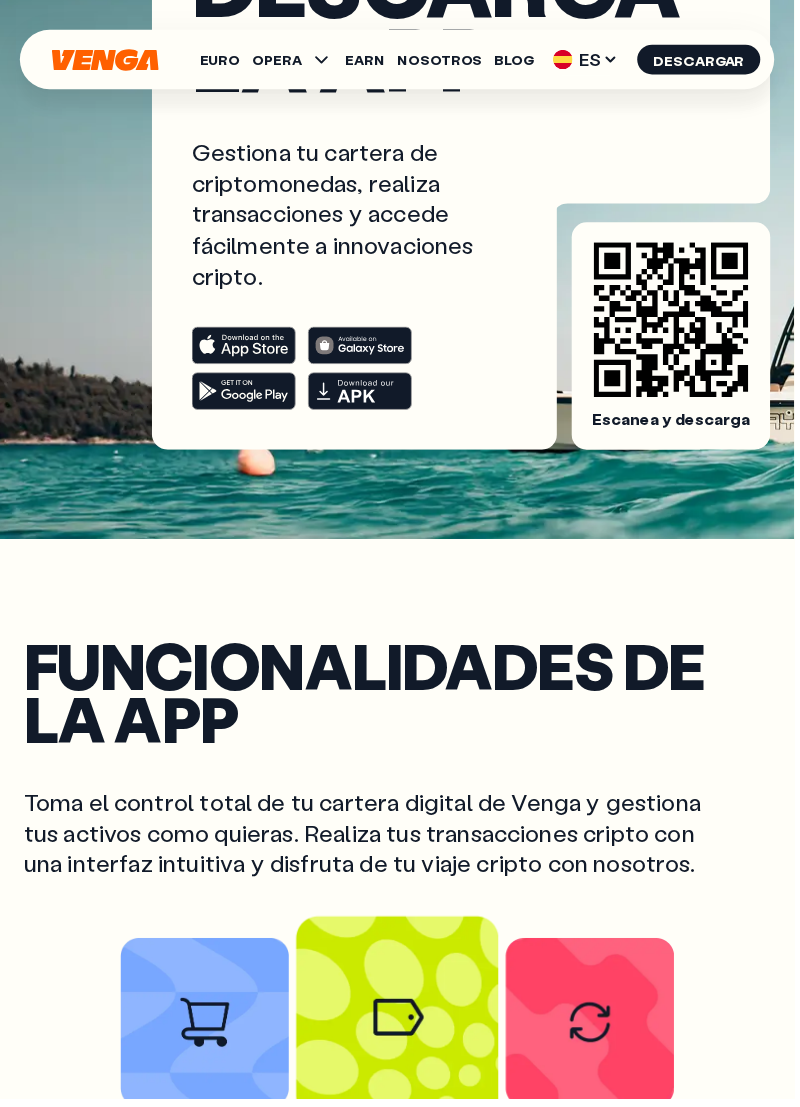 click at bounding box center (400, 1025) 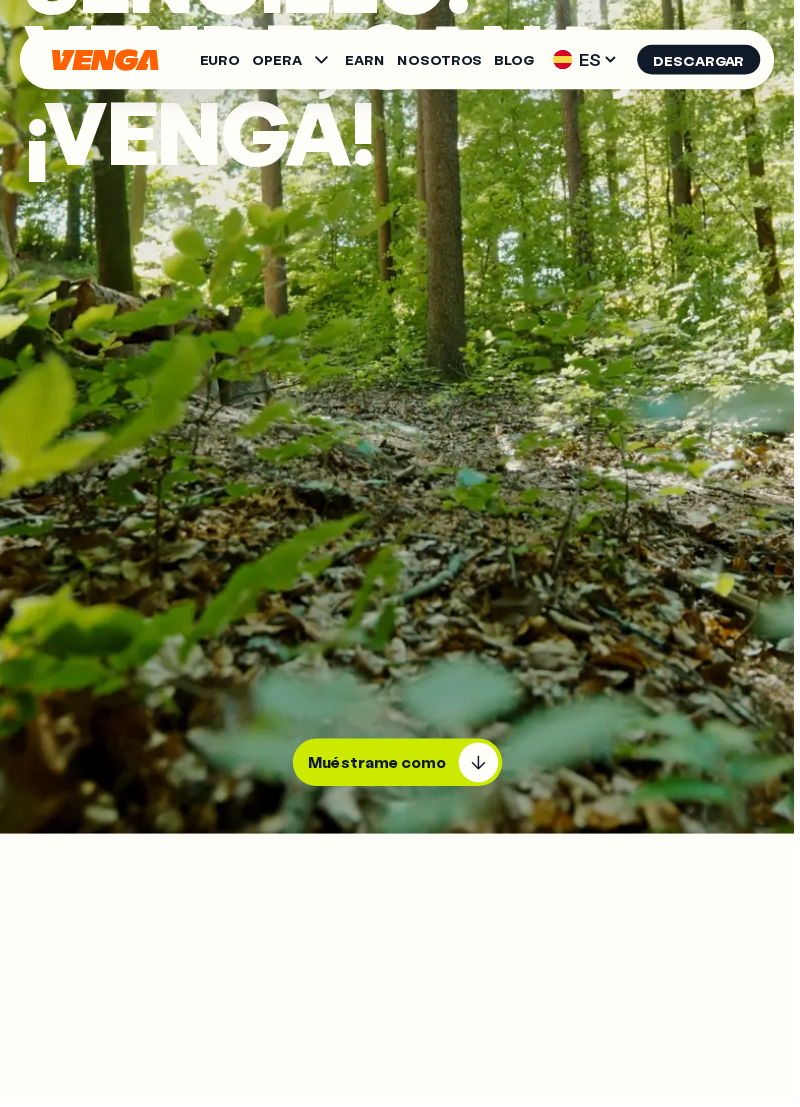 scroll, scrollTop: 0, scrollLeft: 0, axis: both 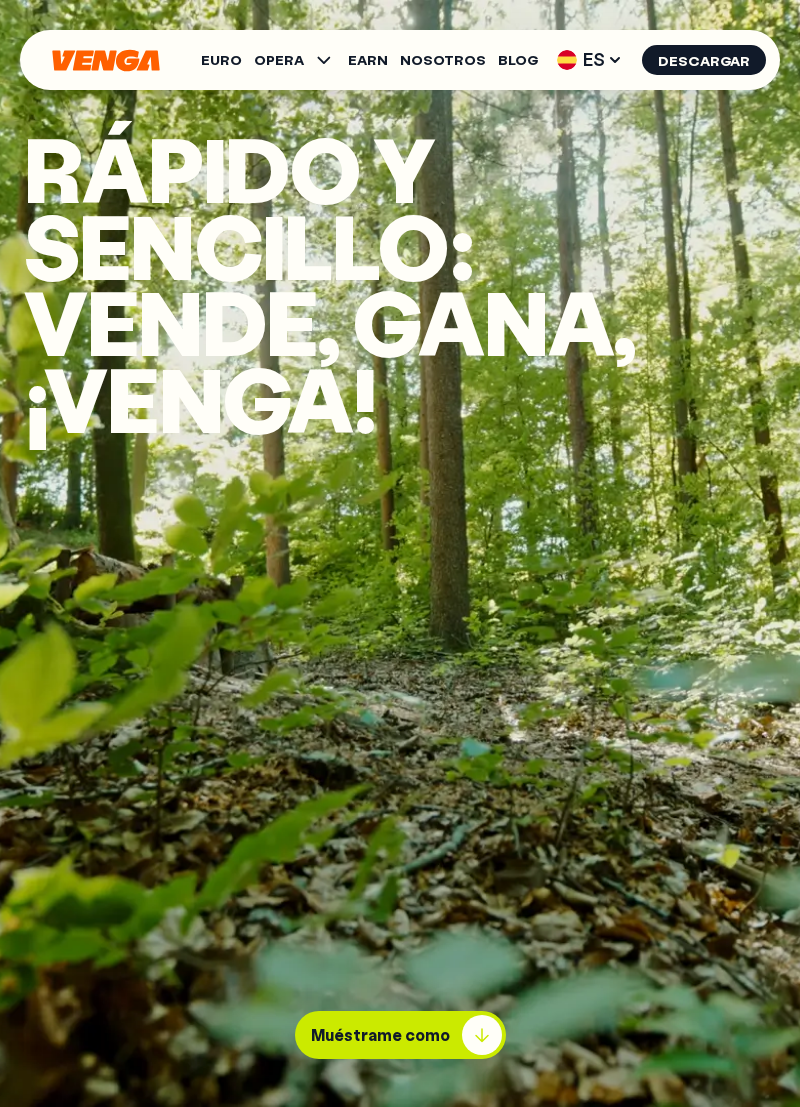 click on "Muéstrame como" at bounding box center (380, 1035) 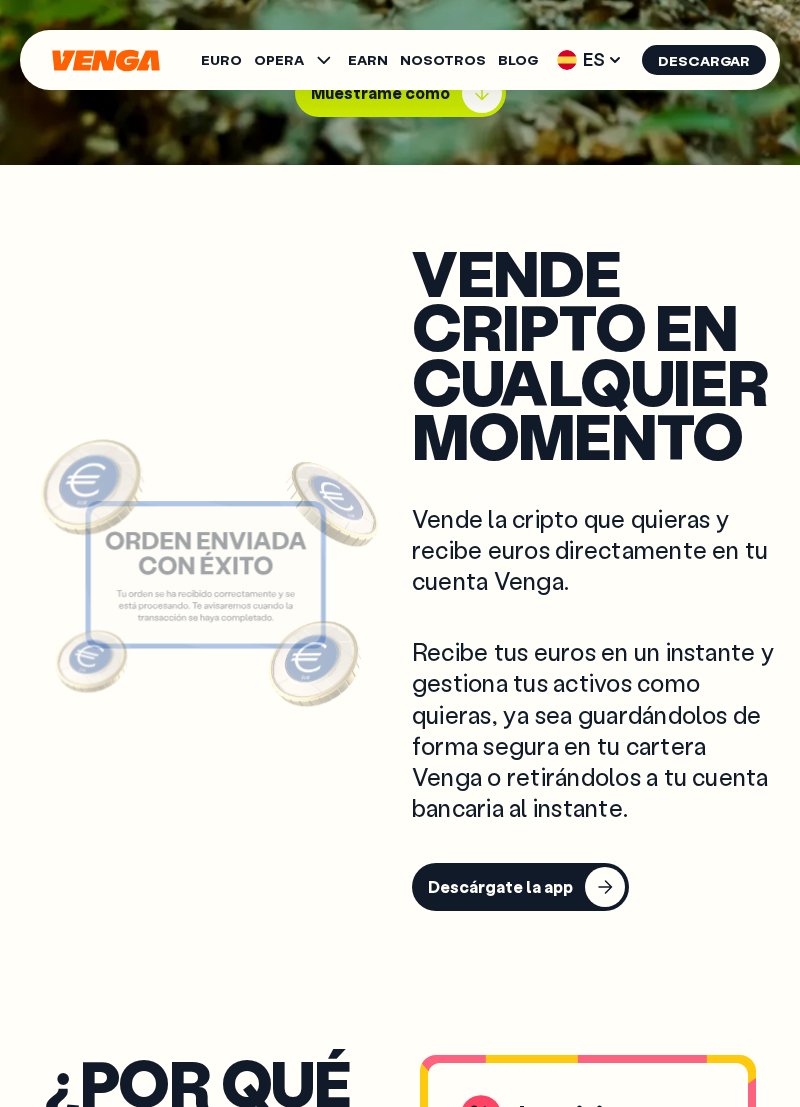 scroll, scrollTop: 927, scrollLeft: 0, axis: vertical 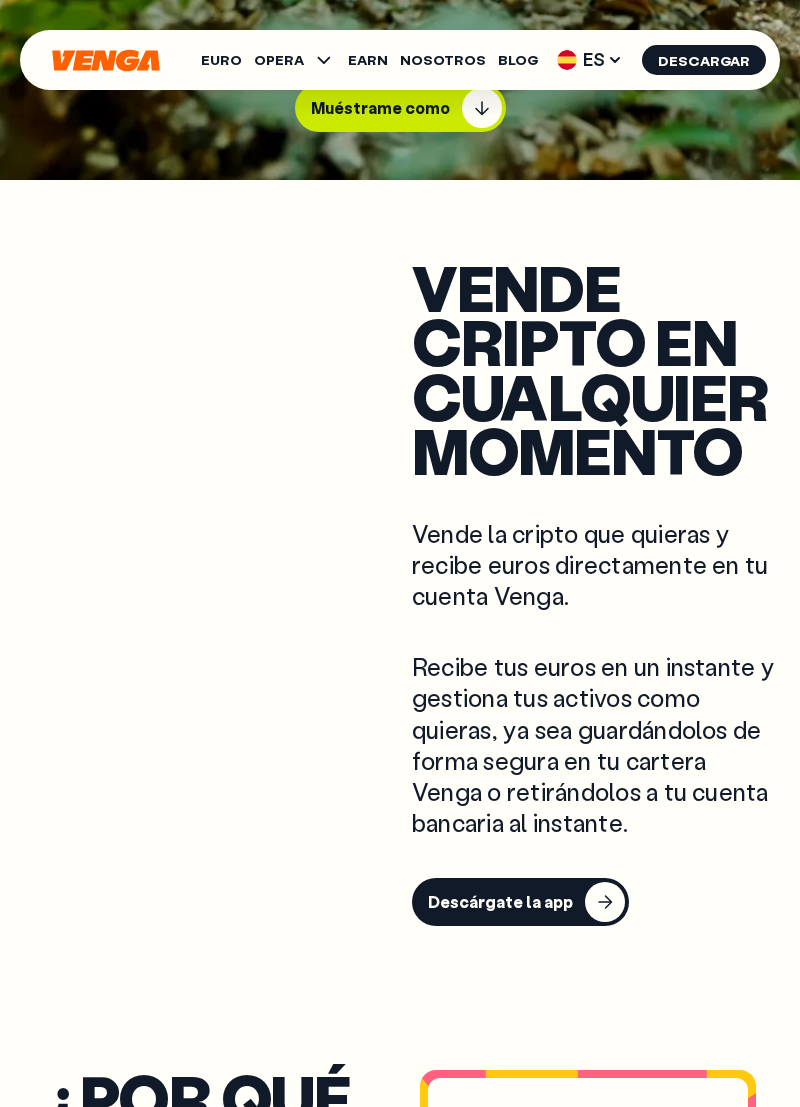 click on "Descárgate la app" at bounding box center [520, 902] 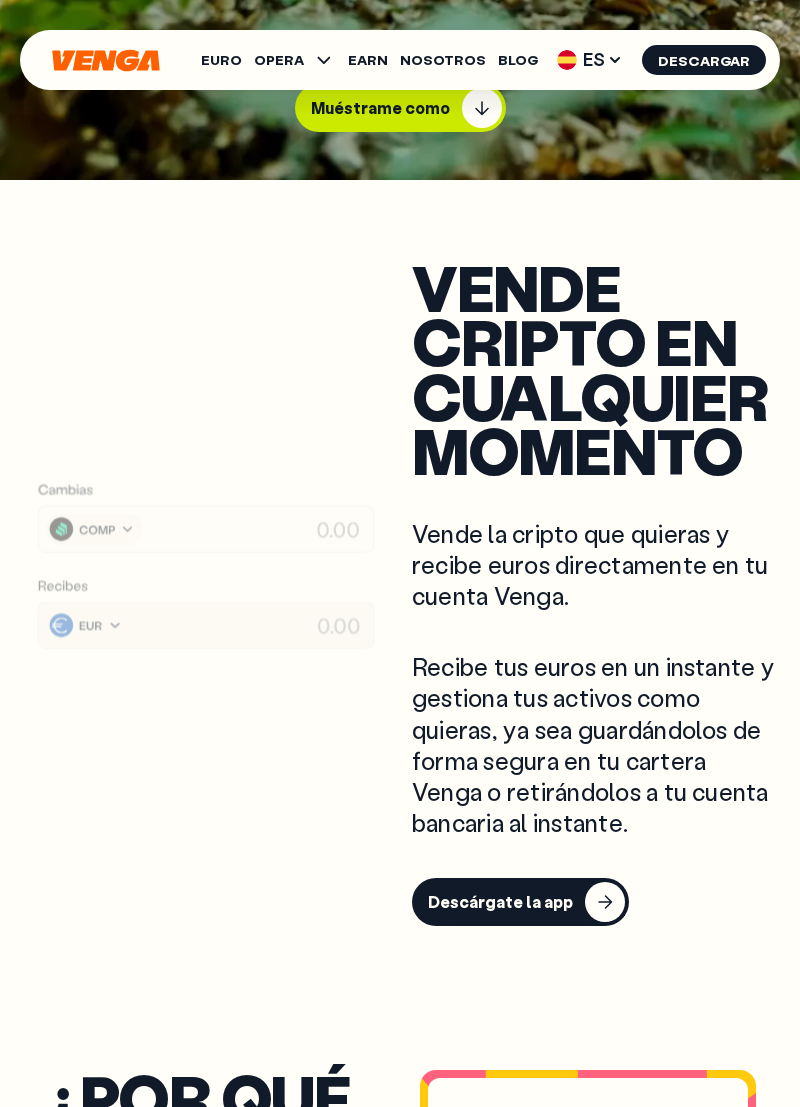 scroll, scrollTop: 0, scrollLeft: 0, axis: both 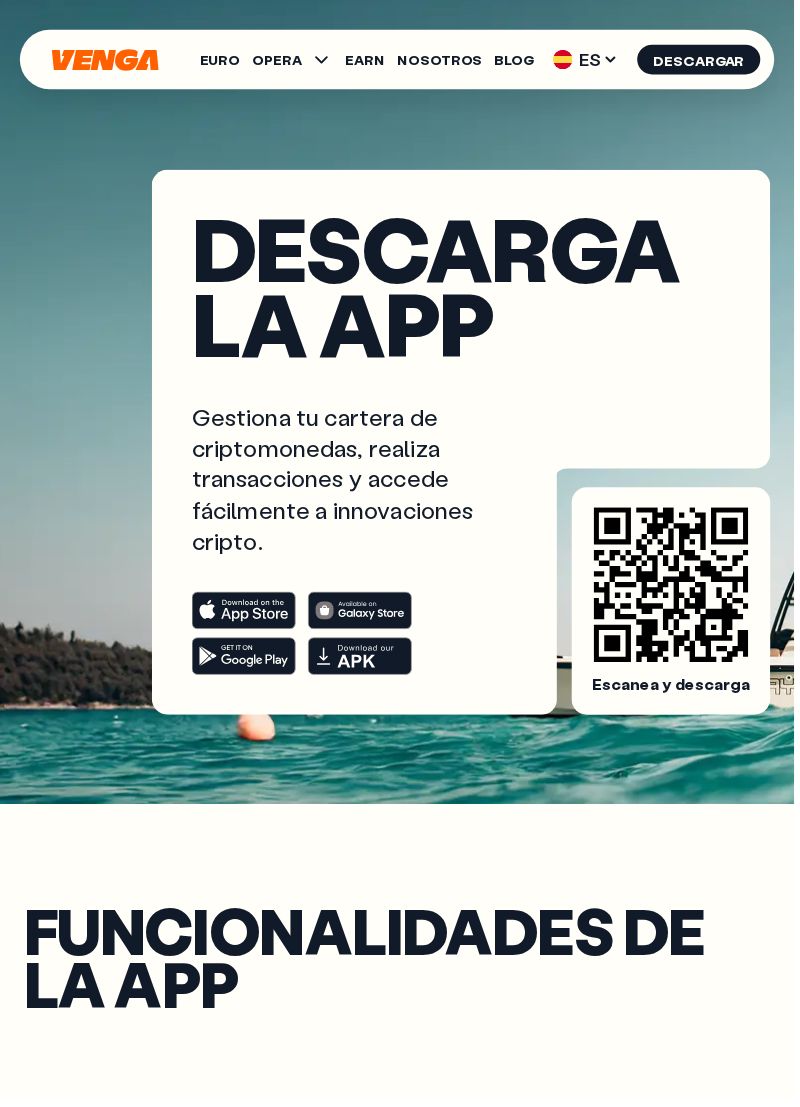 click on "Funcionalidades de la app" at bounding box center (400, 964) 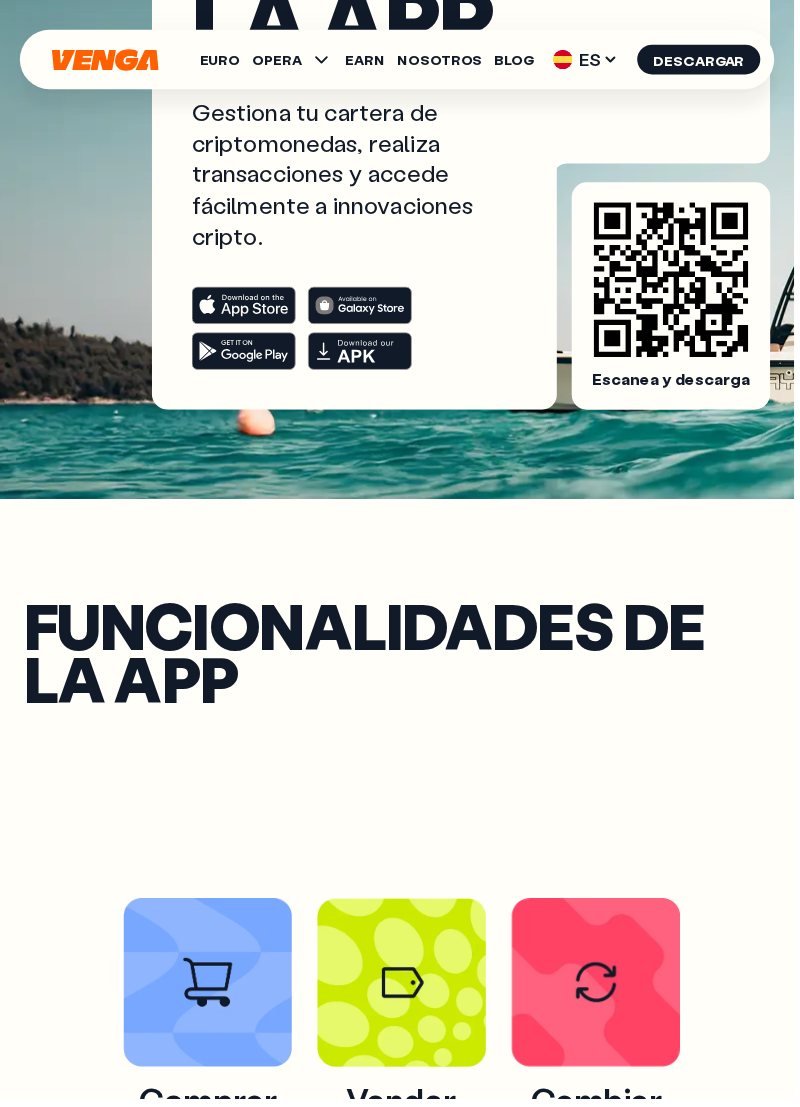 scroll, scrollTop: 309, scrollLeft: 0, axis: vertical 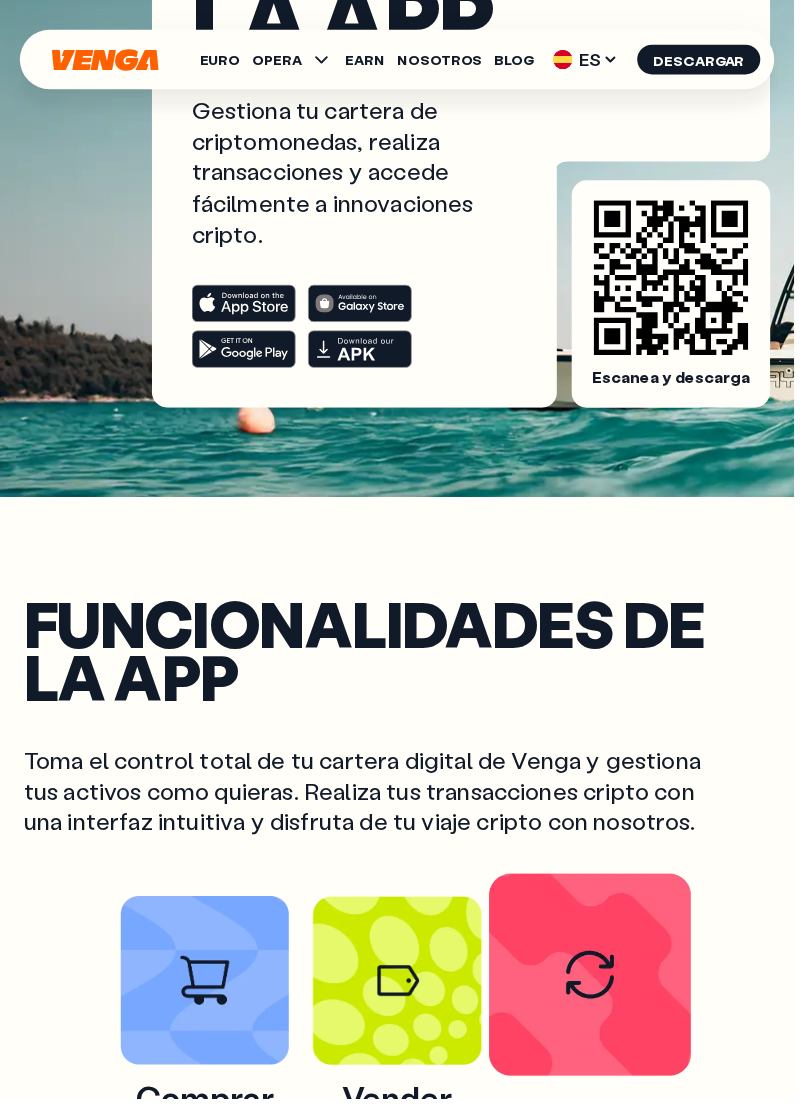 click at bounding box center (594, 983) 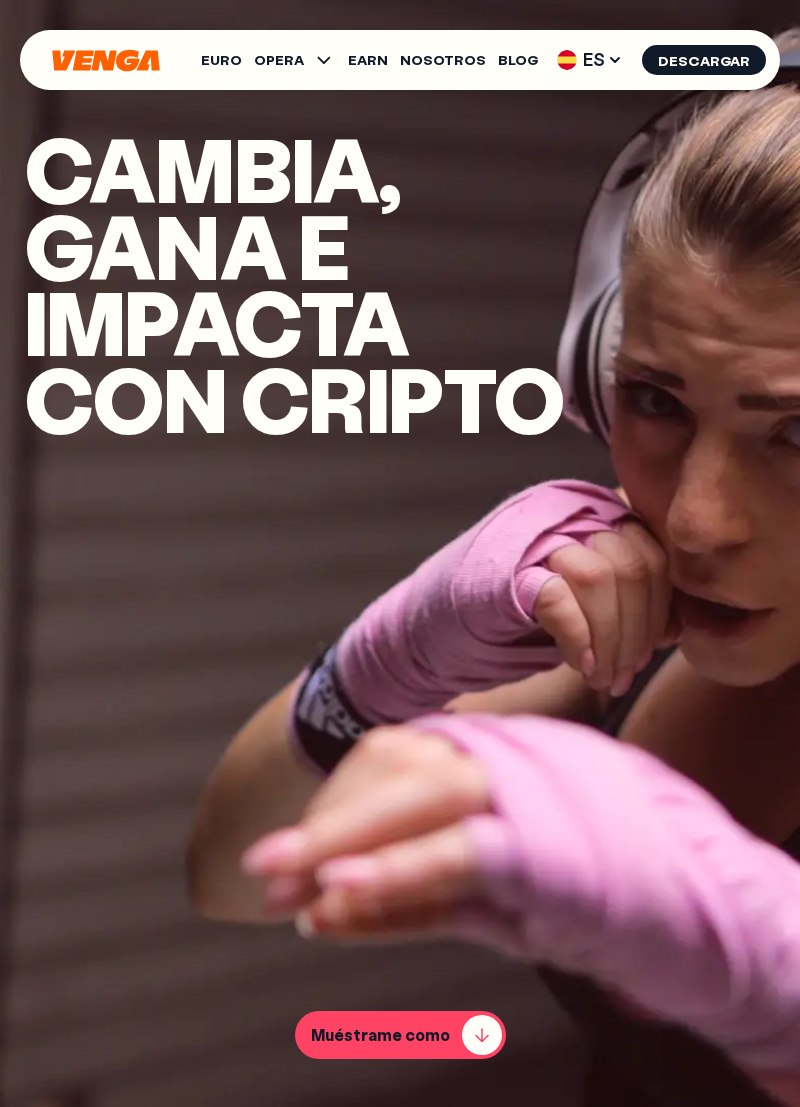click on "Muéstrame como" at bounding box center (380, 1035) 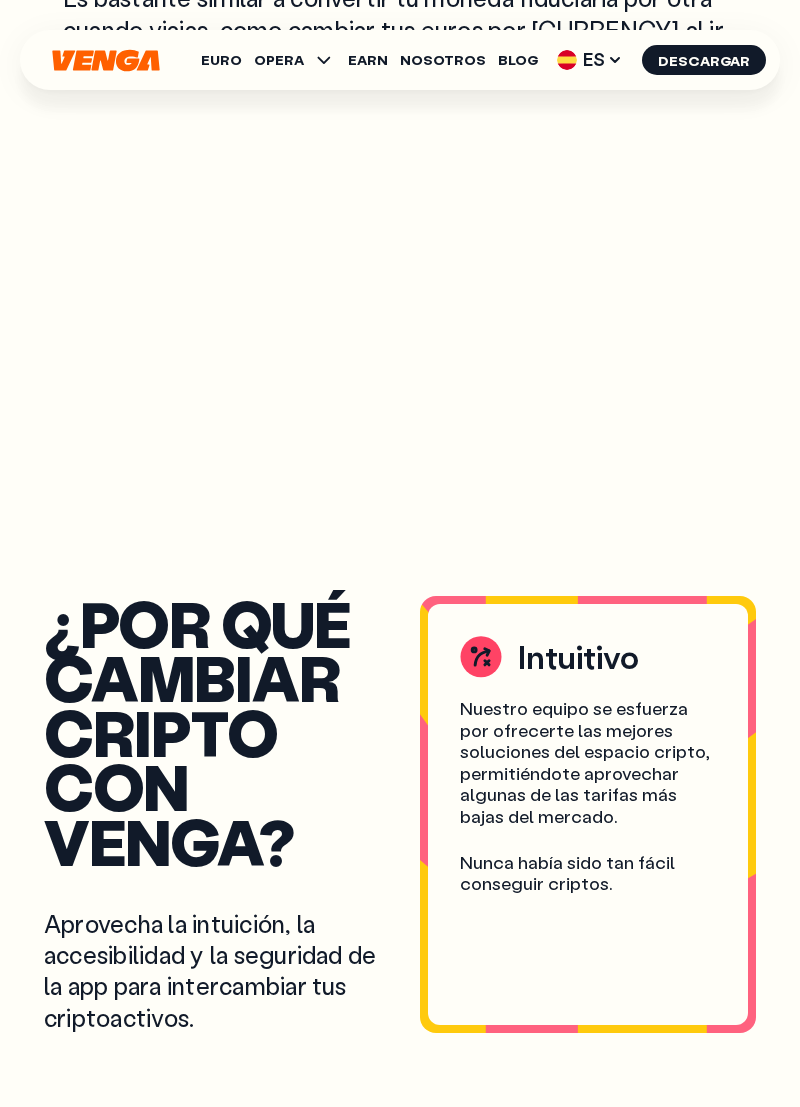 scroll, scrollTop: 1470, scrollLeft: 0, axis: vertical 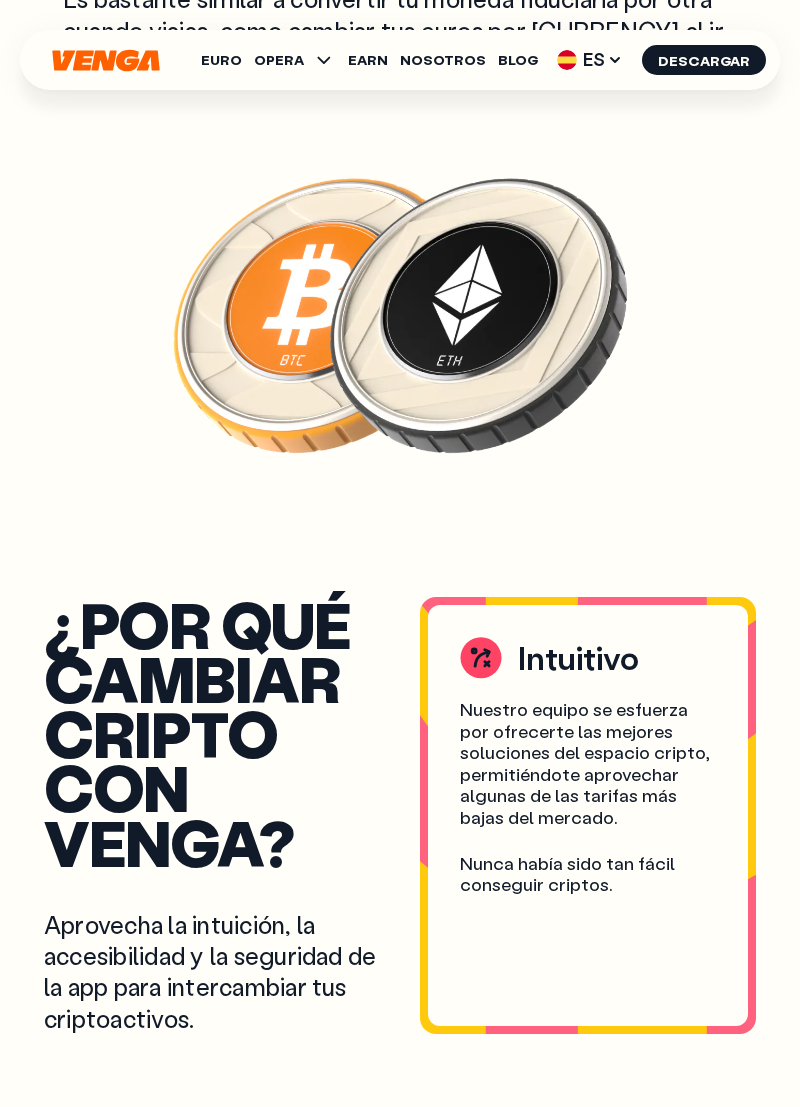 click on "Nuestro equipo se esfuerza por ofrecerte las mejores soluciones del espacio cripto, permitiéndote aprovechar algunas de las tarifas más bajas del mercado." at bounding box center [588, 764] 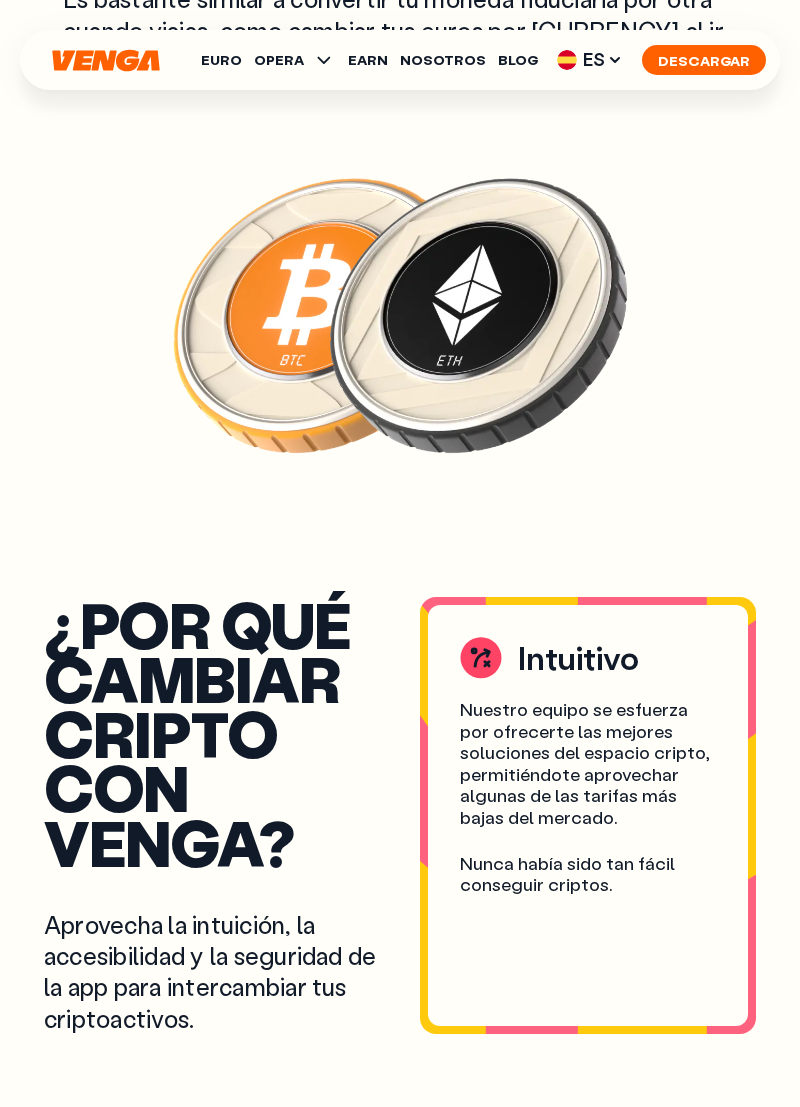 click on "Descargar" at bounding box center (704, 60) 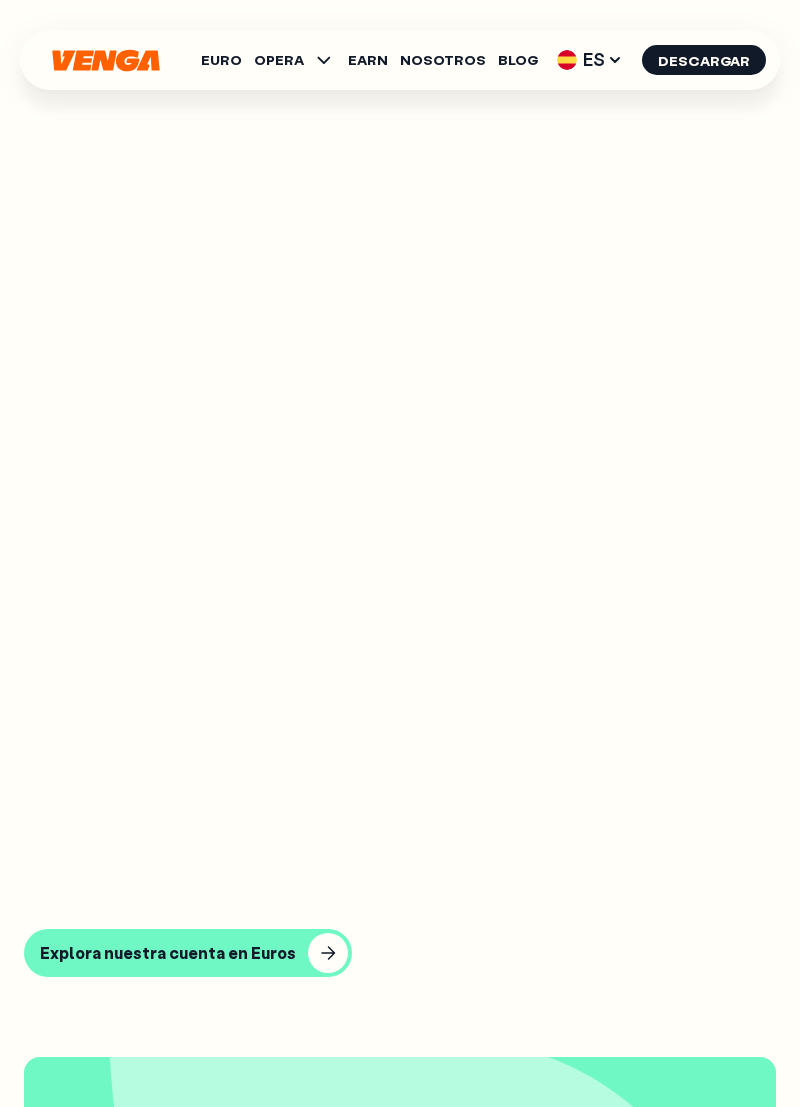 scroll, scrollTop: 0, scrollLeft: 0, axis: both 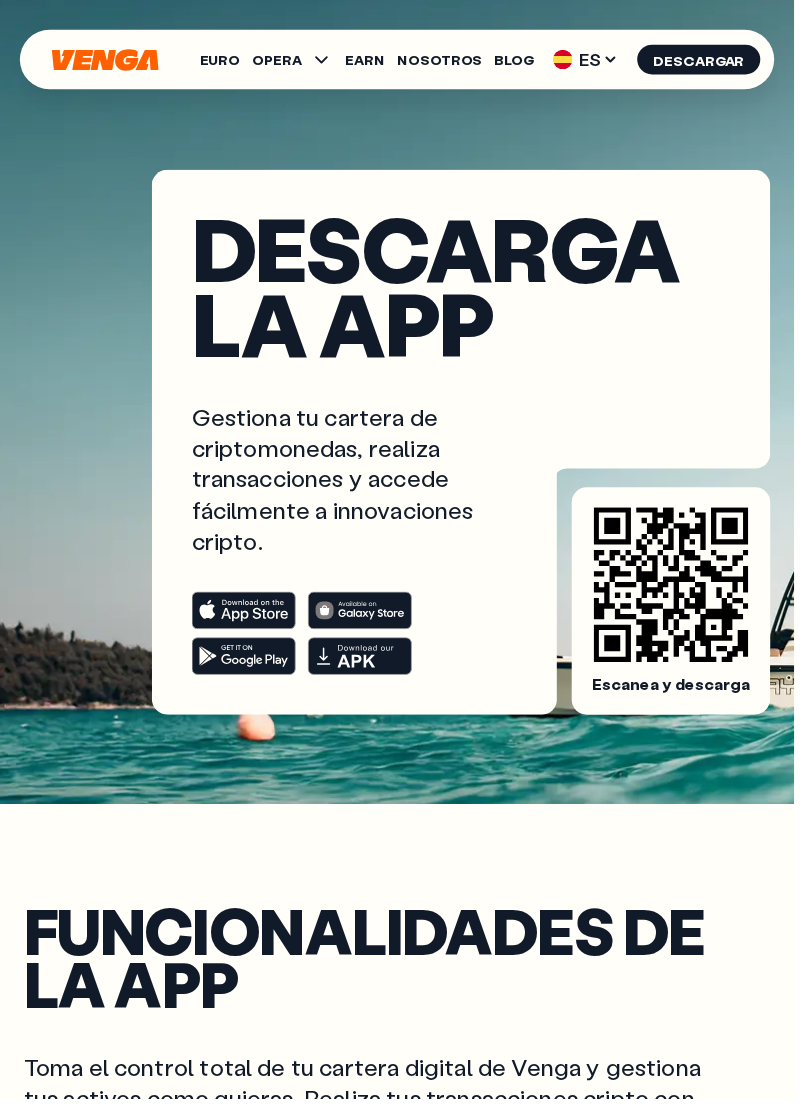 click 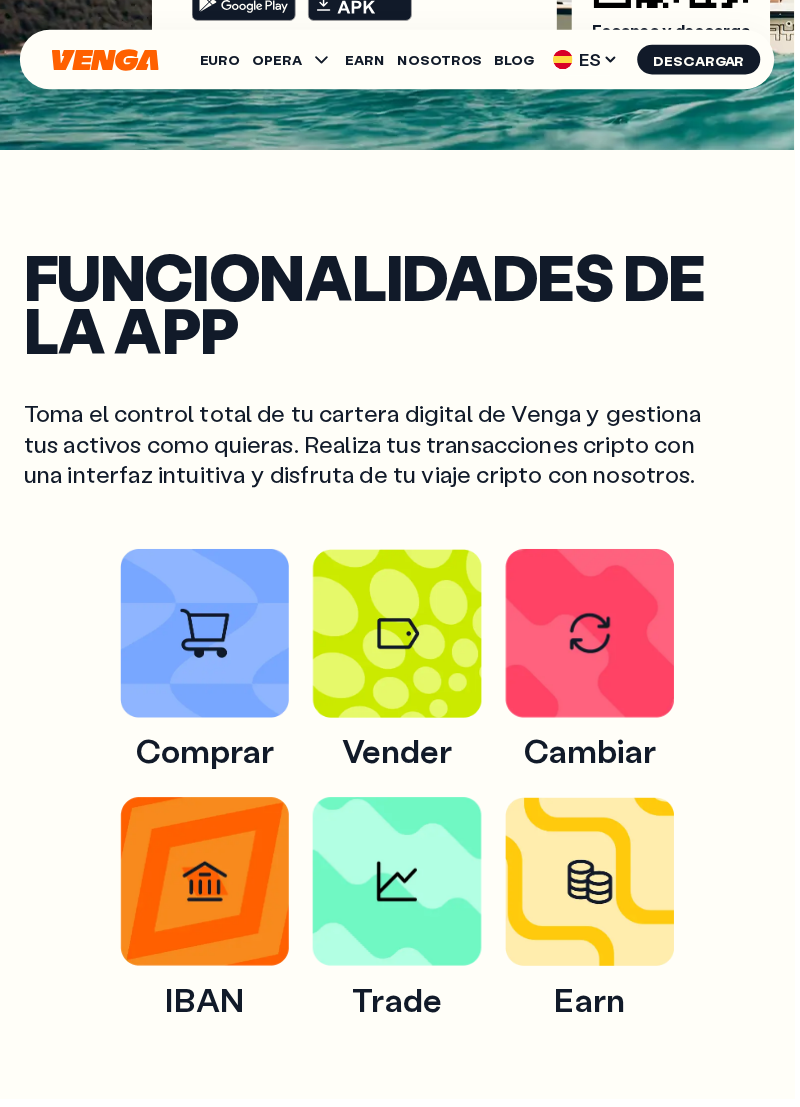 scroll, scrollTop: 658, scrollLeft: 0, axis: vertical 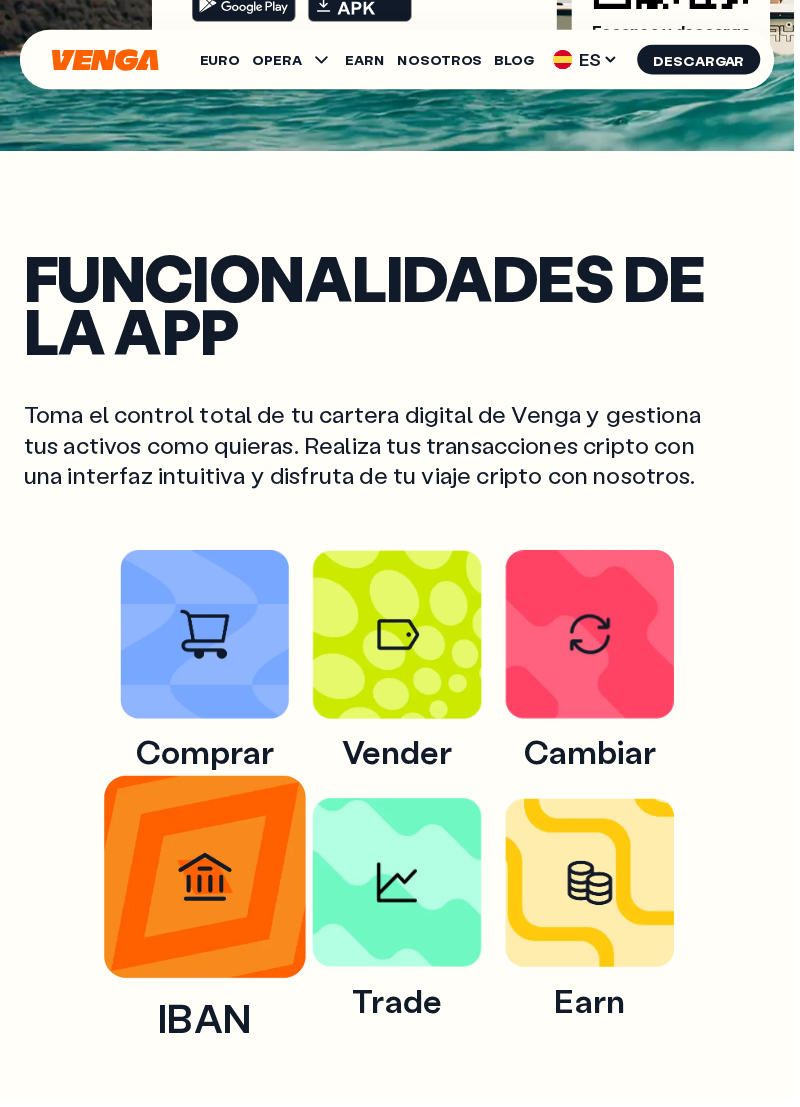 click at bounding box center [206, 883] 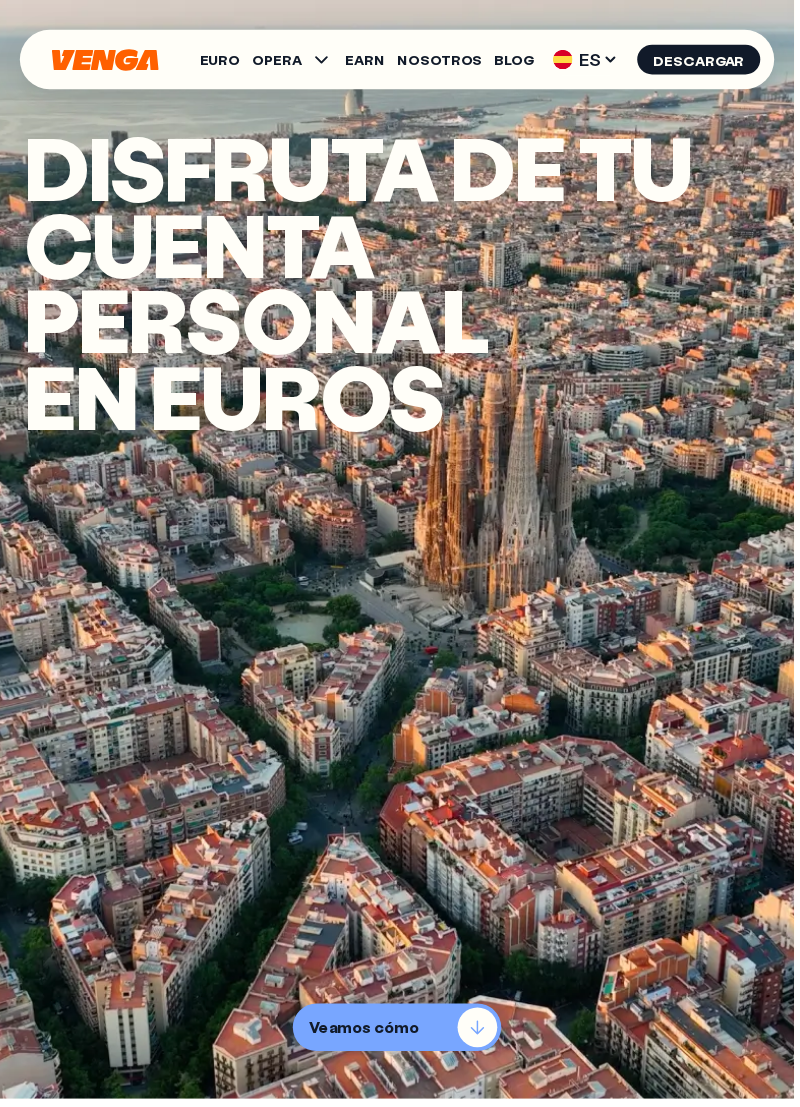 click on "Veamos cómo" at bounding box center [366, 1035] 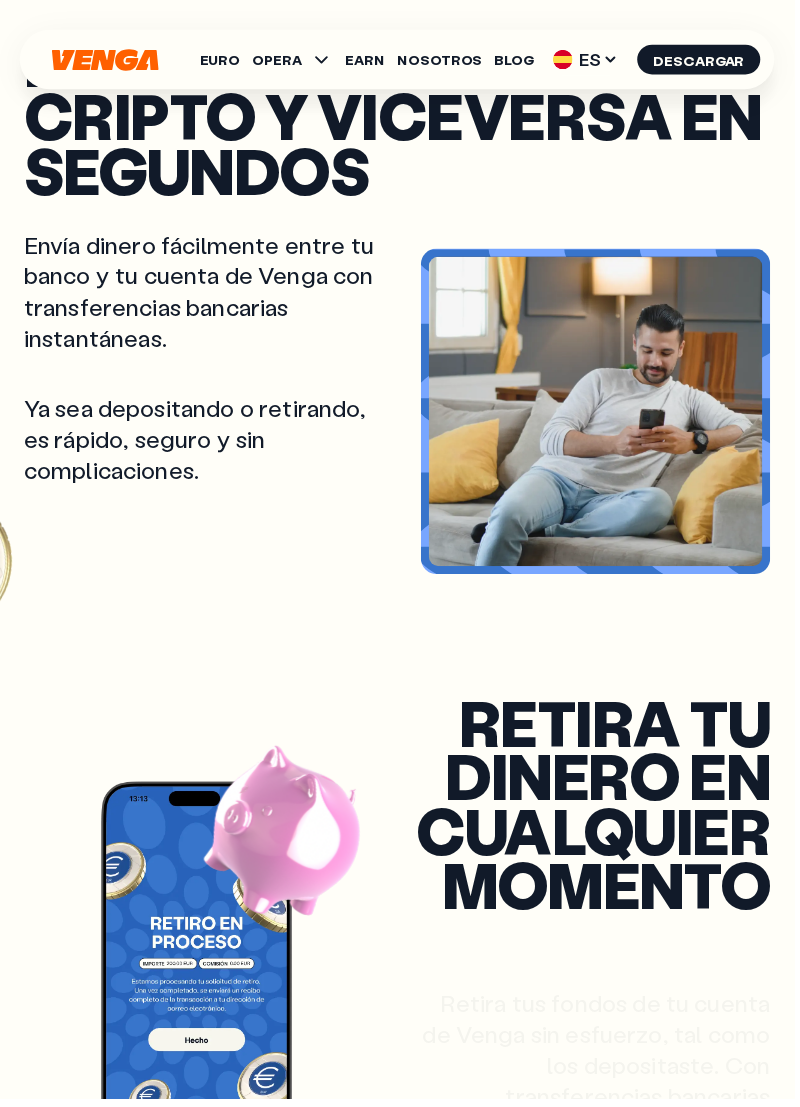 scroll, scrollTop: 1153, scrollLeft: 0, axis: vertical 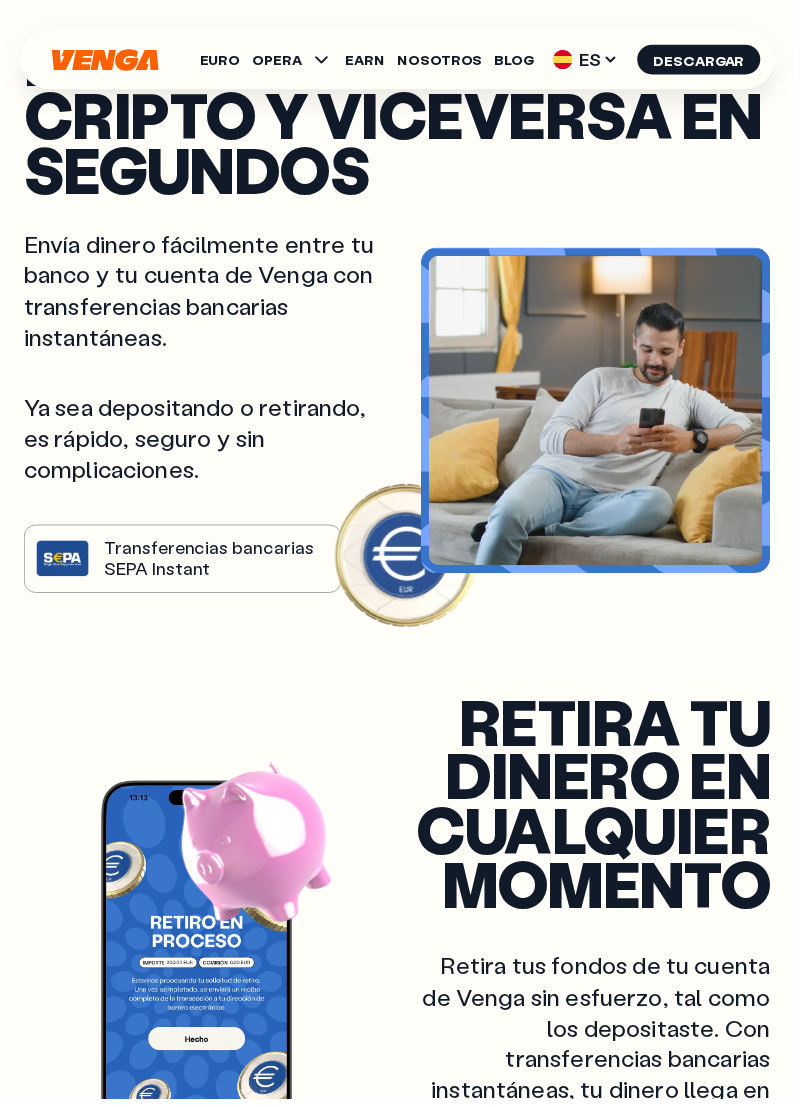 click on "Envía dinero fácilmente entre tu banco y tu cuenta de Venga con transferencias bancarias instantáneas. Ya sea depositando o retirando, es rápido, seguro y sin complicaciones. Transferencias bancarias SEPA Instant" at bounding box center (212, 413) 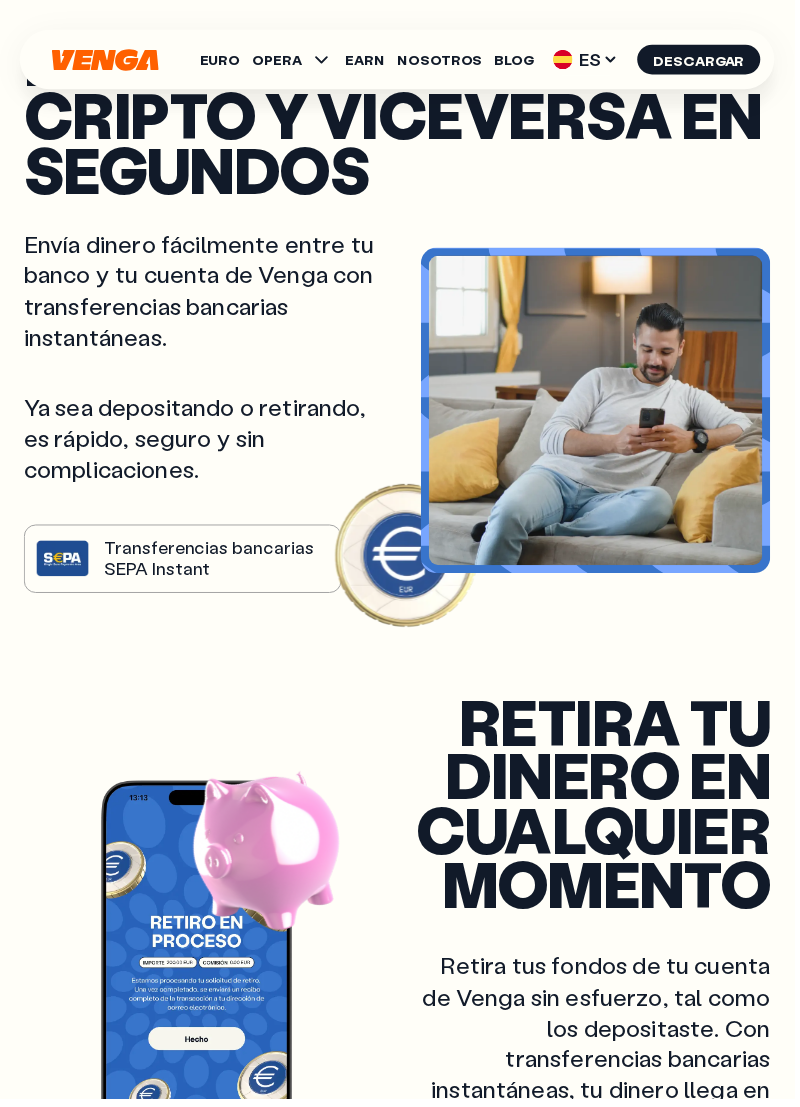click on "Envía dinero fácilmente entre tu banco y tu cuenta de Venga con transferencias bancarias instantáneas. Ya sea depositando o retirando, es rápido, seguro y sin complicaciones. Transferencias bancarias SEPA Instant" at bounding box center [212, 413] 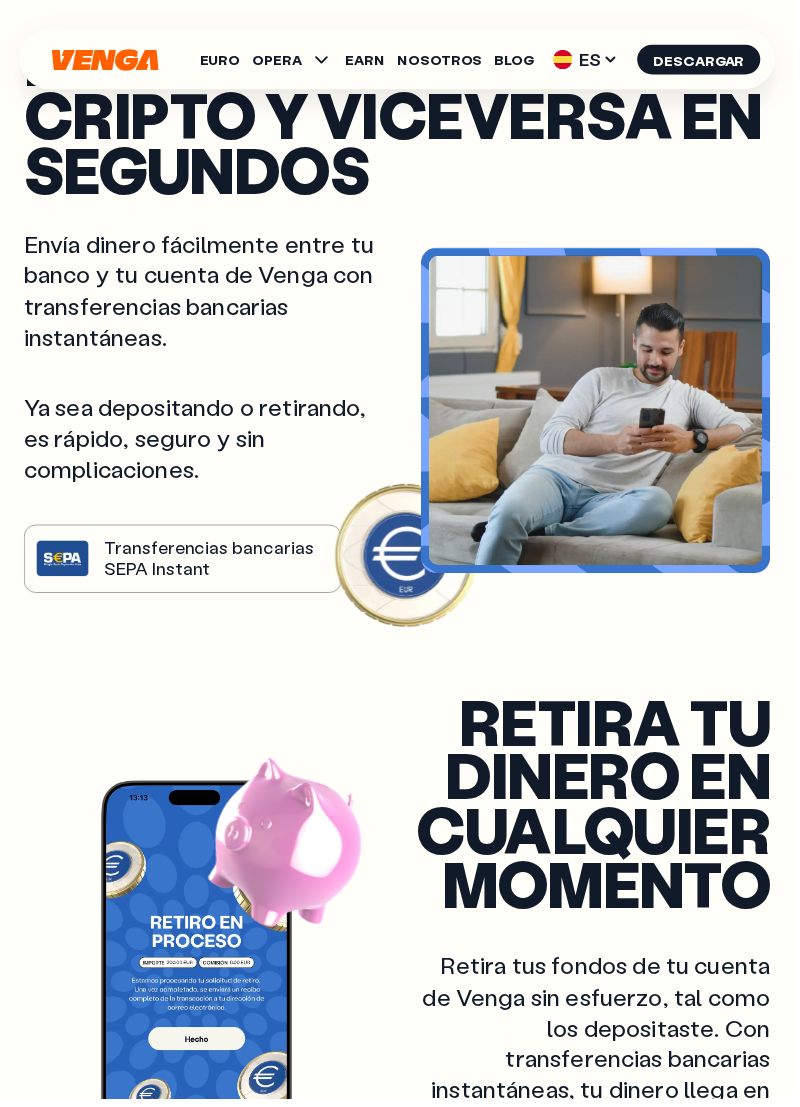 click on "Envía dinero fácilmente entre tu banco y tu cuenta de Venga con transferencias bancarias instantáneas. Ya sea depositando o retirando, es rápido, seguro y sin complicaciones. Transferencias bancarias SEPA Instant" at bounding box center [212, 413] 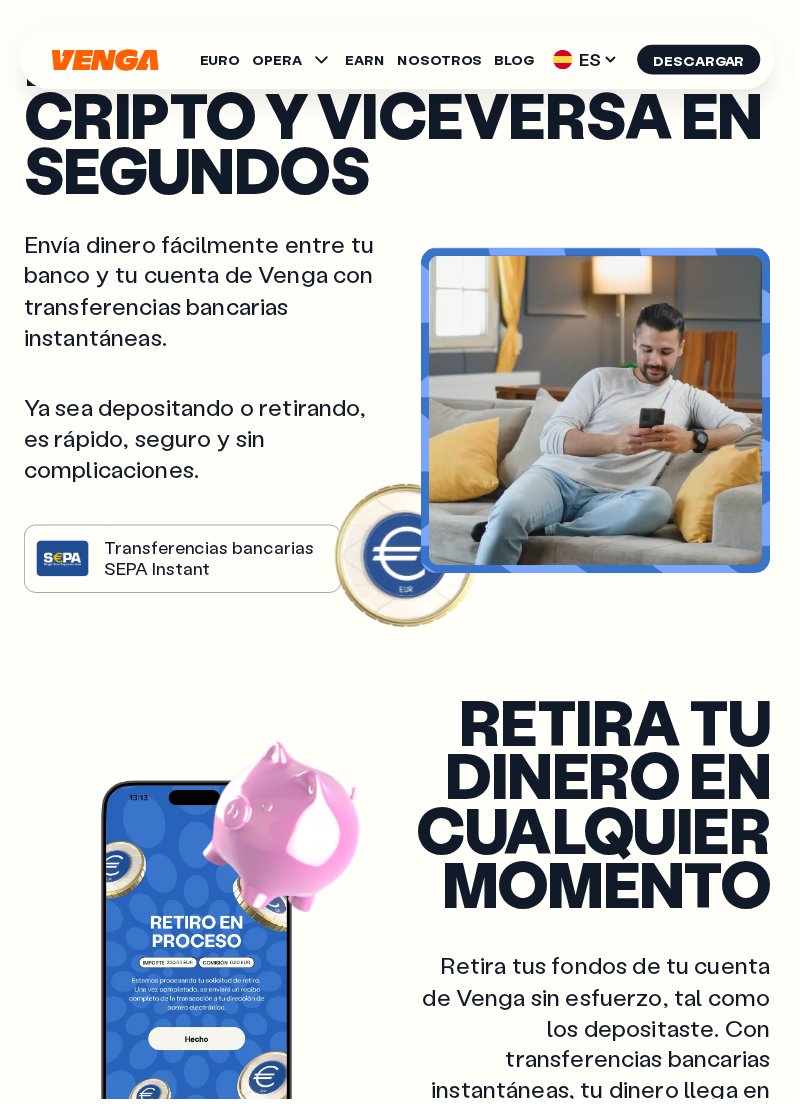 click on "Retira tu dinero en cualquier momento" at bounding box center [594, 808] 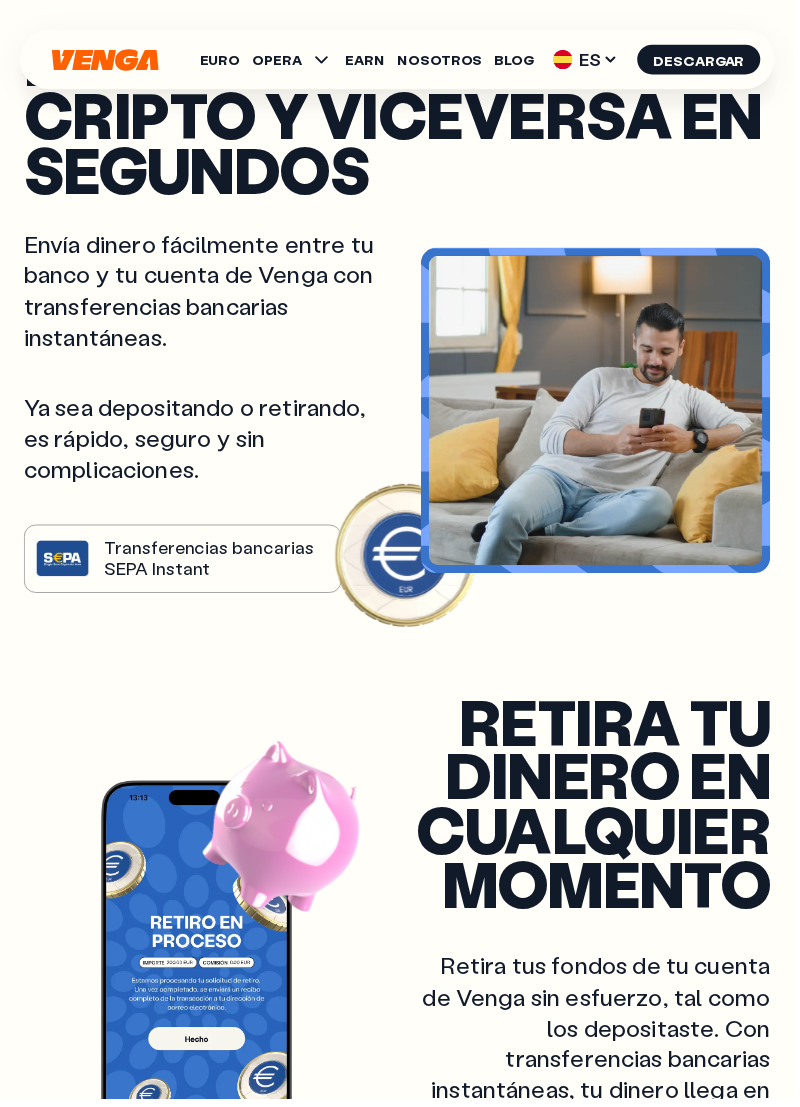 click on "Envía dinero fácilmente entre tu banco y tu cuenta de Venga con transferencias bancarias instantáneas. Ya sea depositando o retirando, es rápido, seguro y sin complicaciones. Transferencias bancarias SEPA Instant" at bounding box center (212, 413) 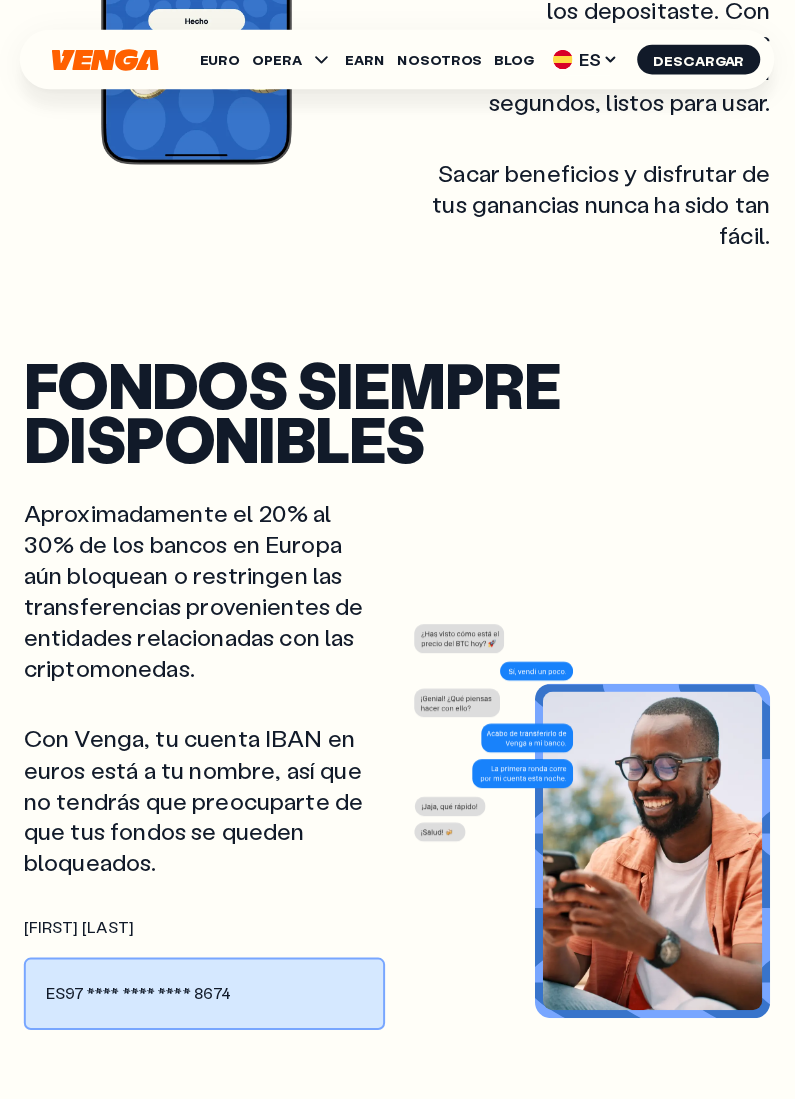 scroll, scrollTop: 2184, scrollLeft: 0, axis: vertical 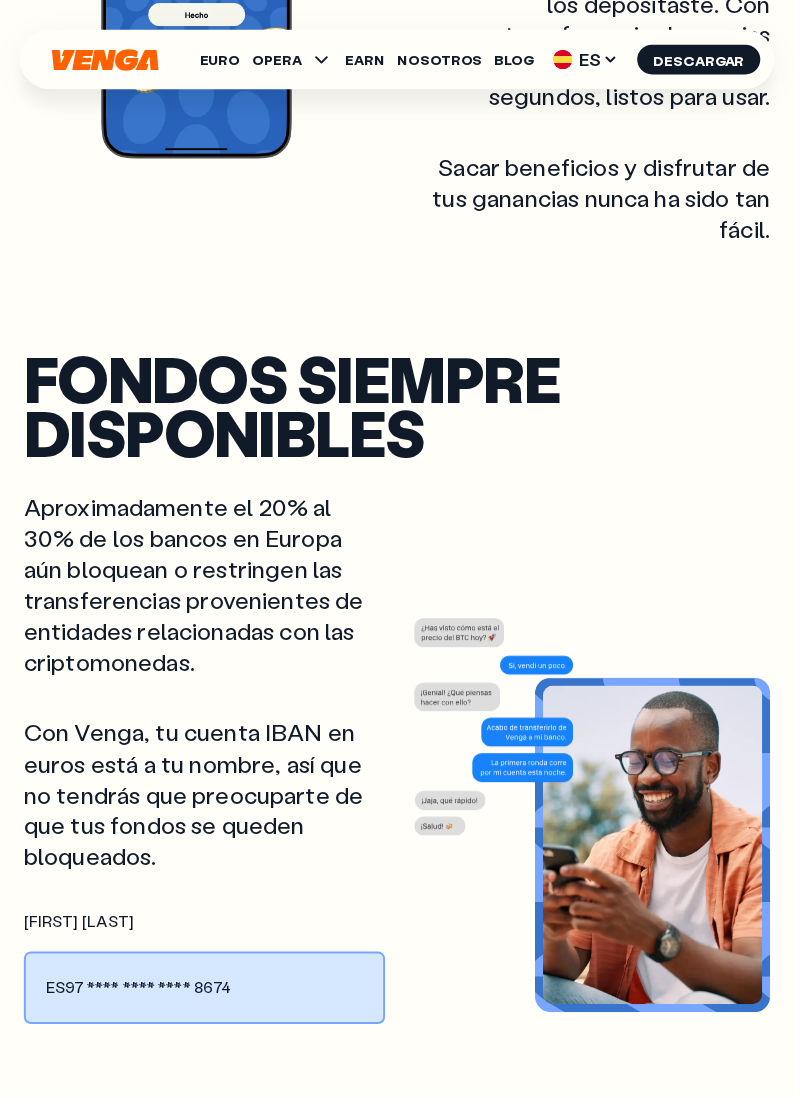click at bounding box center [594, 731] 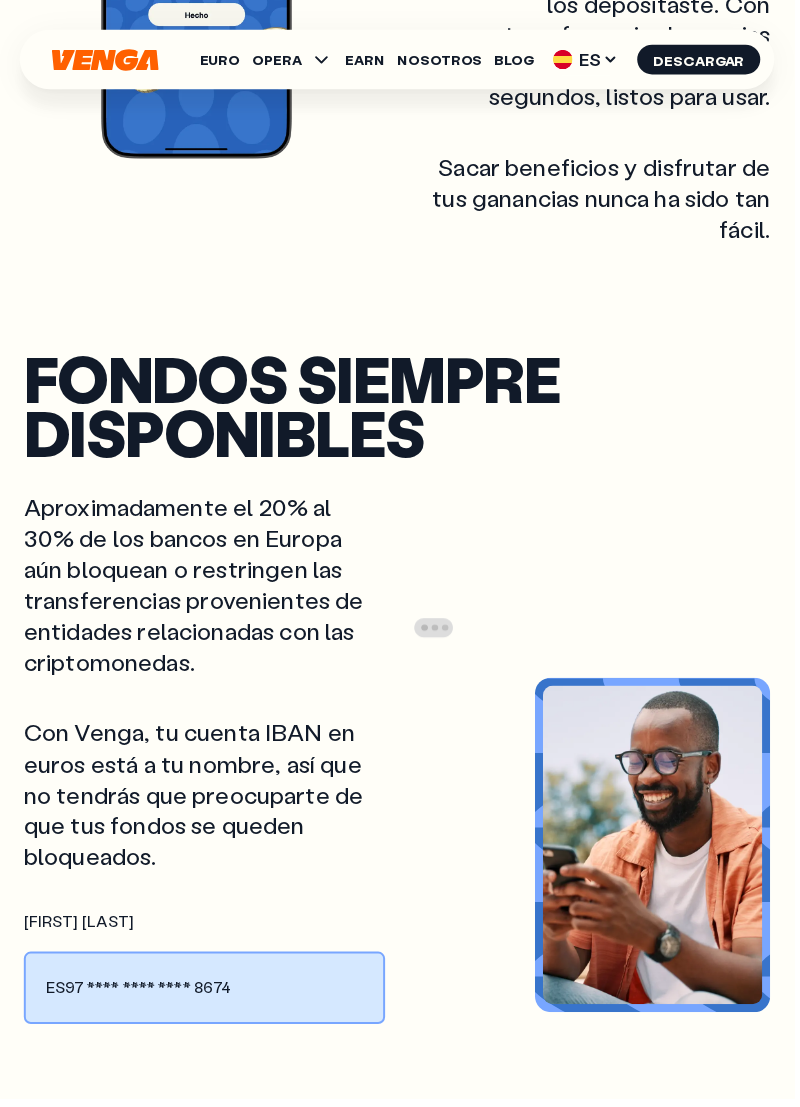 click on "ES97 **** **** **** 8674" at bounding box center [206, 995] 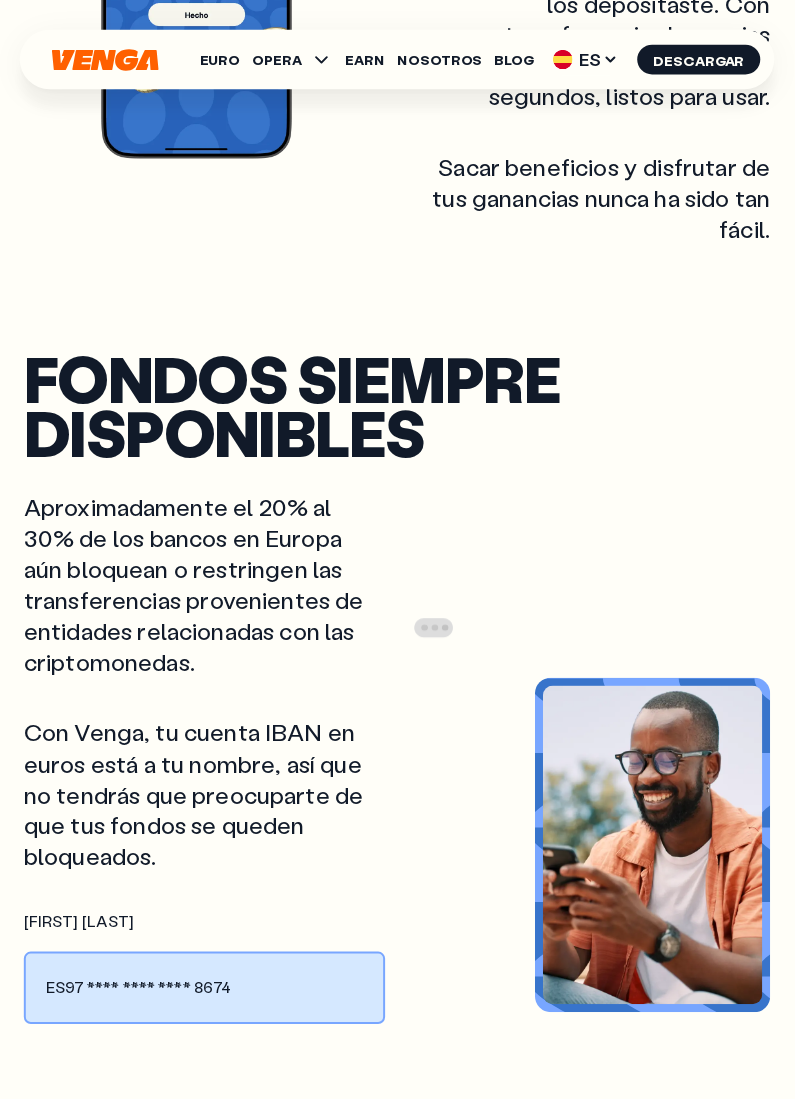 click on "ES97 **** **** **** 8674" at bounding box center (206, 995) 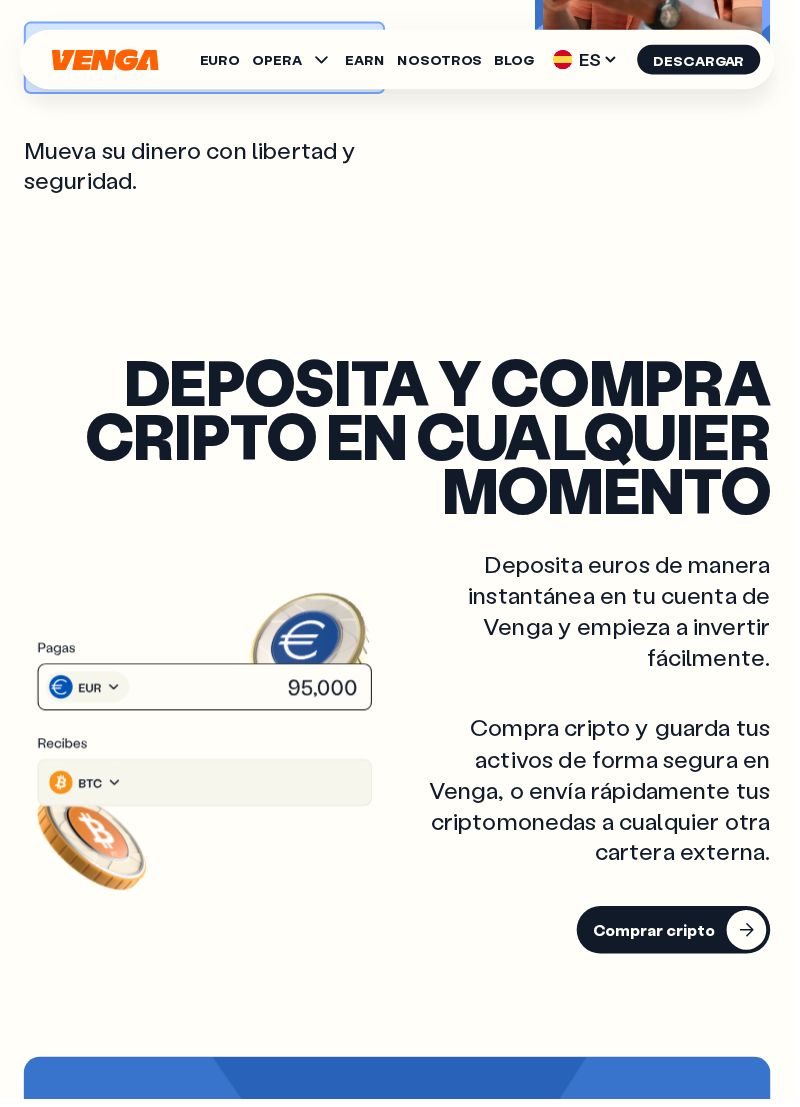 scroll, scrollTop: 3118, scrollLeft: 0, axis: vertical 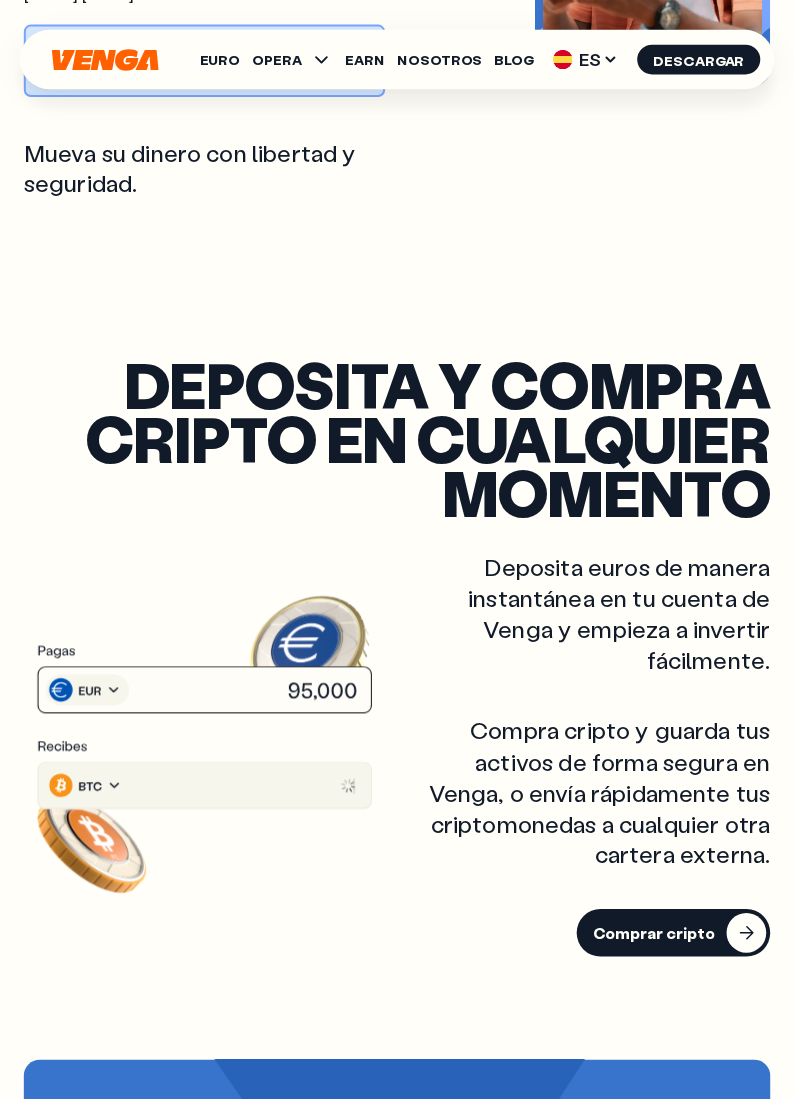 click on "Comprar cripto" at bounding box center [678, 940] 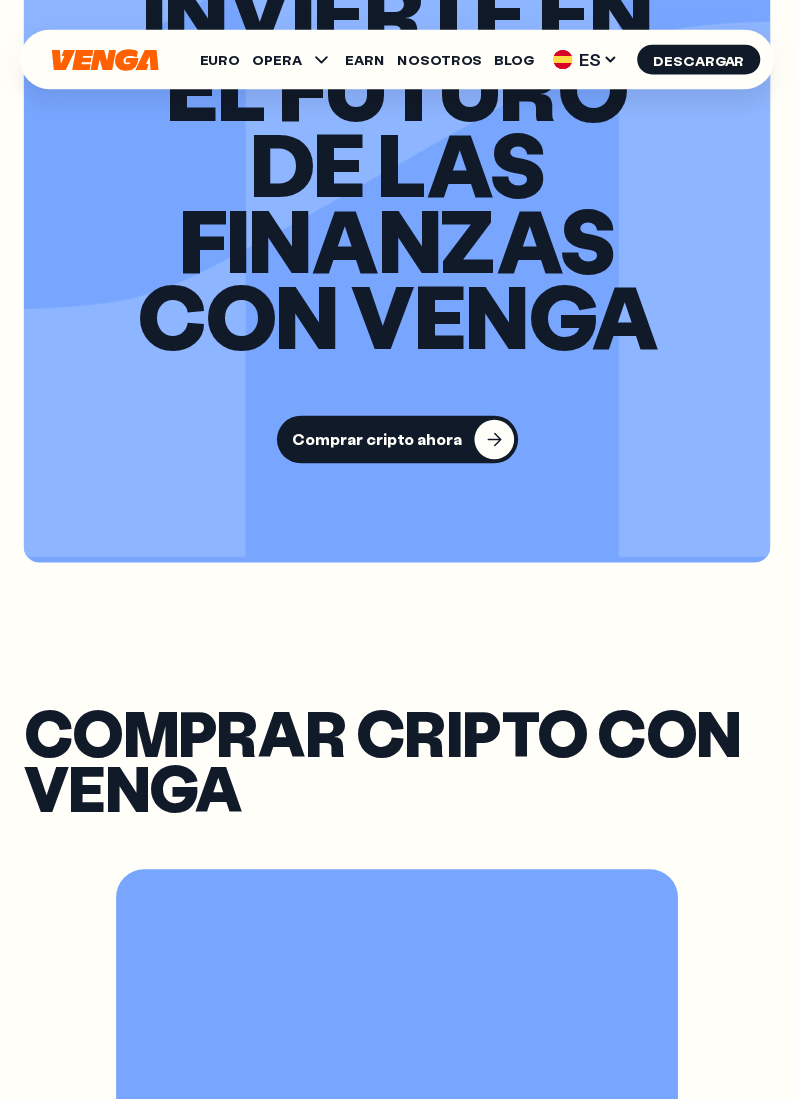 scroll, scrollTop: 0, scrollLeft: 0, axis: both 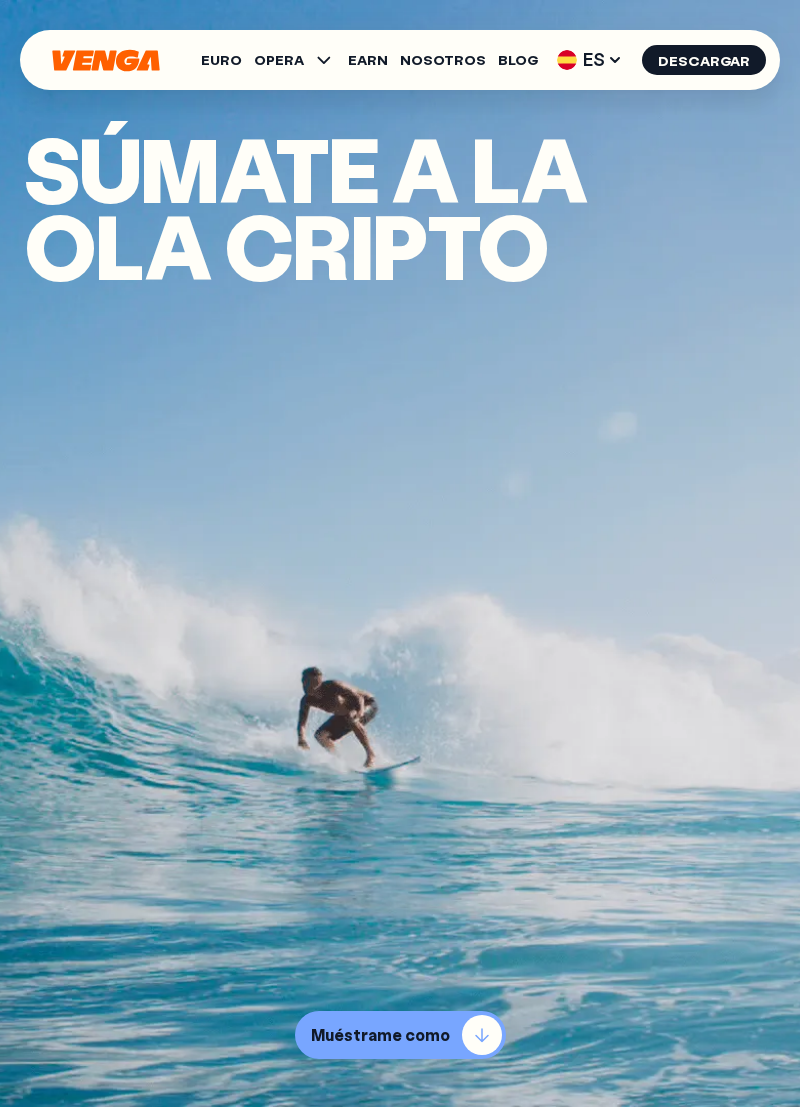 click on "Muéstrame como" at bounding box center [400, 1035] 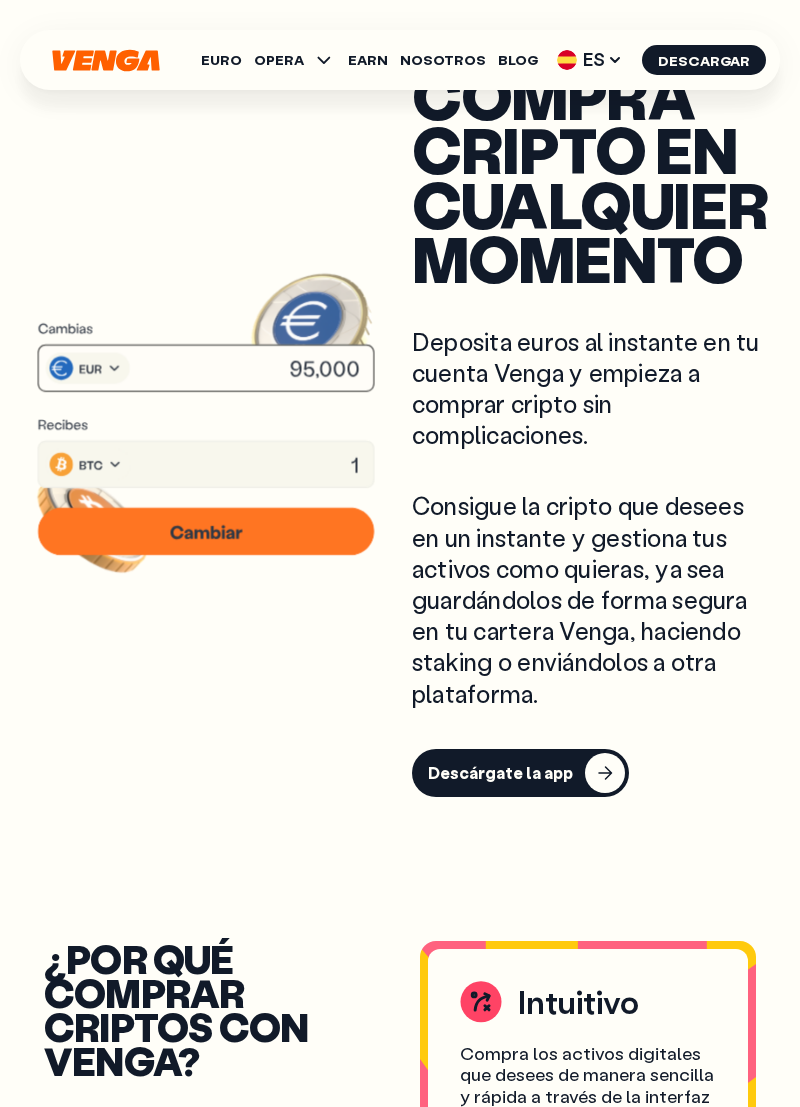 scroll, scrollTop: 1104, scrollLeft: 0, axis: vertical 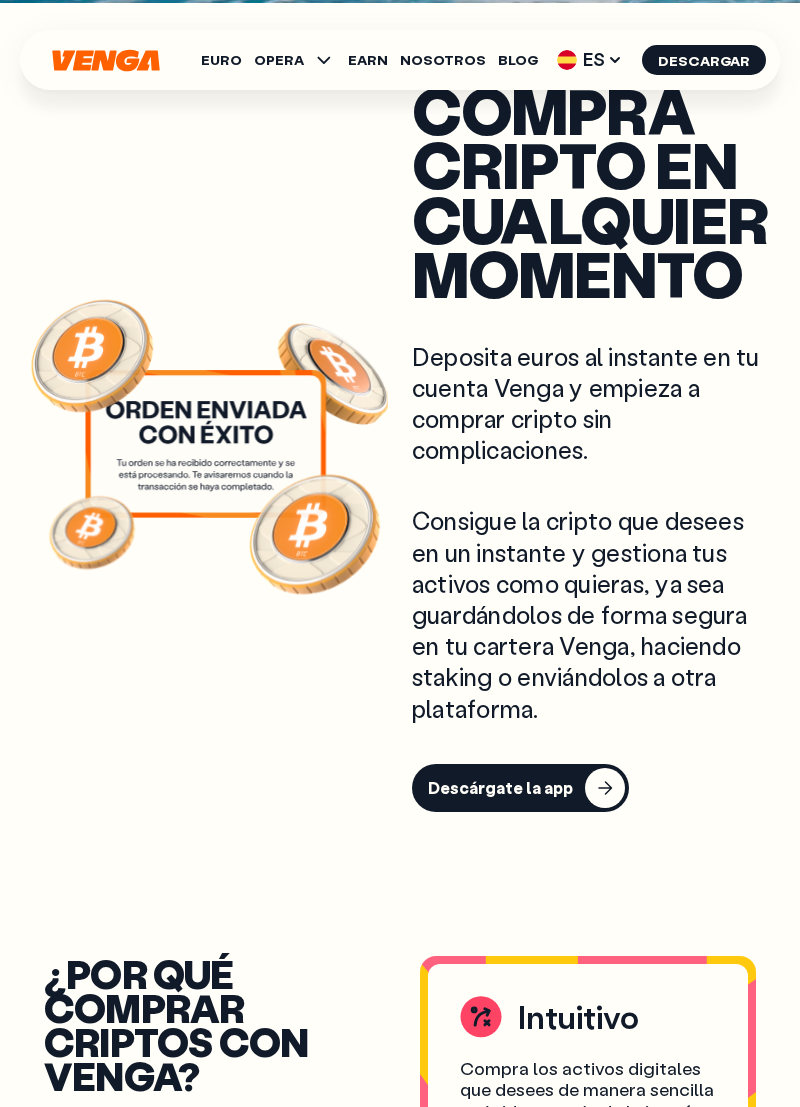 click on "Descárgate la app" at bounding box center (500, 788) 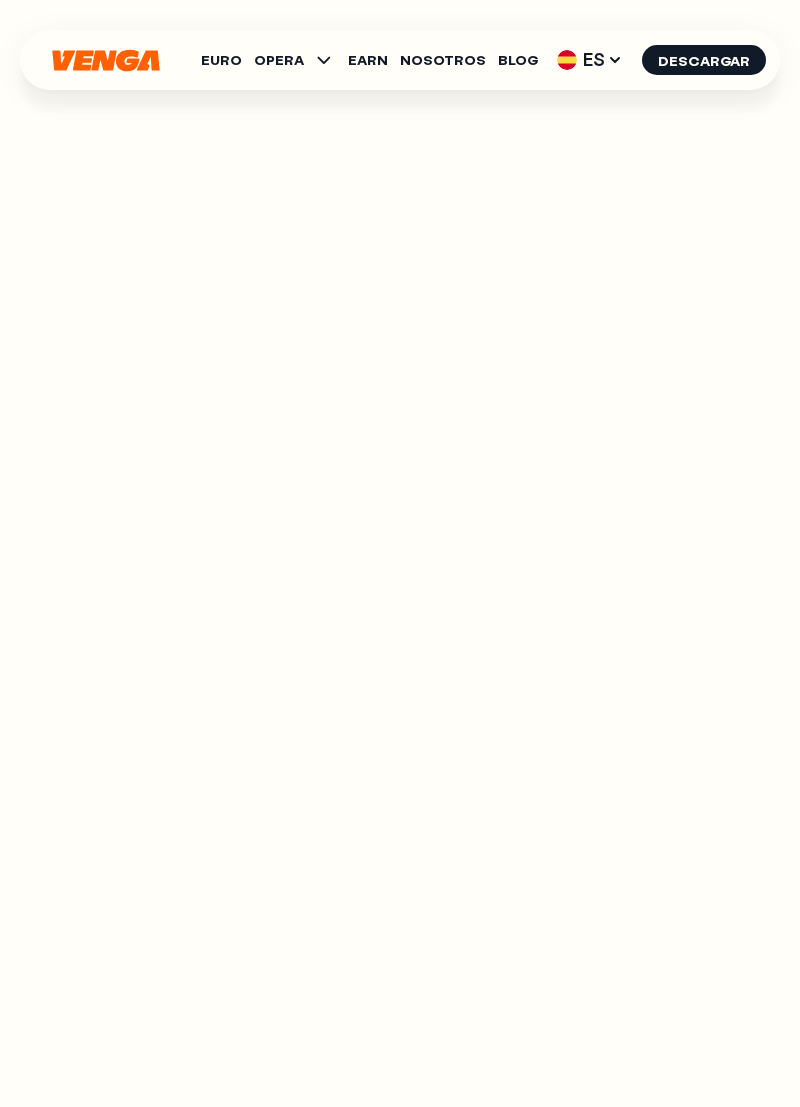 scroll, scrollTop: 0, scrollLeft: 0, axis: both 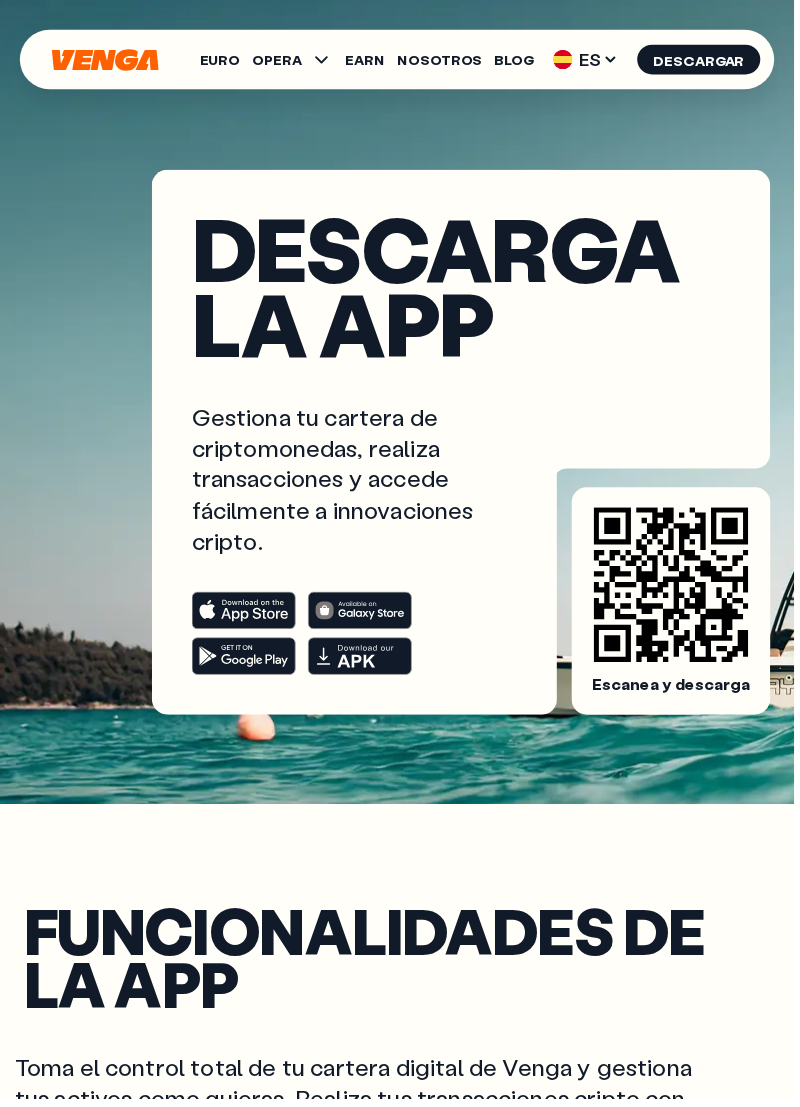 click on "Toma el control total de tu cartera digital de Venga y gestiona tus activos como quieras. Realiza tus transacciones cripto con una interfaz intuitiva y disfruta de tu viaje cripto con nosotros." at bounding box center [362, 1106] 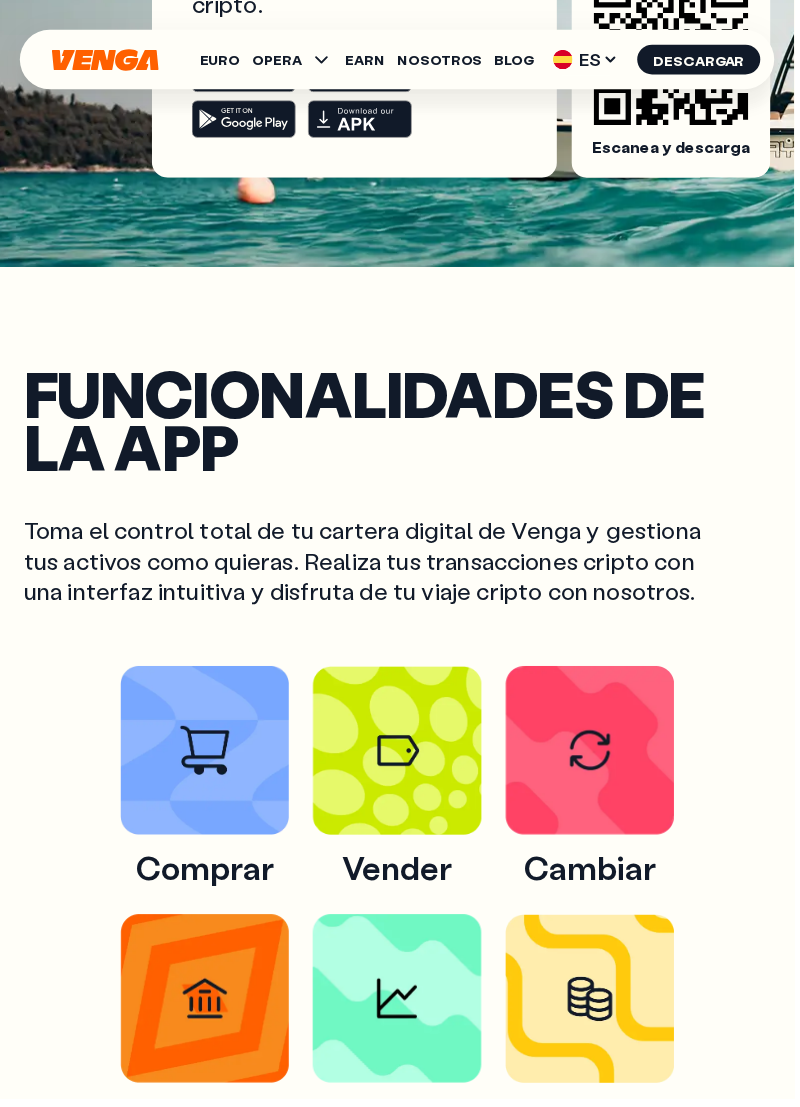scroll, scrollTop: 540, scrollLeft: 0, axis: vertical 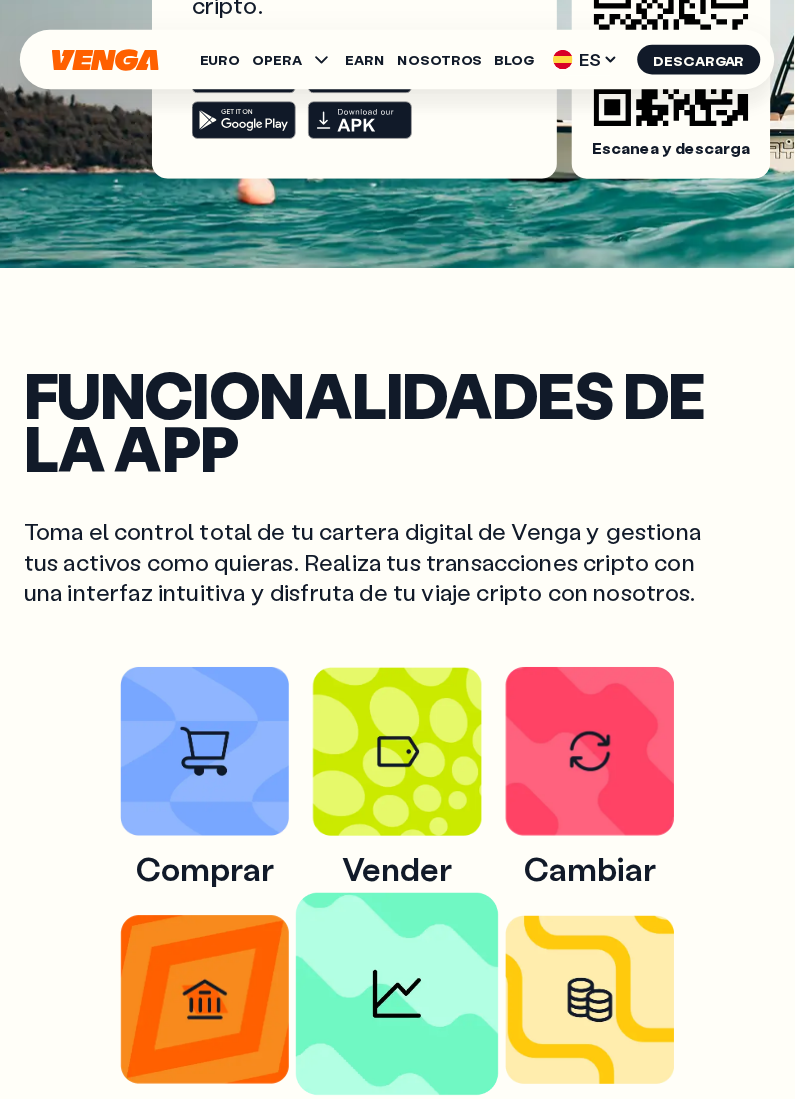 click at bounding box center [400, 1001] 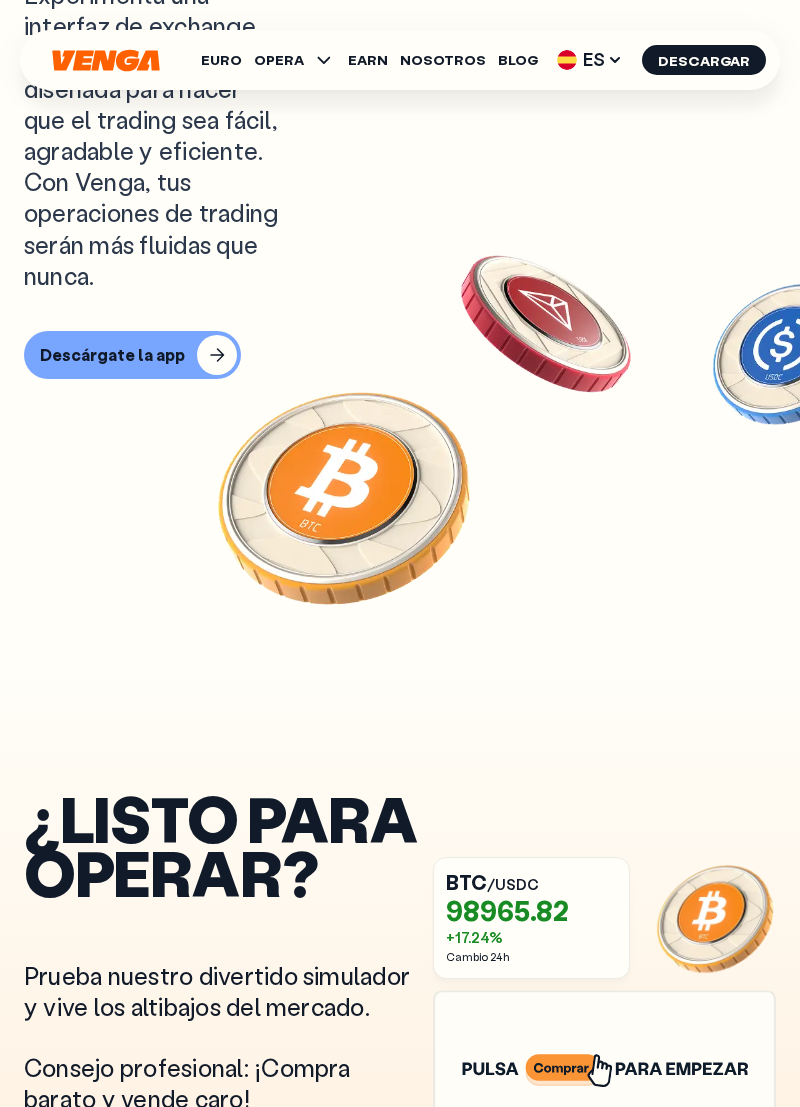 scroll, scrollTop: 340, scrollLeft: 0, axis: vertical 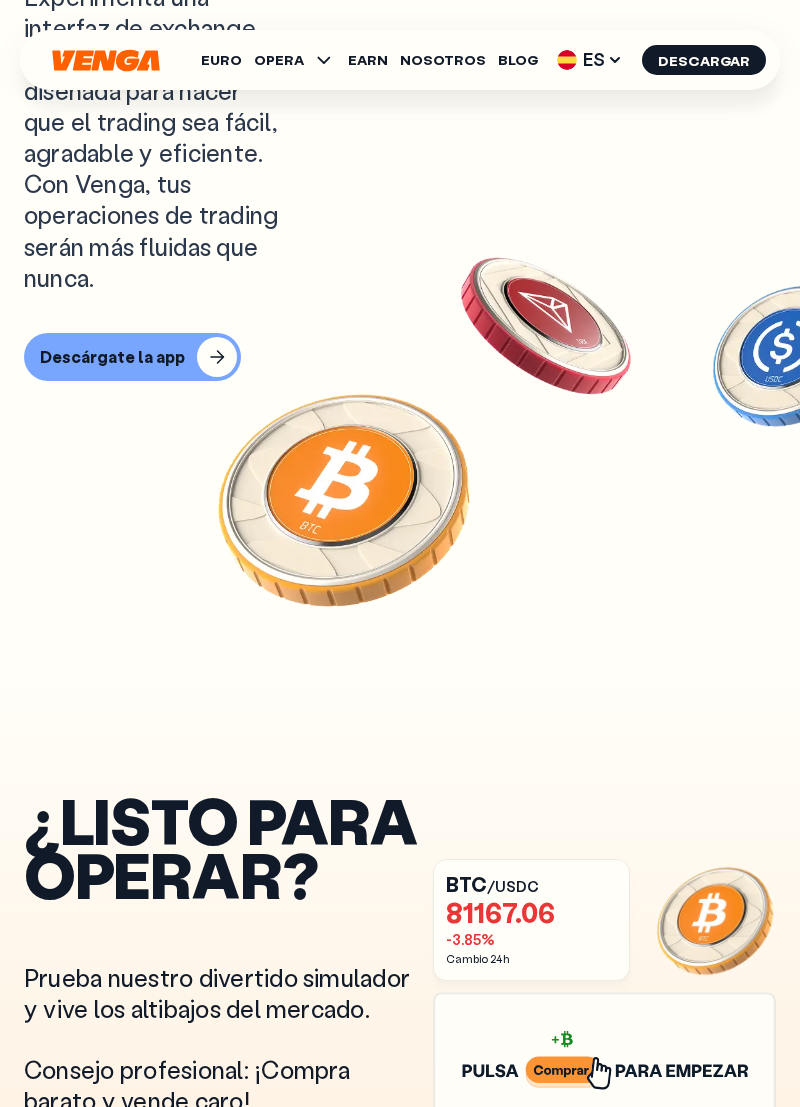 click on "81167.06" at bounding box center (529, 912) 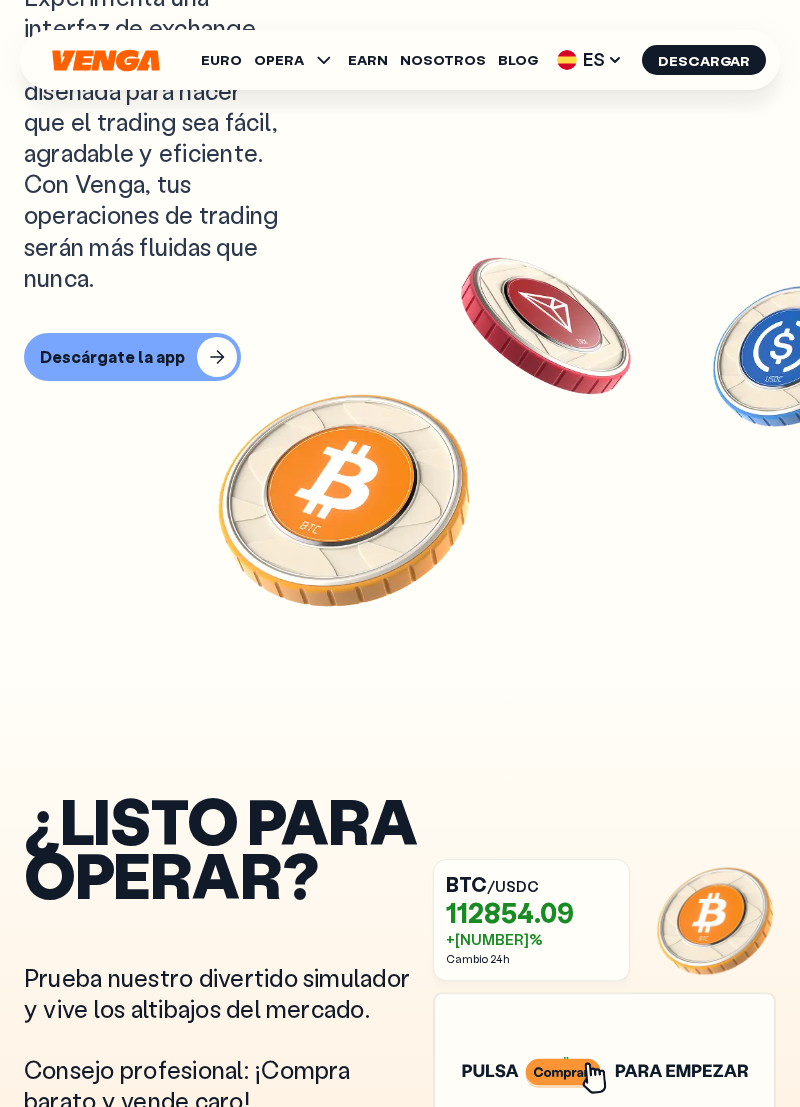 click 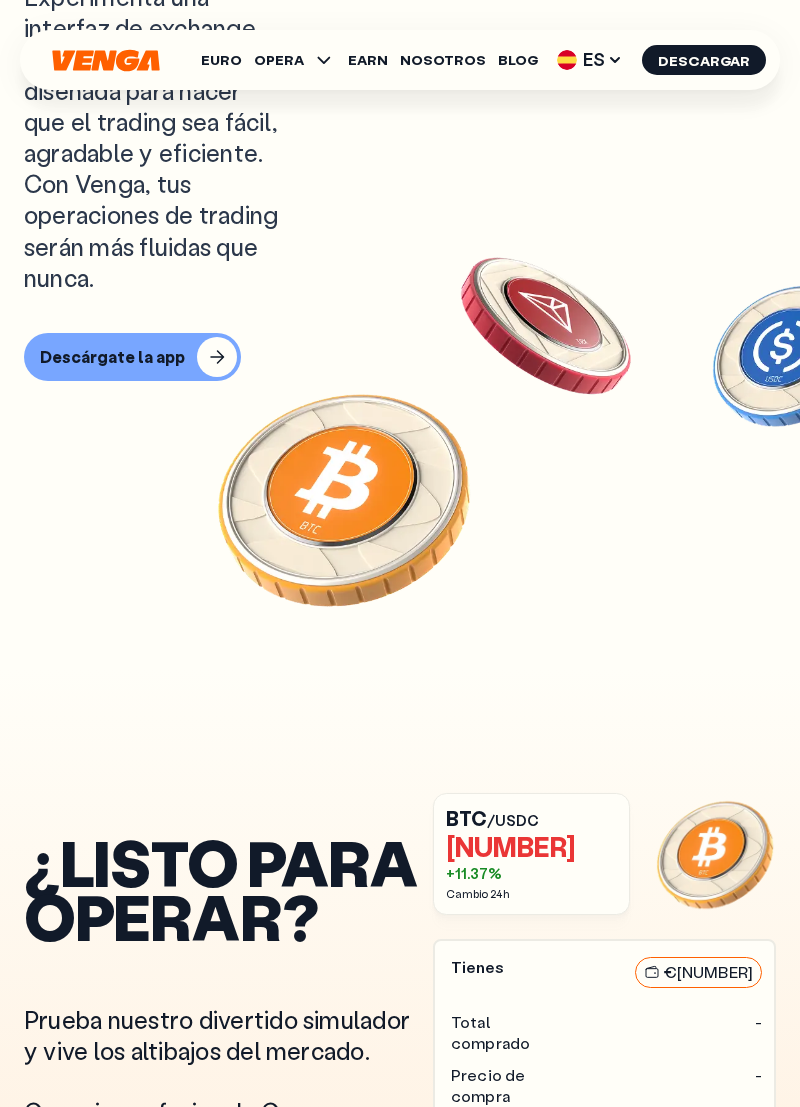 click at bounding box center [715, 854] 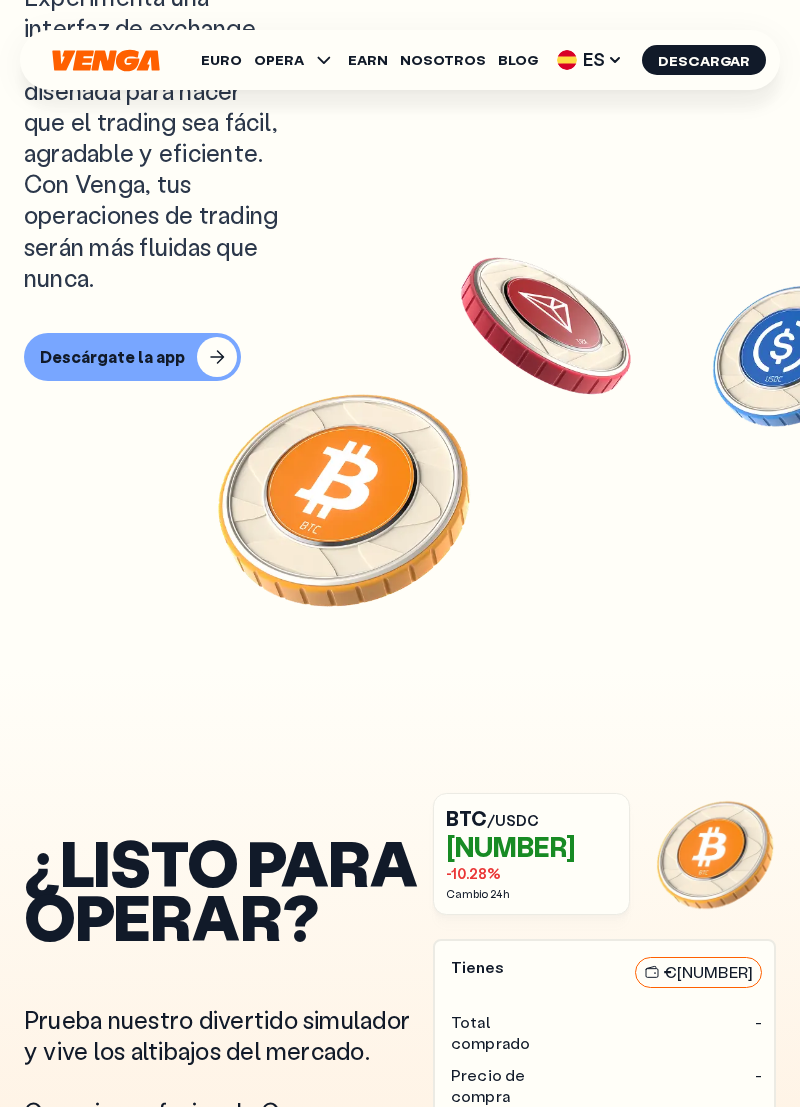 click on "€ 10000" at bounding box center [698, 972] 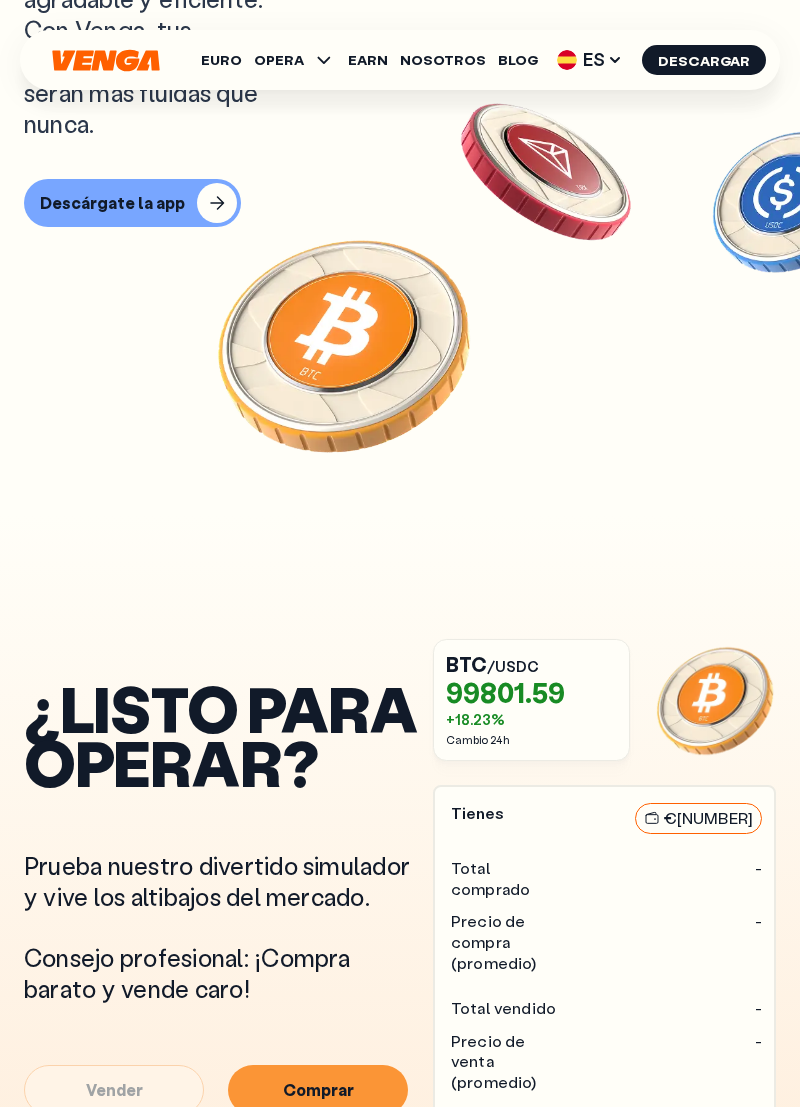 scroll, scrollTop: 495, scrollLeft: 0, axis: vertical 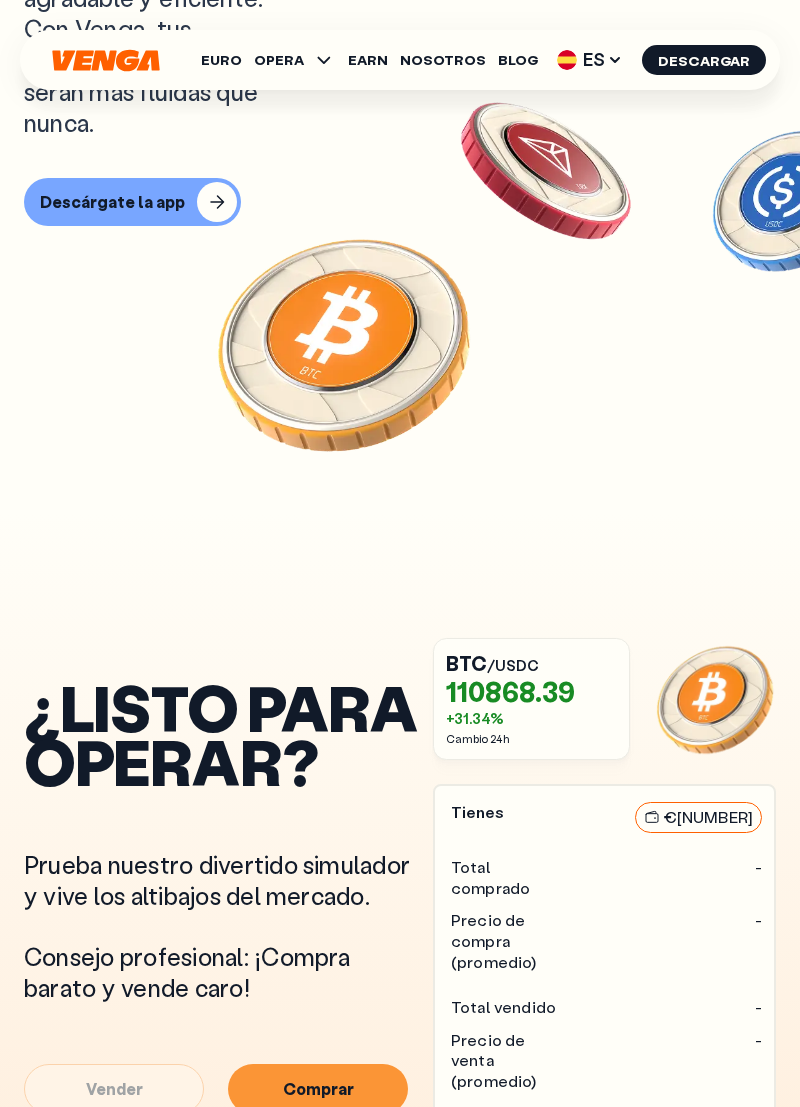 click on "Precio de venta (promedio)" at bounding box center (511, 1061) 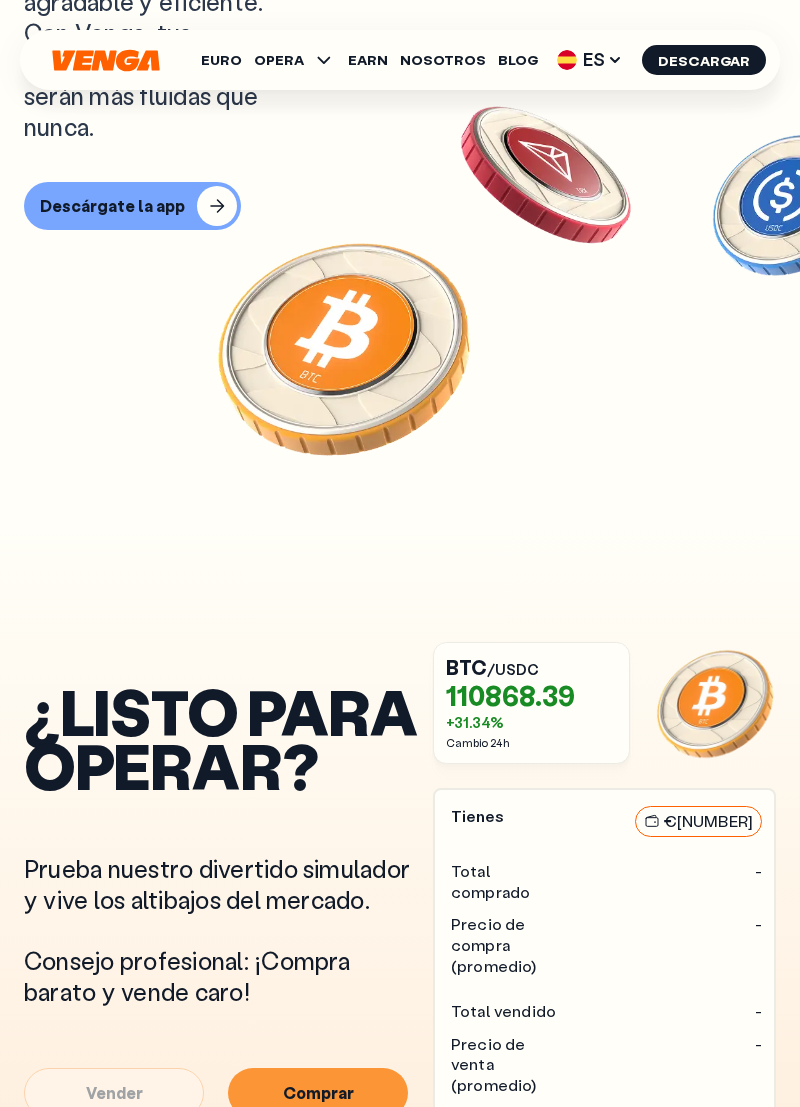 scroll, scrollTop: 483, scrollLeft: 0, axis: vertical 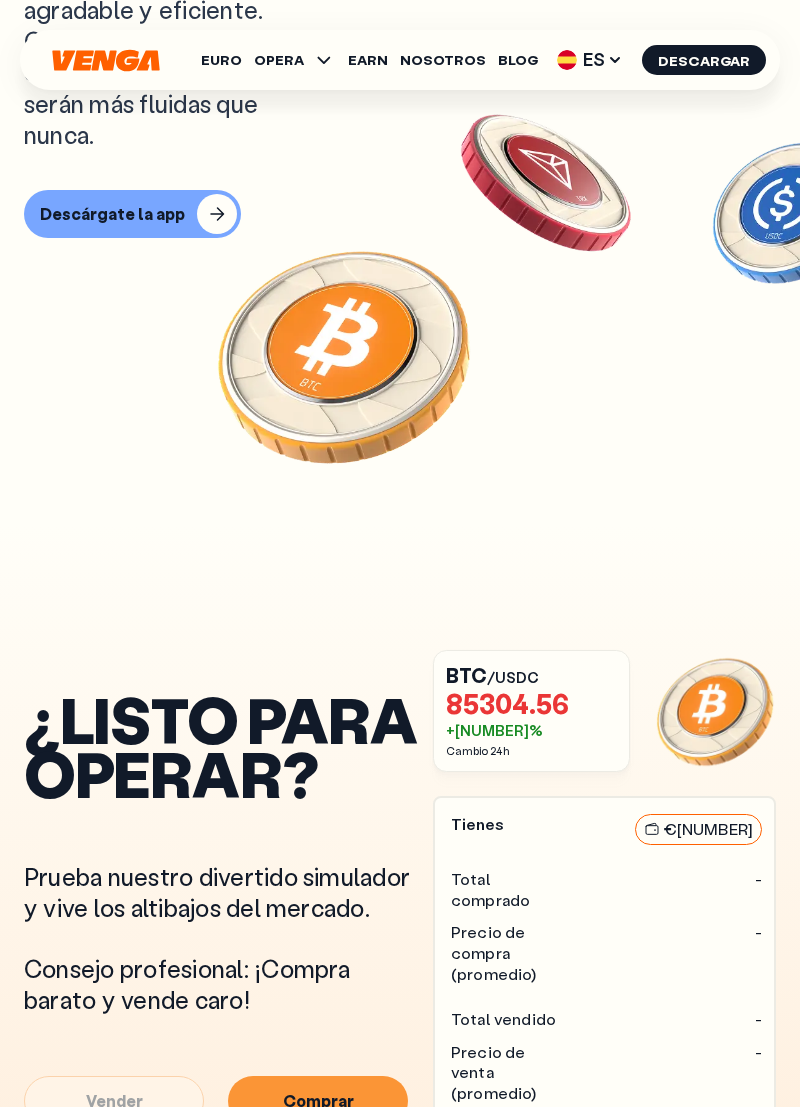 click on "Tienes € [NUMBER] Total comprado - Precio de compra (promedio) - Total vendido - Precio de venta (promedio) - PnL realizado -" at bounding box center (604, 982) 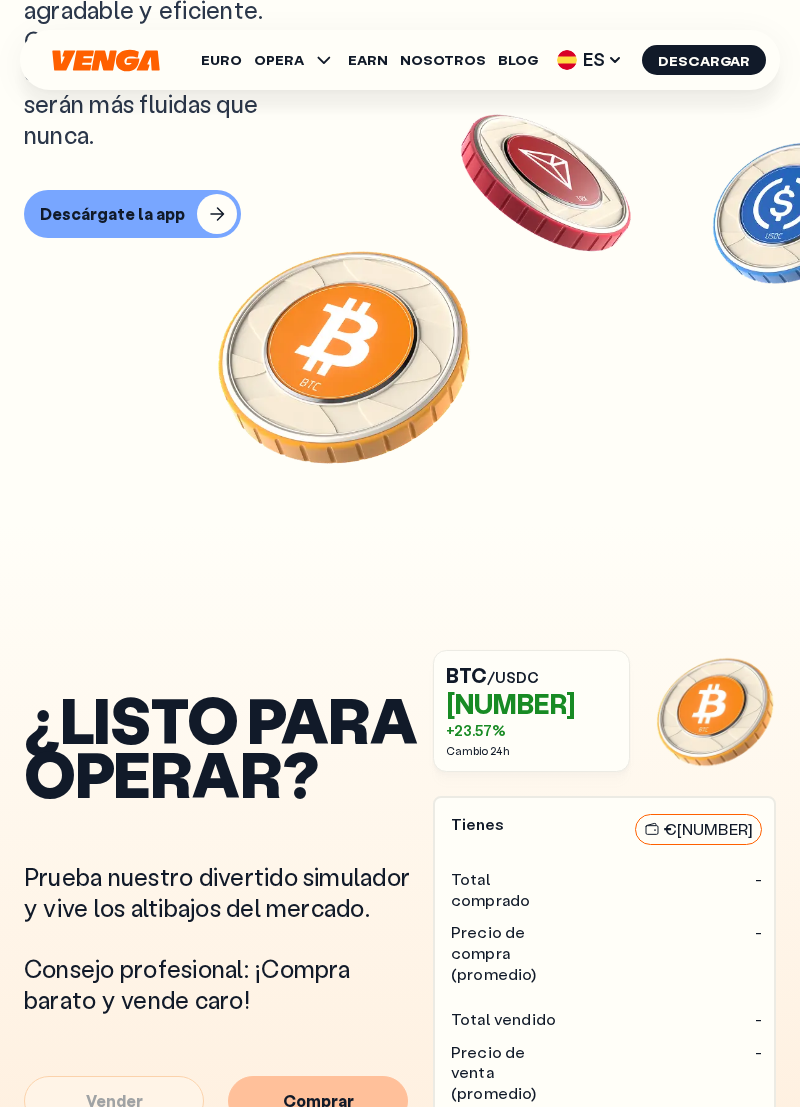 click on "Comprar" at bounding box center (318, 1101) 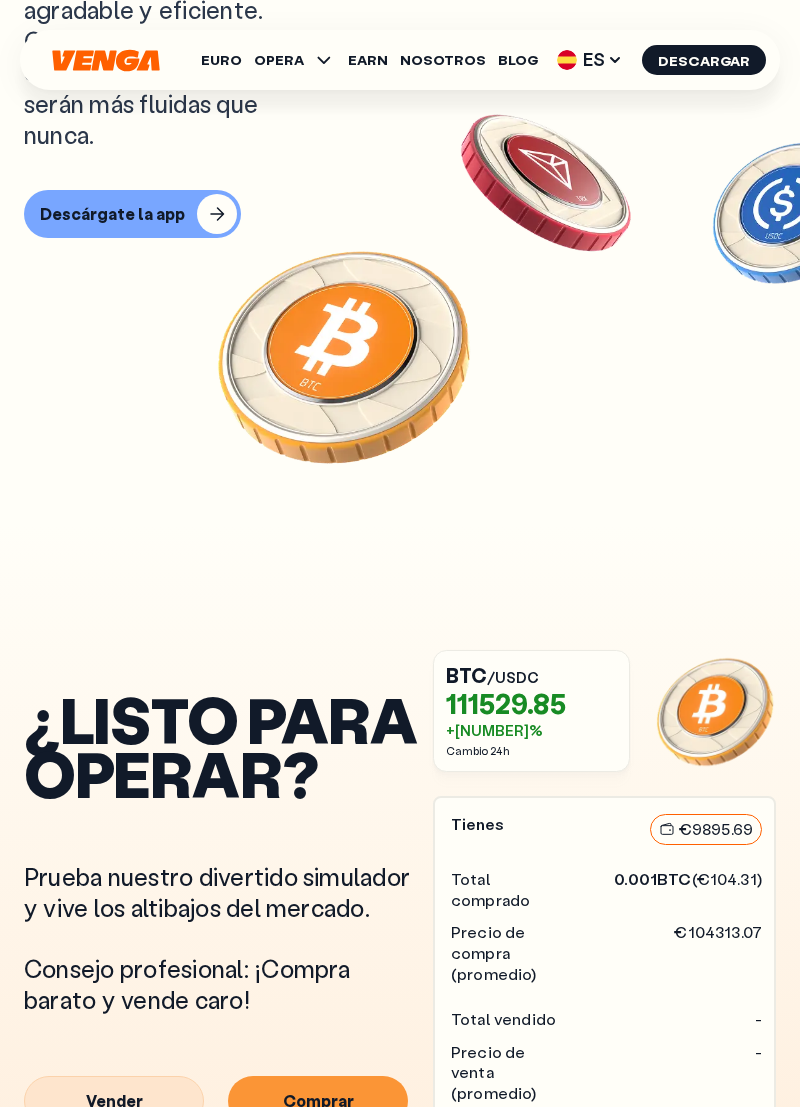 click on "€ 9895.69" at bounding box center [706, 829] 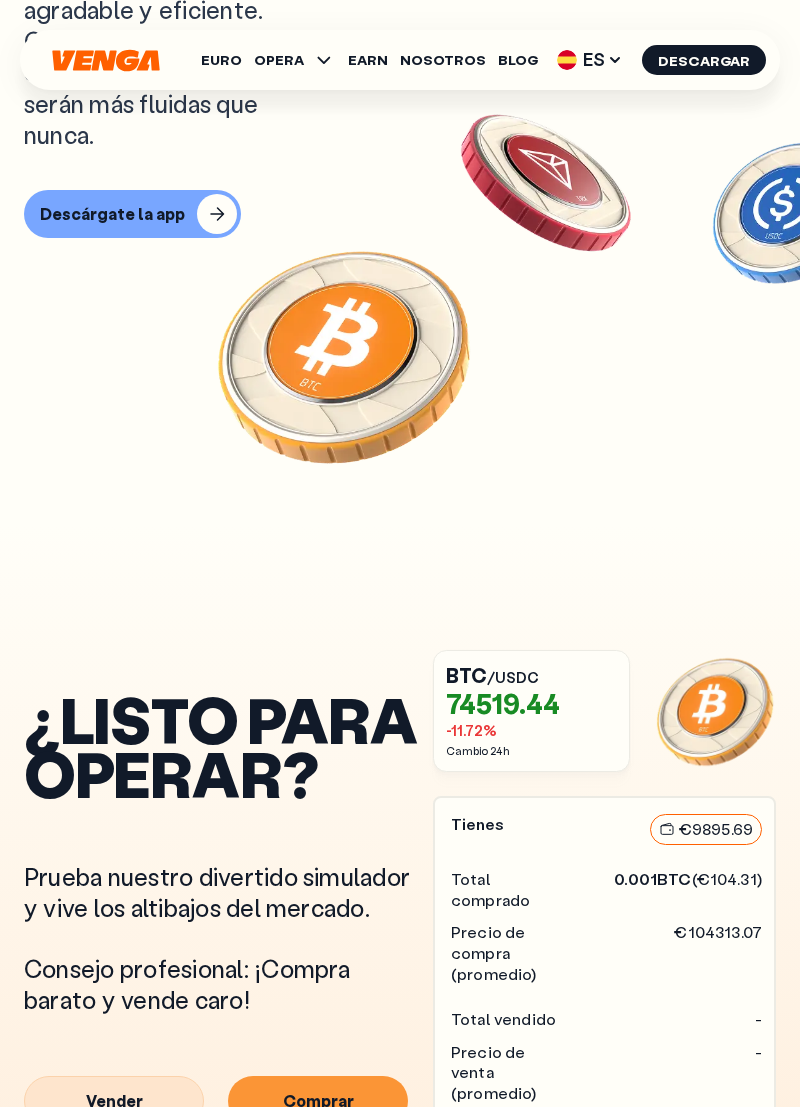 click on "Total comprado" at bounding box center [511, 890] 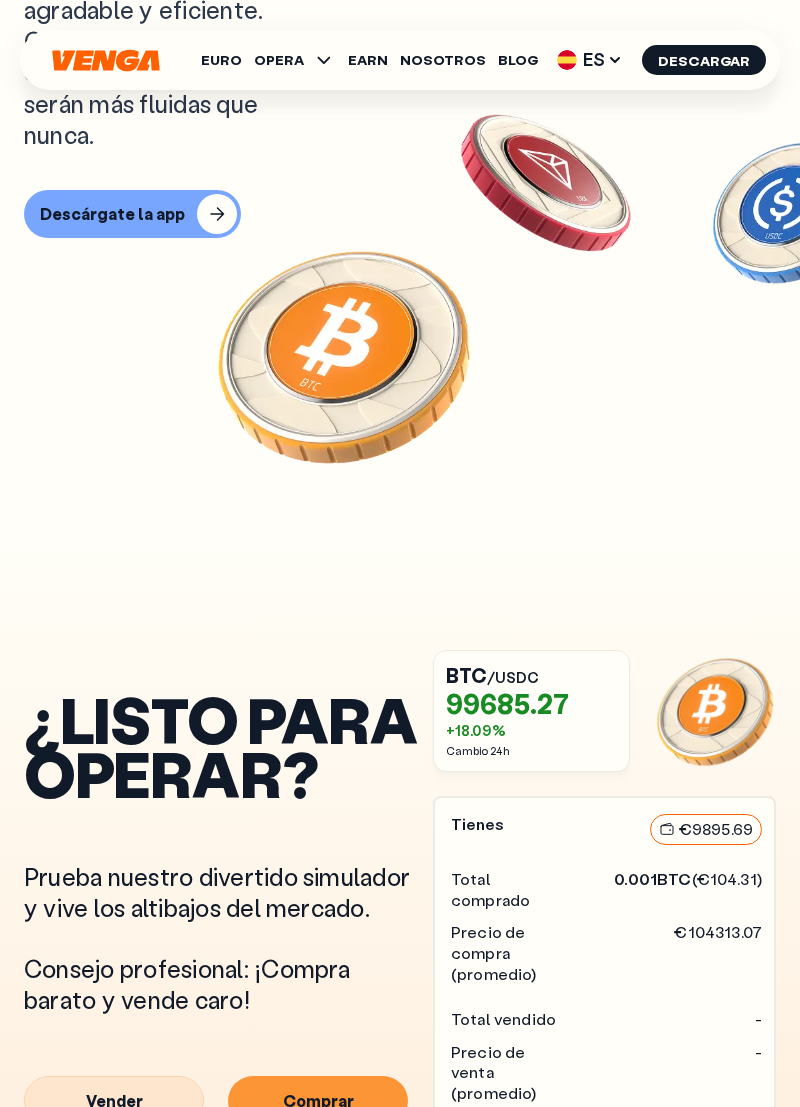 click on "Total comprado" at bounding box center (511, 890) 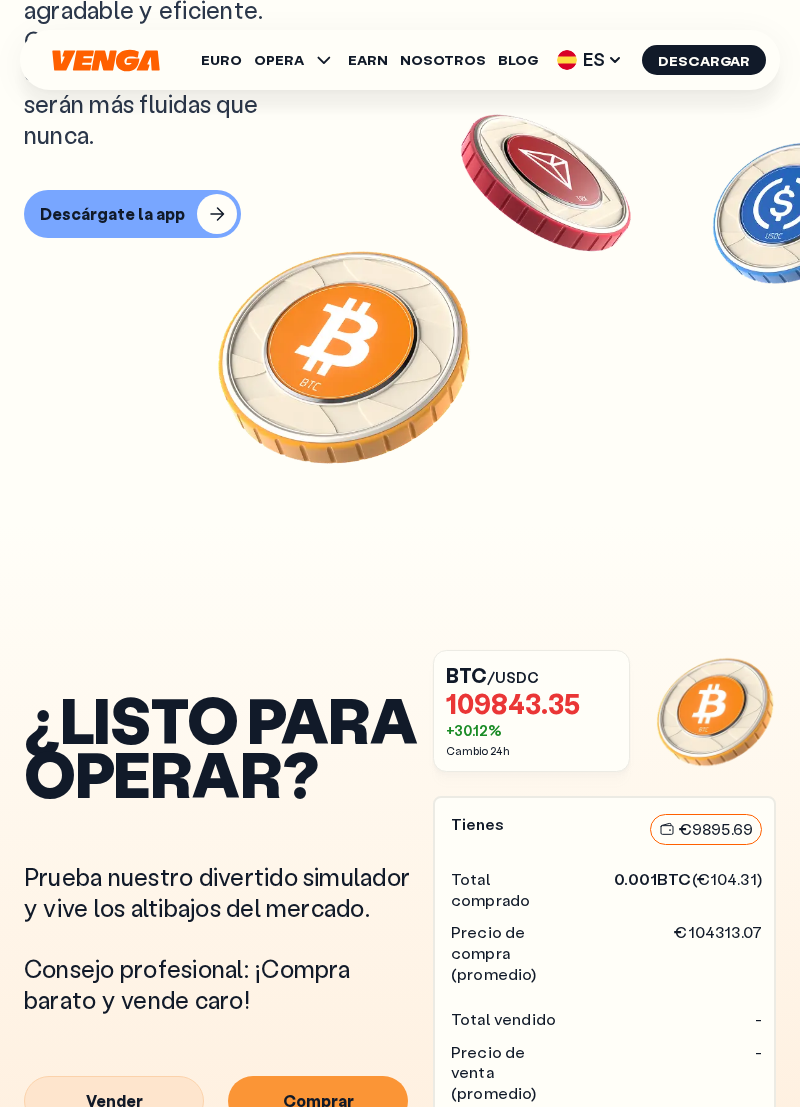 click on "€104313.07" at bounding box center [718, 953] 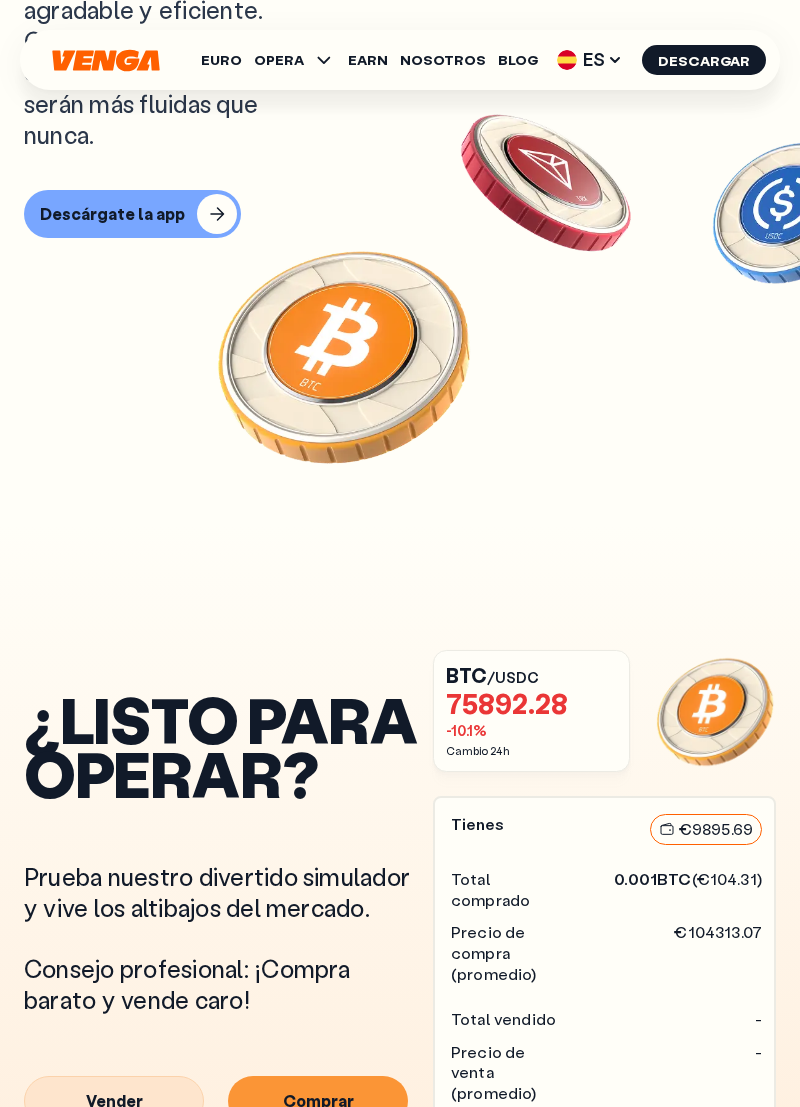 click on "Precio de compra (promedio)" at bounding box center [511, 953] 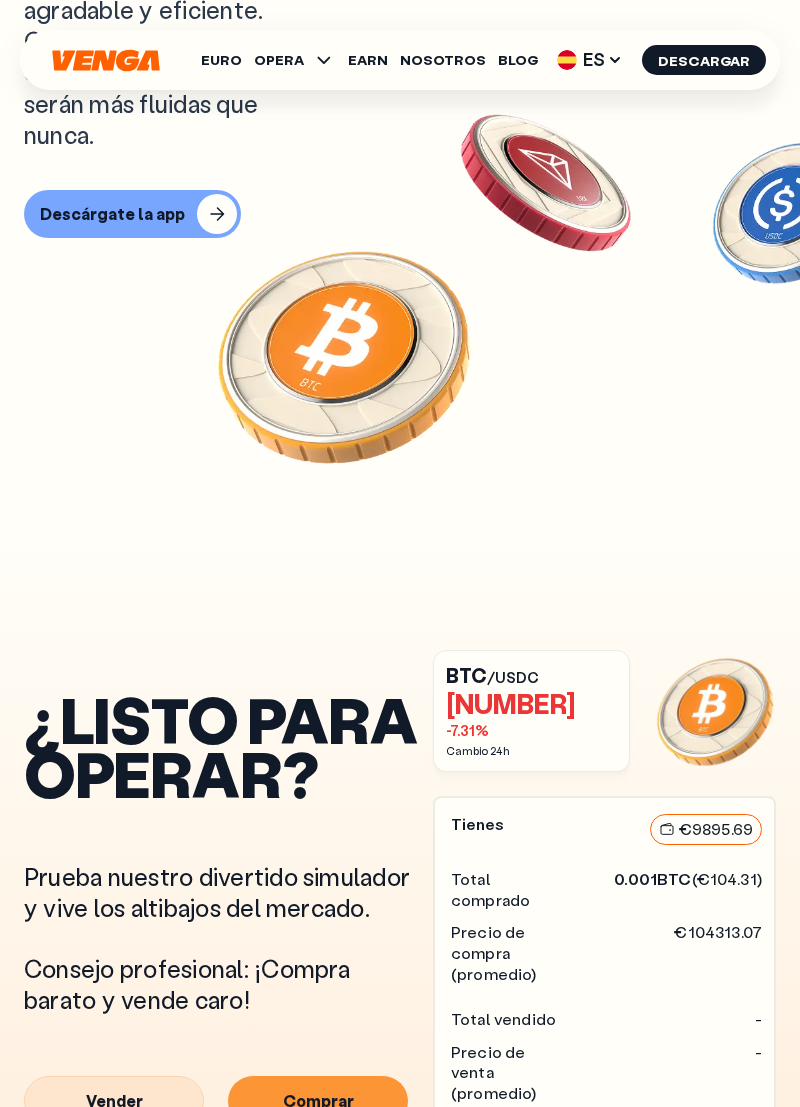 click on "€104313.07" at bounding box center [718, 953] 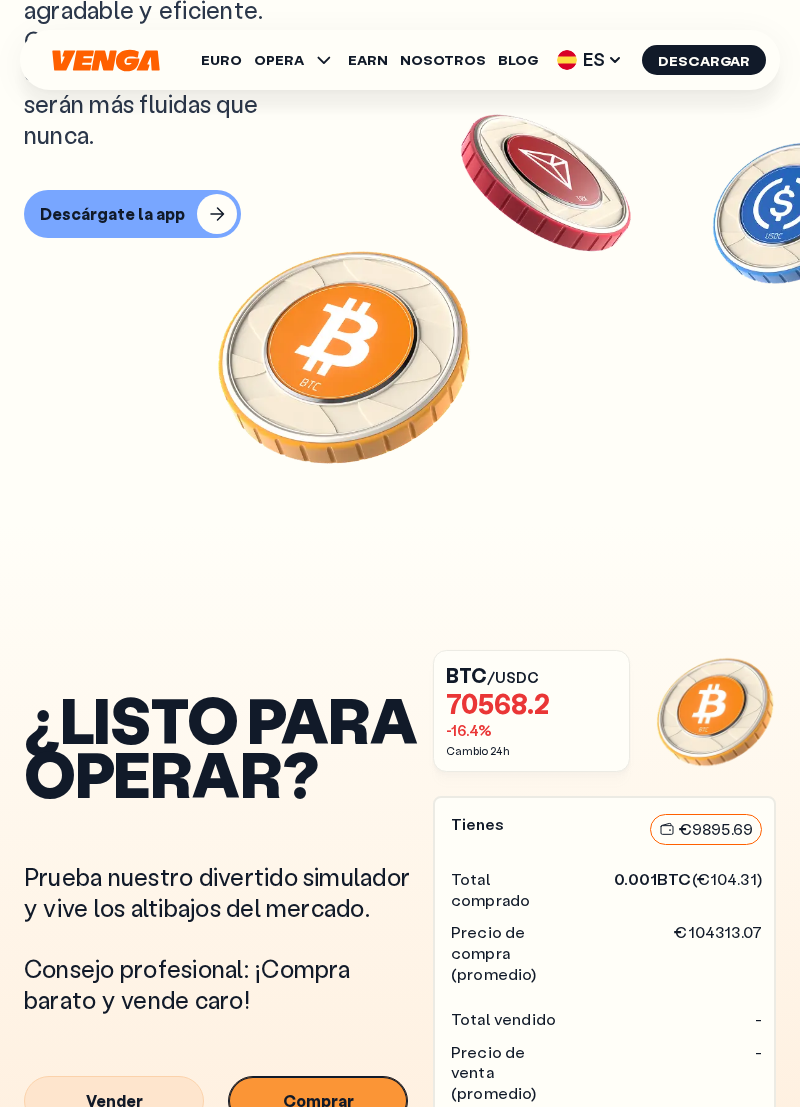 click on "Comprar" at bounding box center [318, 1101] 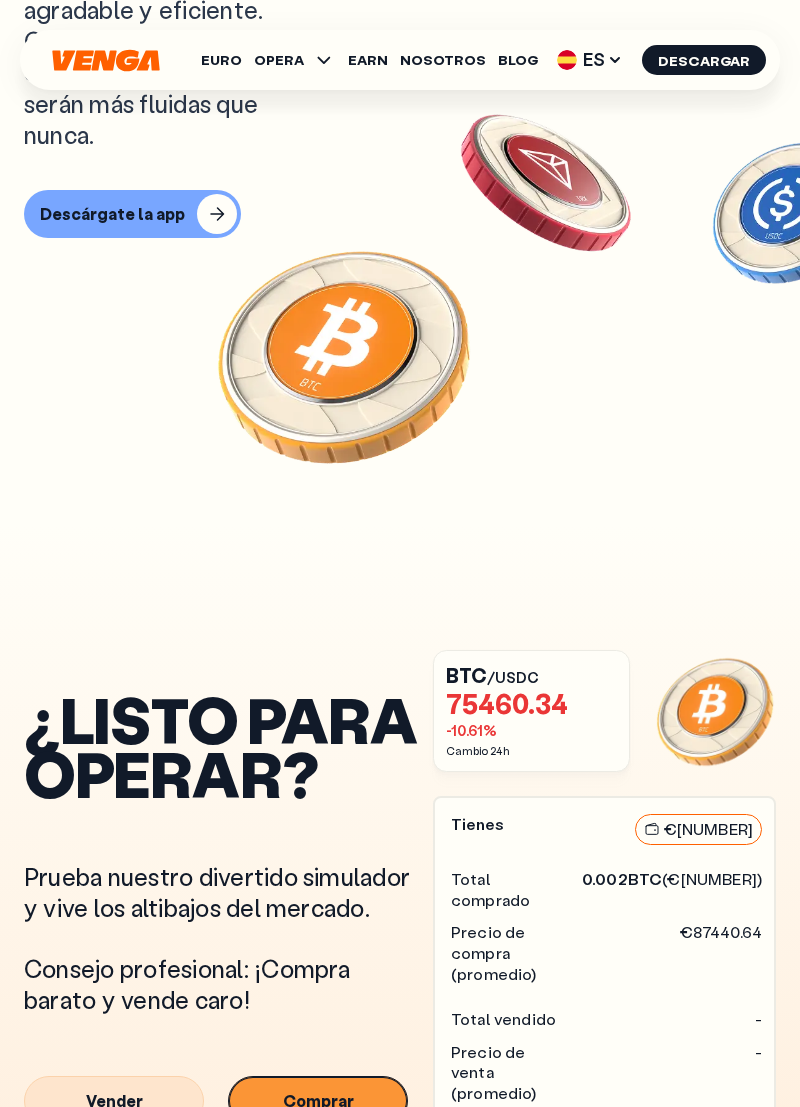 click on "Comprar" at bounding box center [318, 1101] 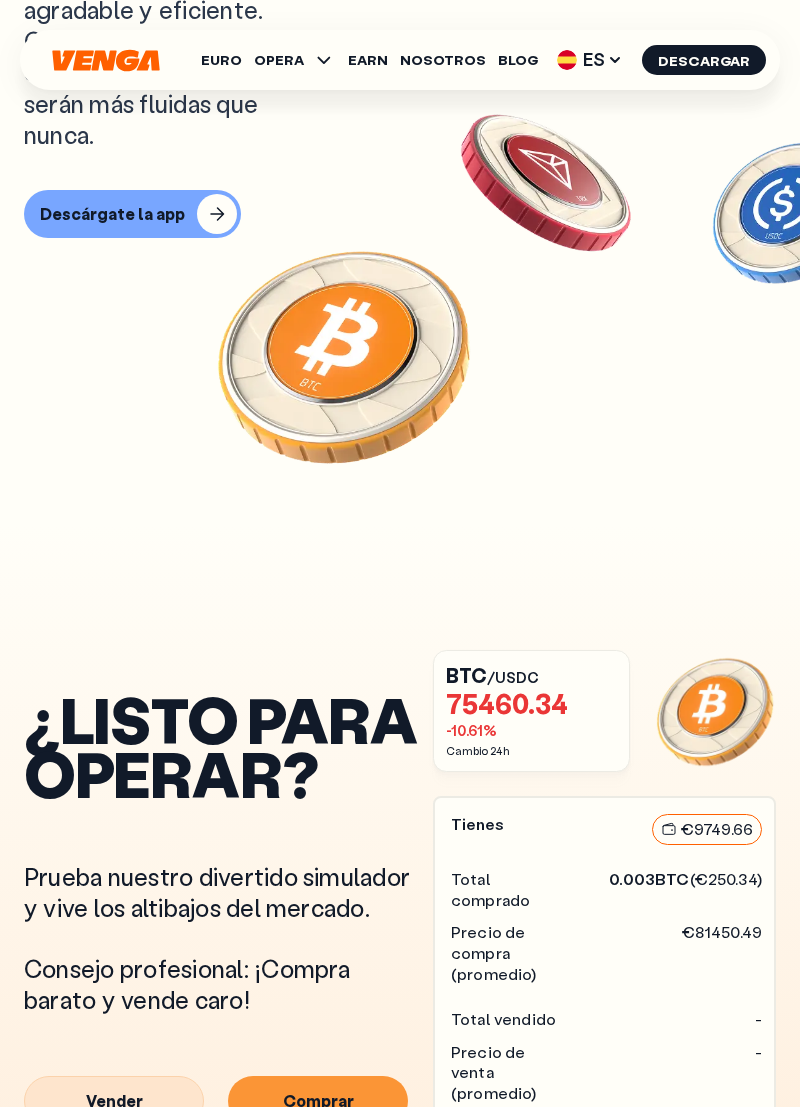click on "€81450.49" at bounding box center (722, 953) 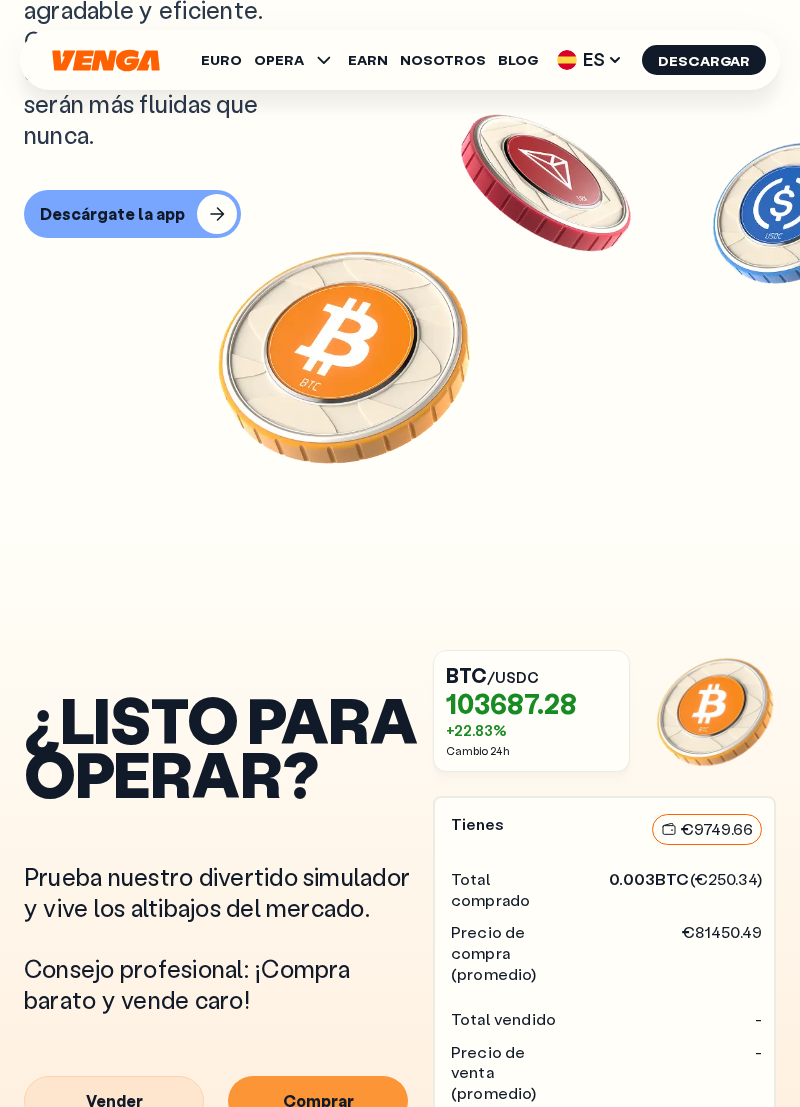 click on "€81450.49" at bounding box center (722, 953) 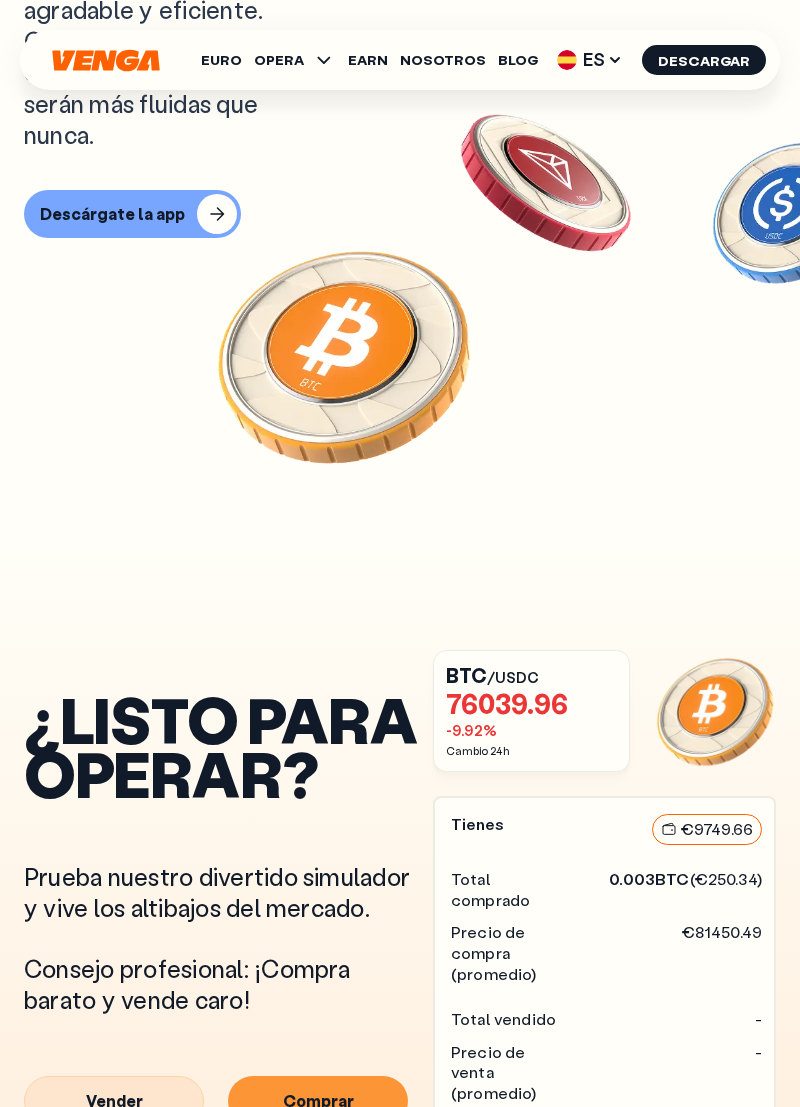 click on "€81450.49" at bounding box center [722, 953] 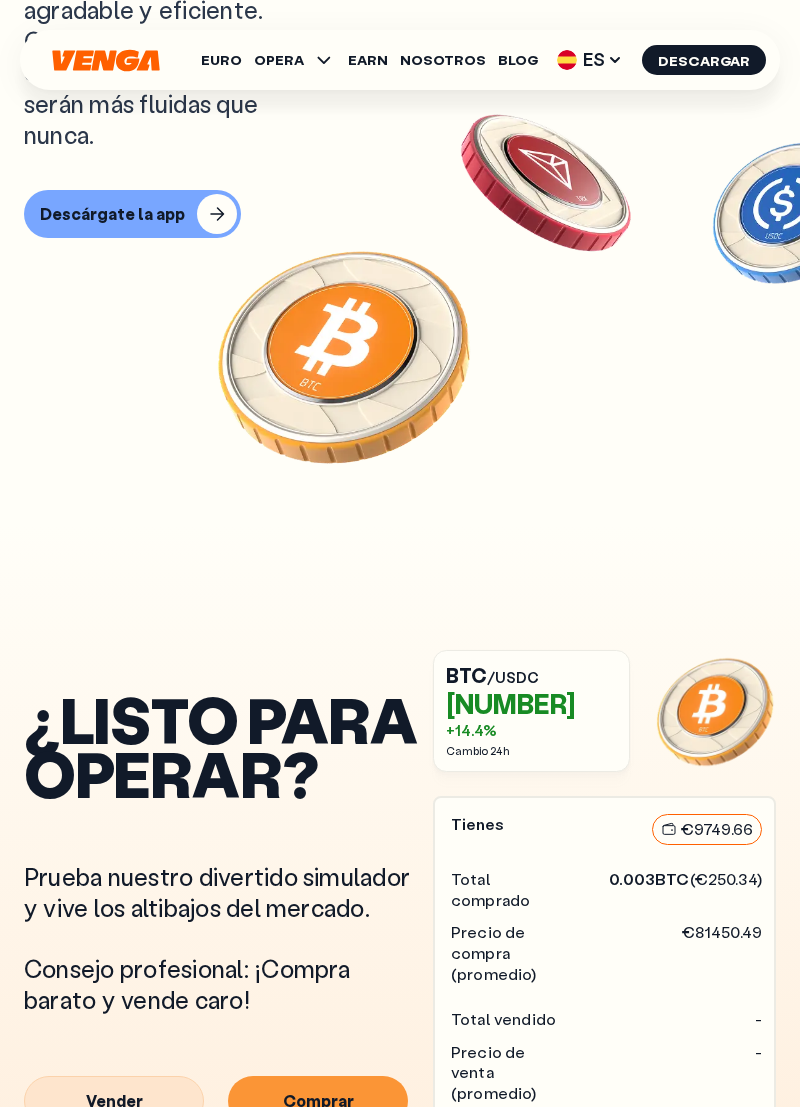 click on "[CURRENCY] [NUMBER]" at bounding box center [707, 829] 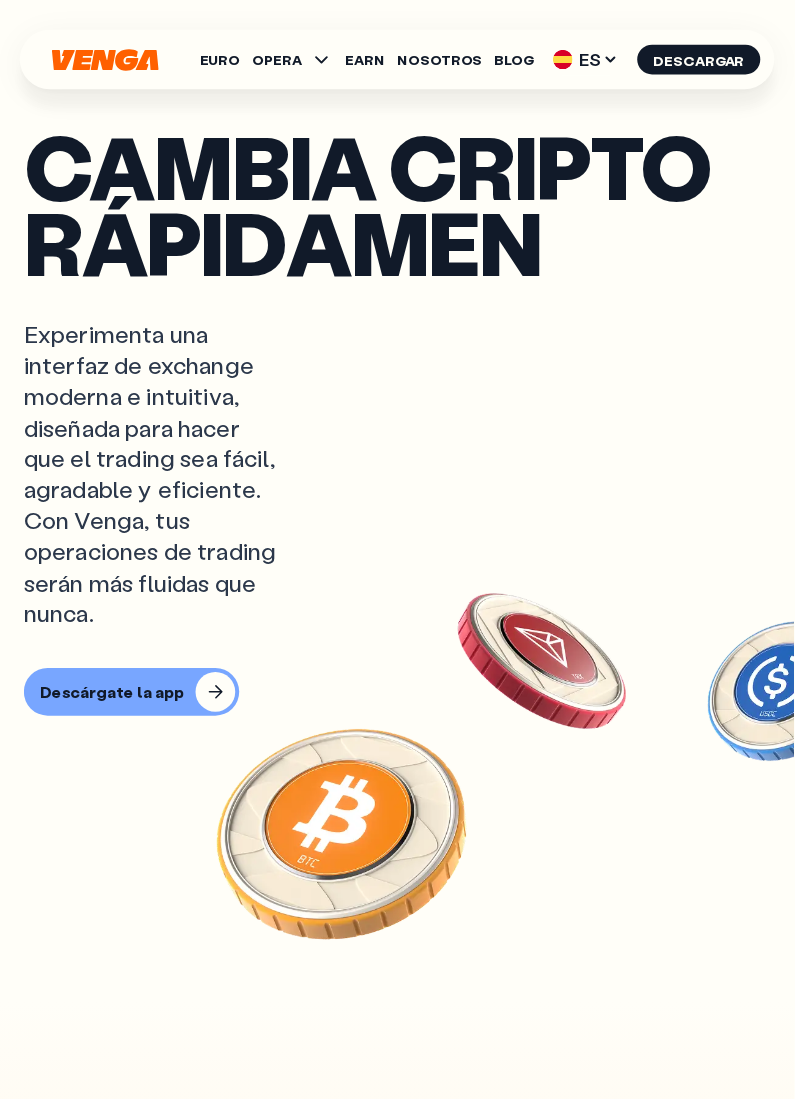 scroll, scrollTop: 1, scrollLeft: 0, axis: vertical 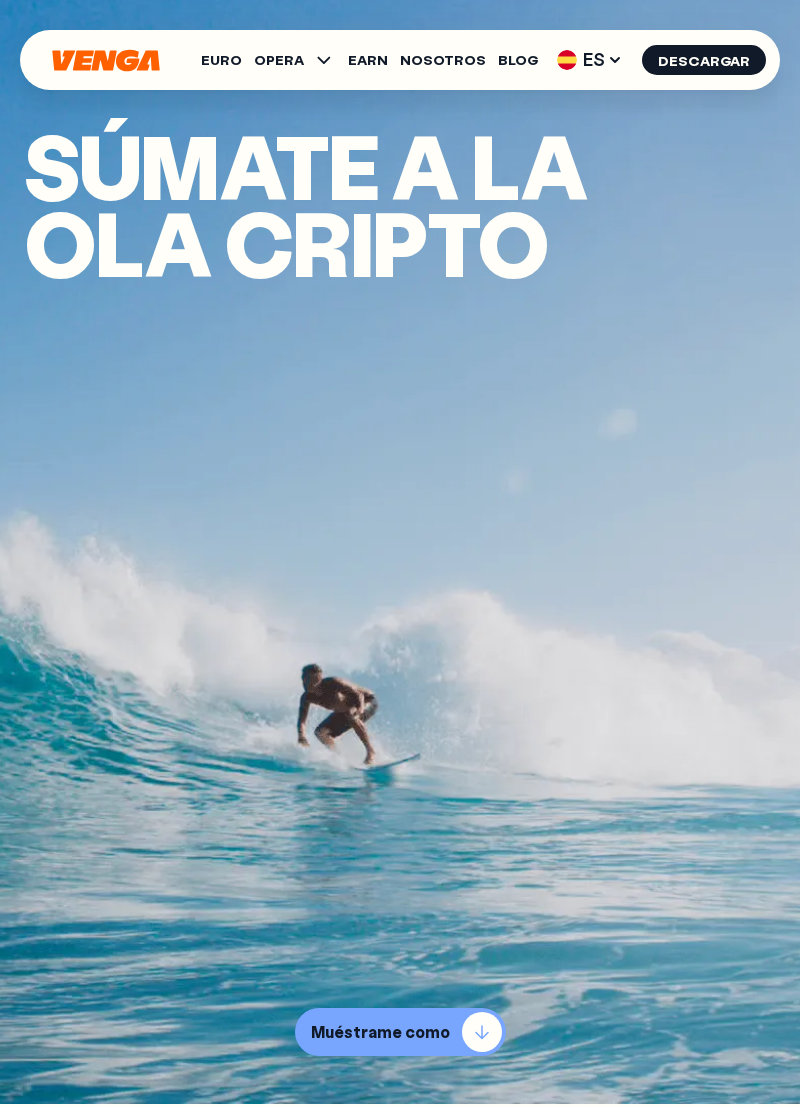 click on "Muéstrame como" at bounding box center (380, 1032) 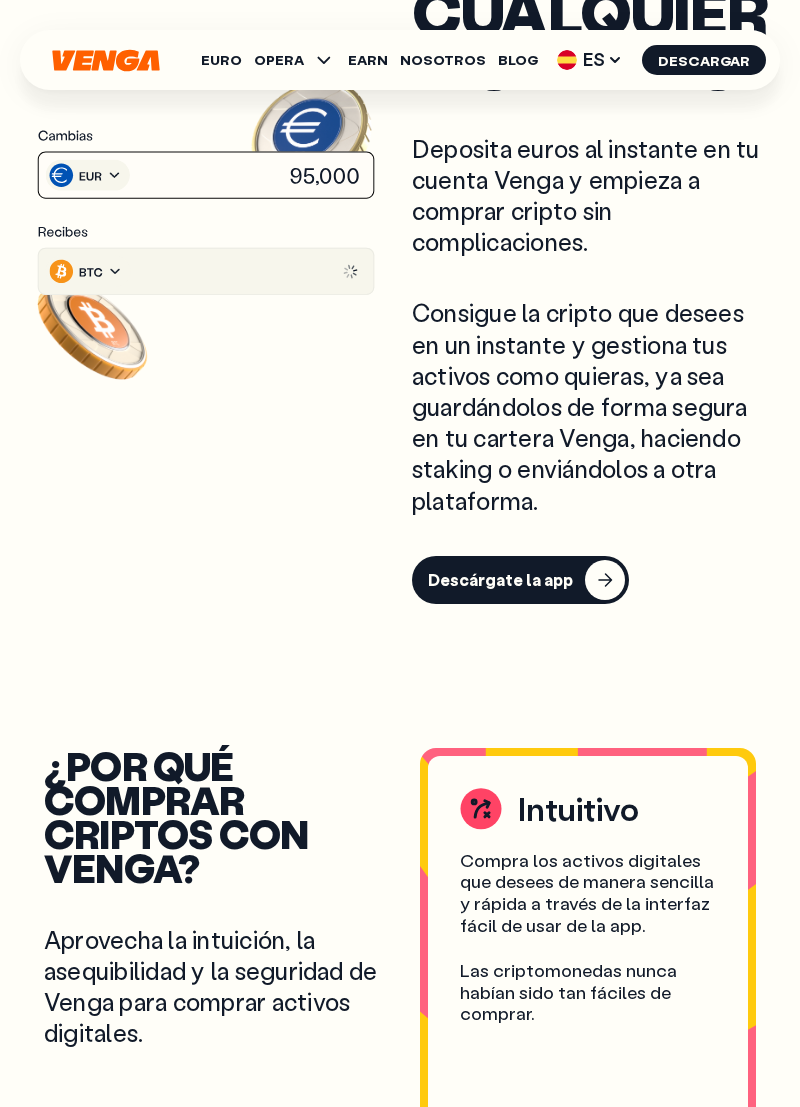 scroll, scrollTop: 1312, scrollLeft: 0, axis: vertical 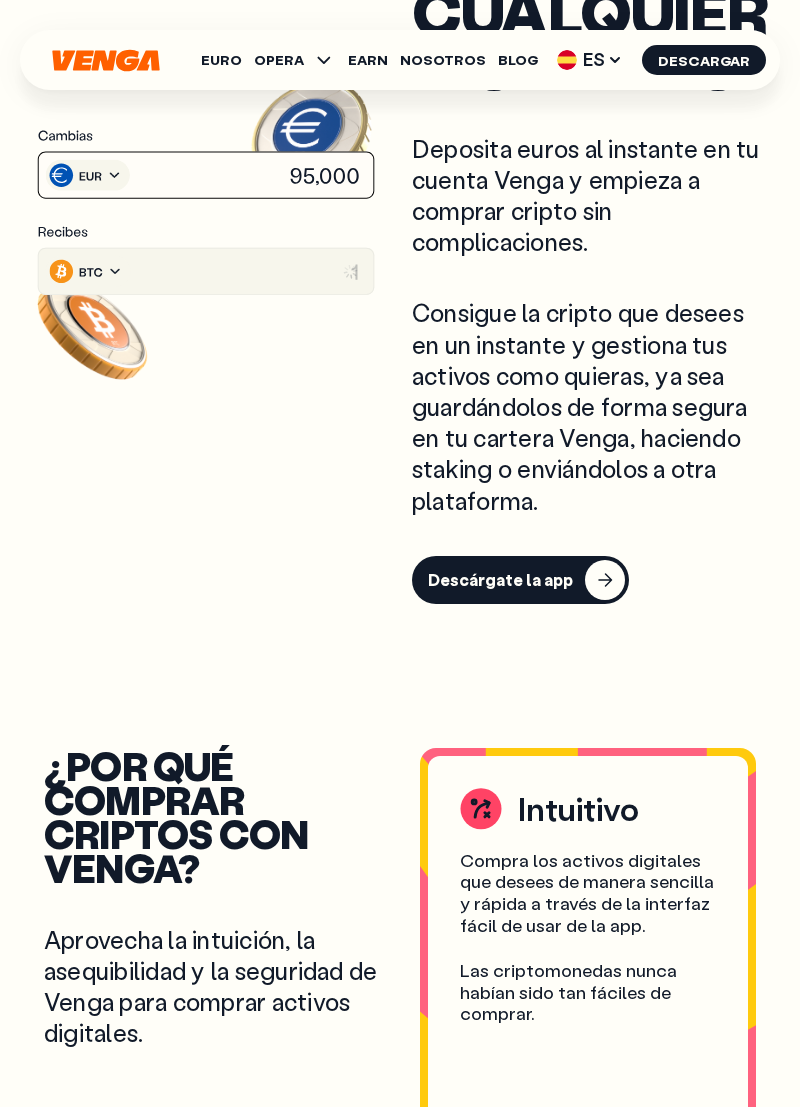 click on "Compra los activos digitales que desees de manera sencilla y rápida a través de la interfaz fácil de usar de la app." at bounding box center [588, 893] 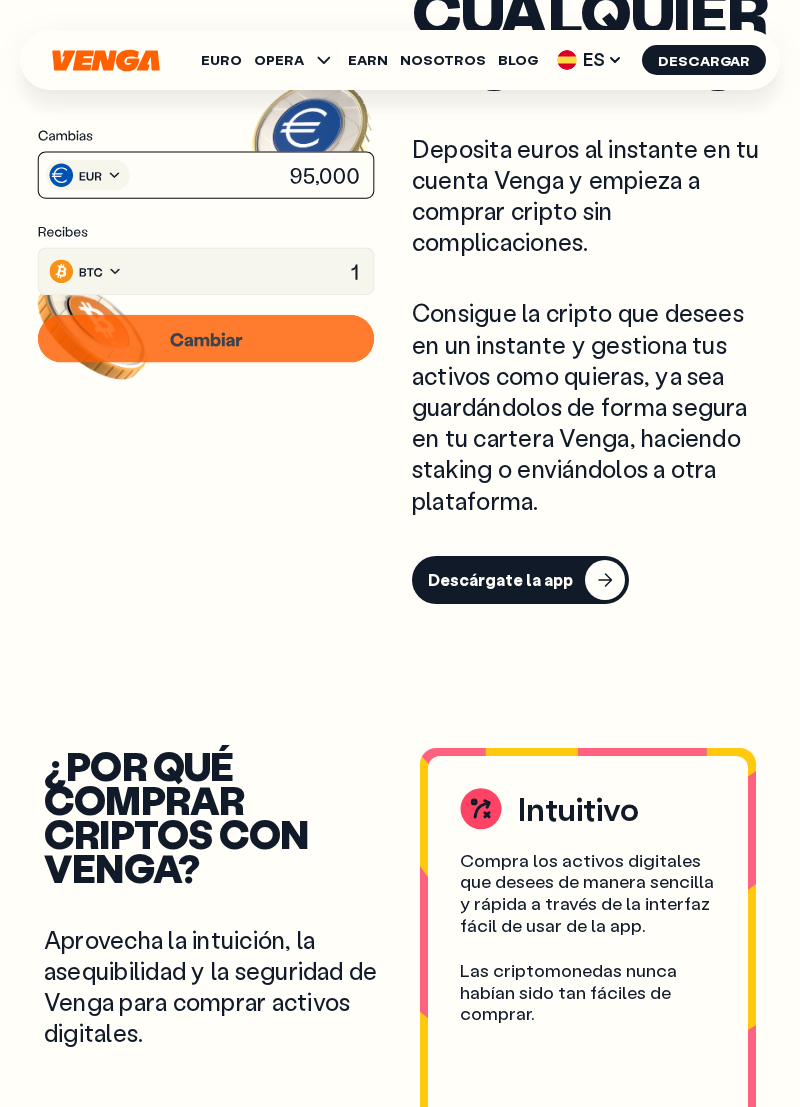 click on "Descárgate la app" at bounding box center (520, 580) 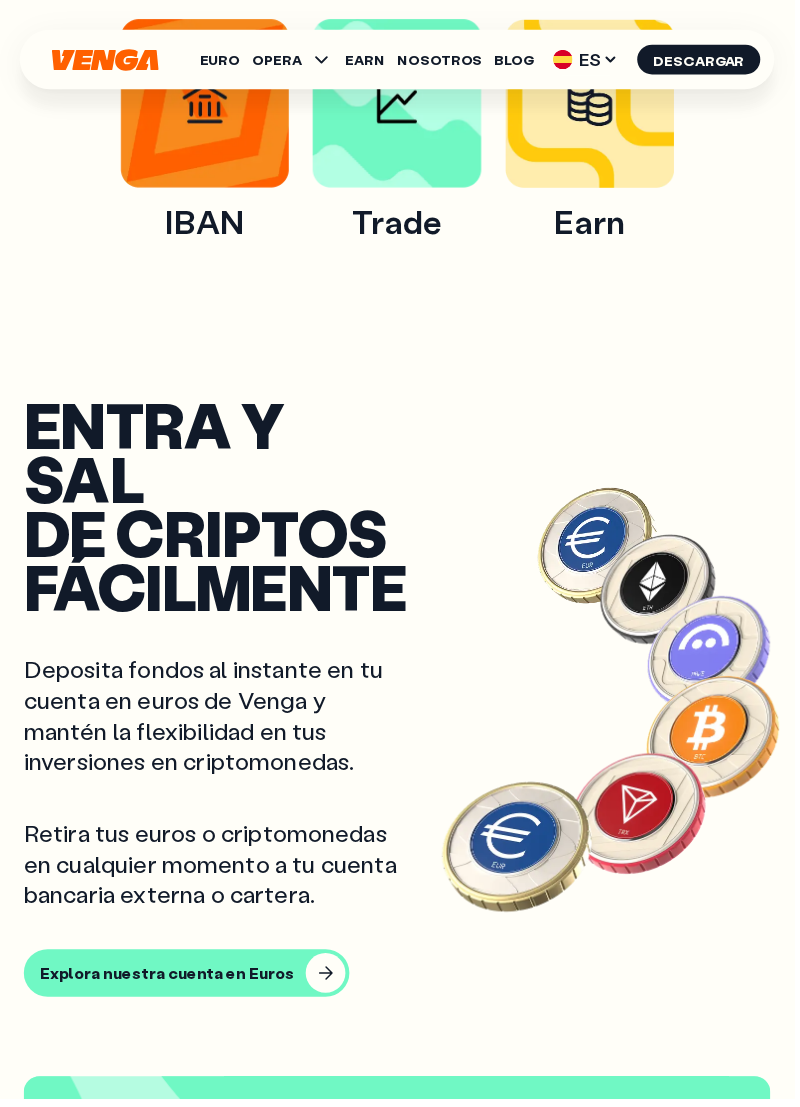 scroll, scrollTop: 1442, scrollLeft: 0, axis: vertical 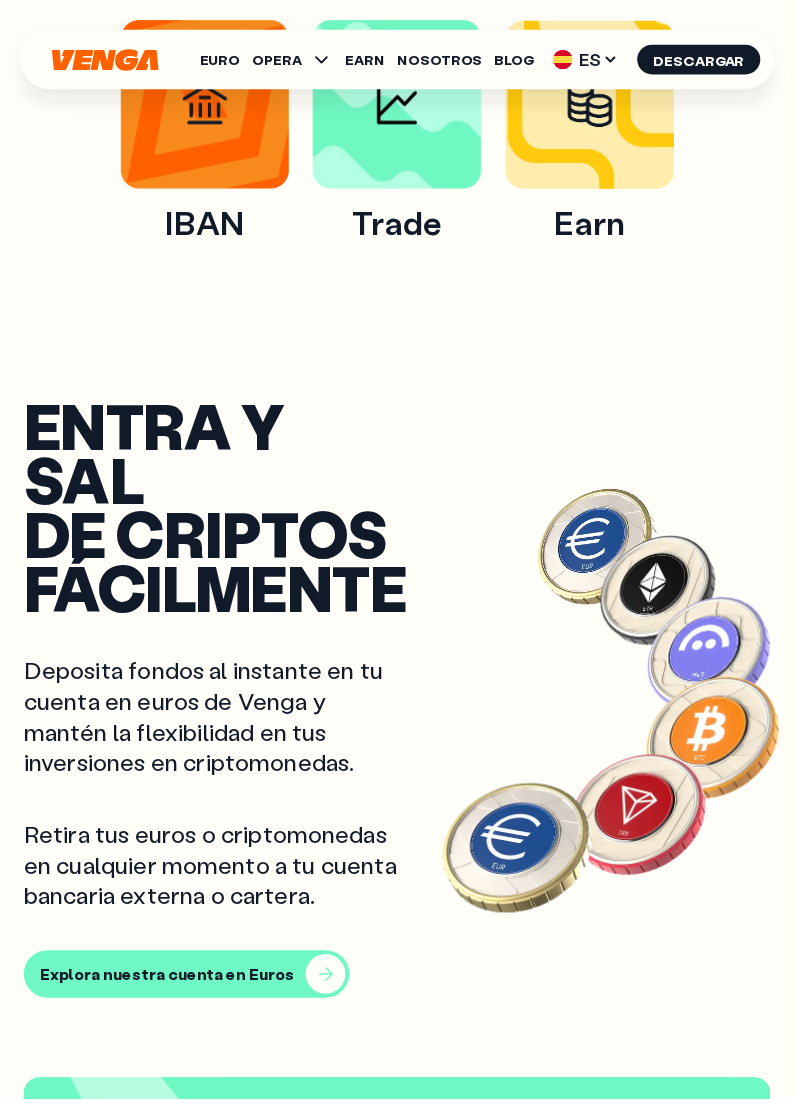 click on "Explora nuestra cuenta en Euros" at bounding box center (168, 981) 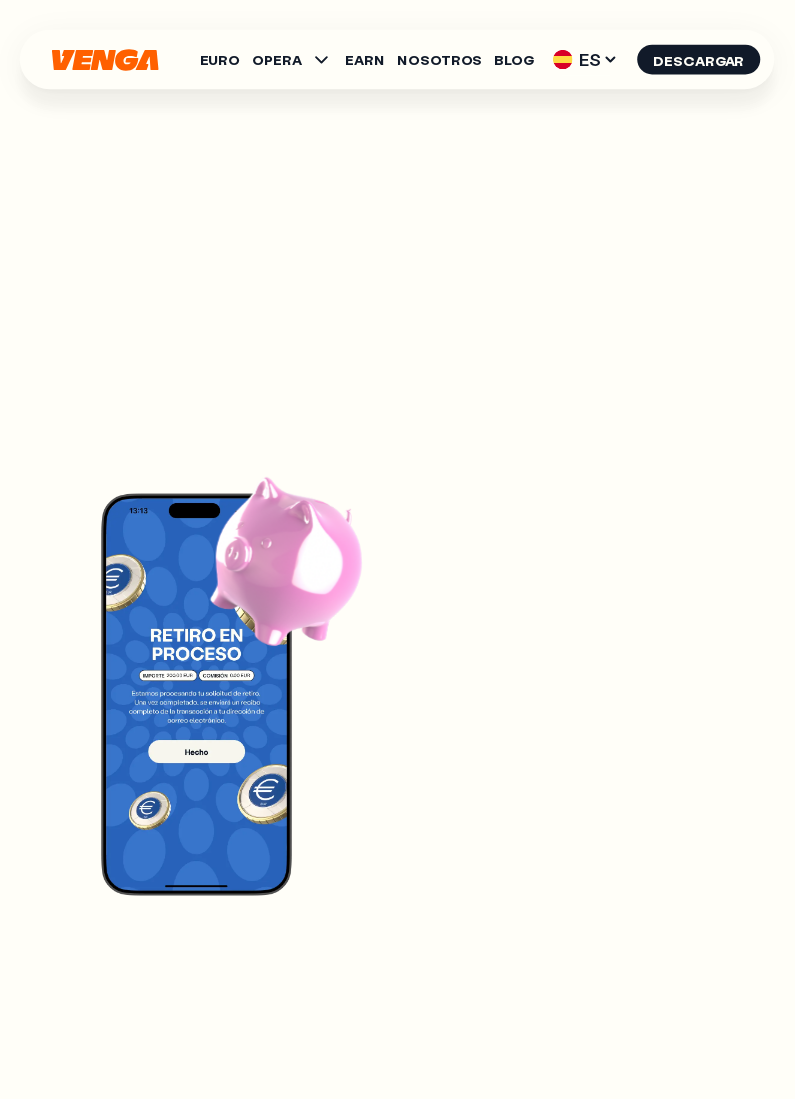 scroll, scrollTop: 0, scrollLeft: 0, axis: both 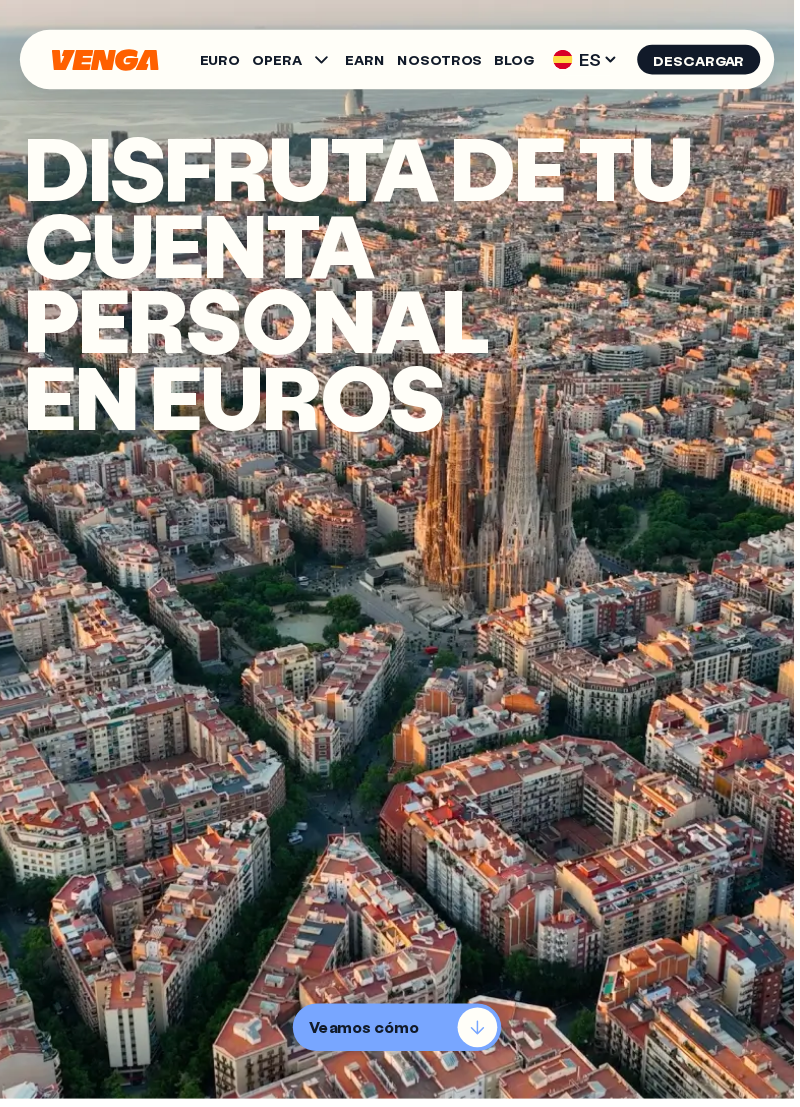 click on "Veamos cómo" at bounding box center [400, 1035] 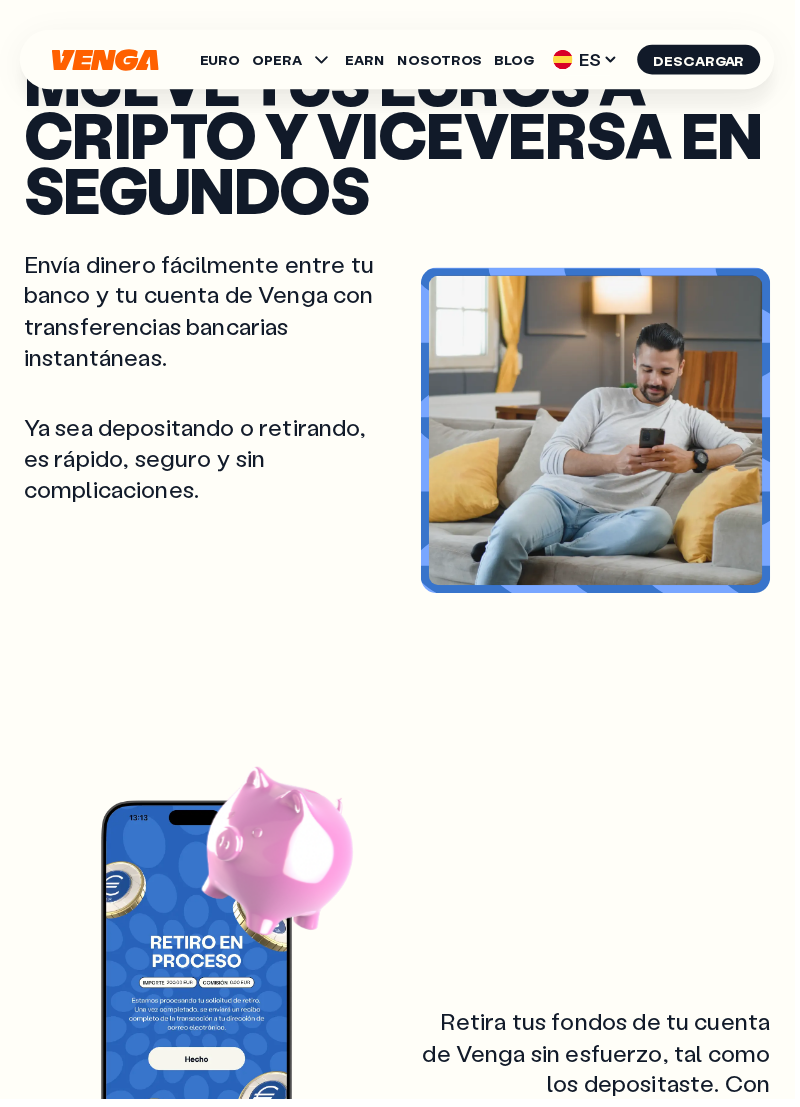 scroll, scrollTop: 1153, scrollLeft: 0, axis: vertical 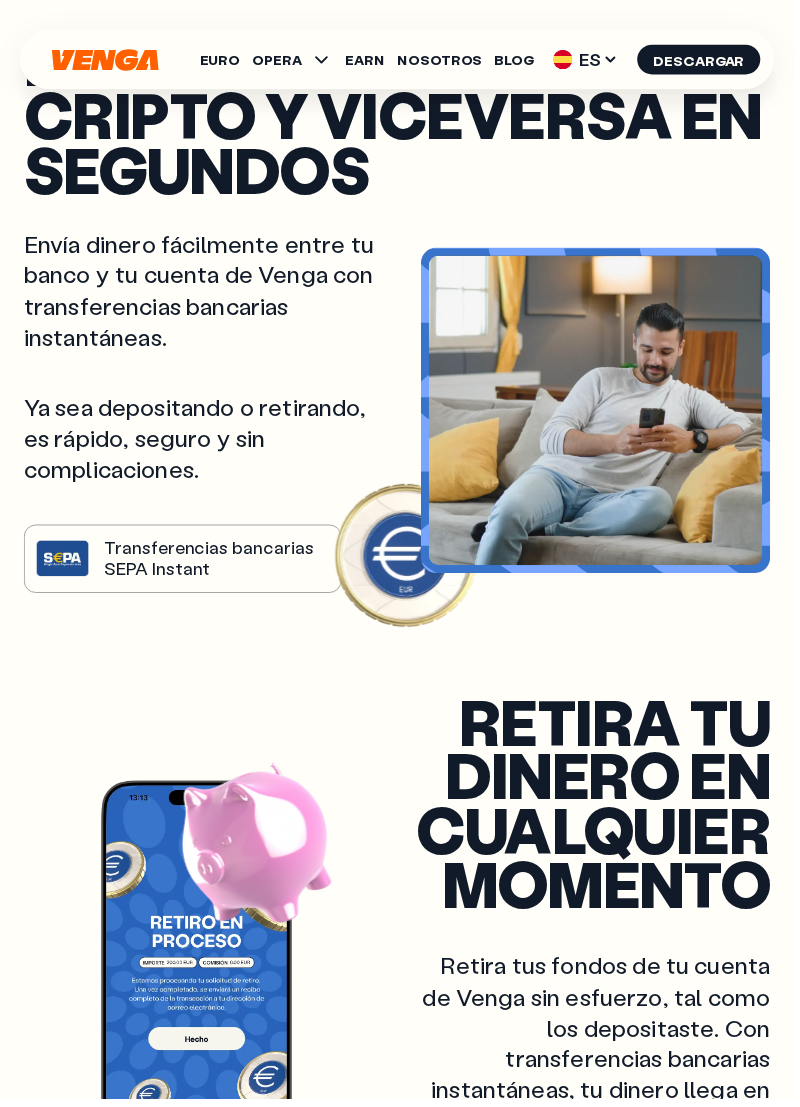 click on "Envía dinero fácilmente entre tu banco y tu cuenta de Venga con transferencias bancarias instantáneas. Ya sea depositando o retirando, es rápido, seguro y sin complicaciones. Transferencias bancarias SEPA Instant" at bounding box center [212, 413] 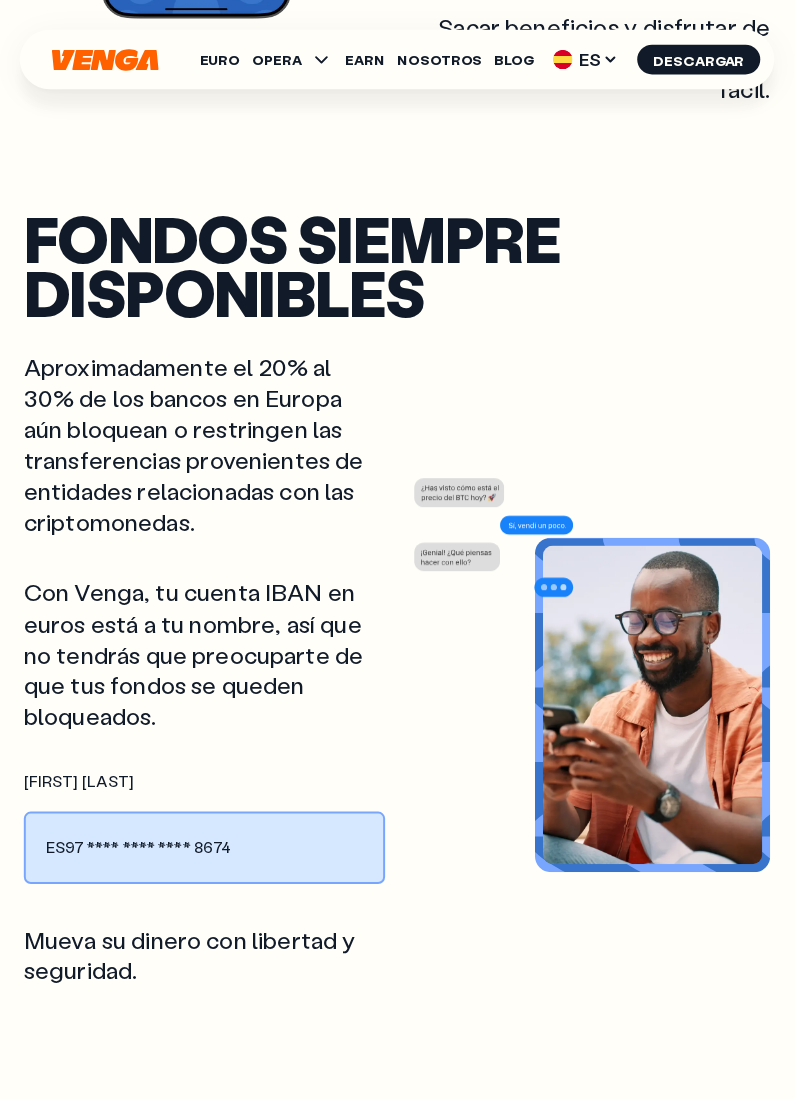 scroll, scrollTop: 2311, scrollLeft: 0, axis: vertical 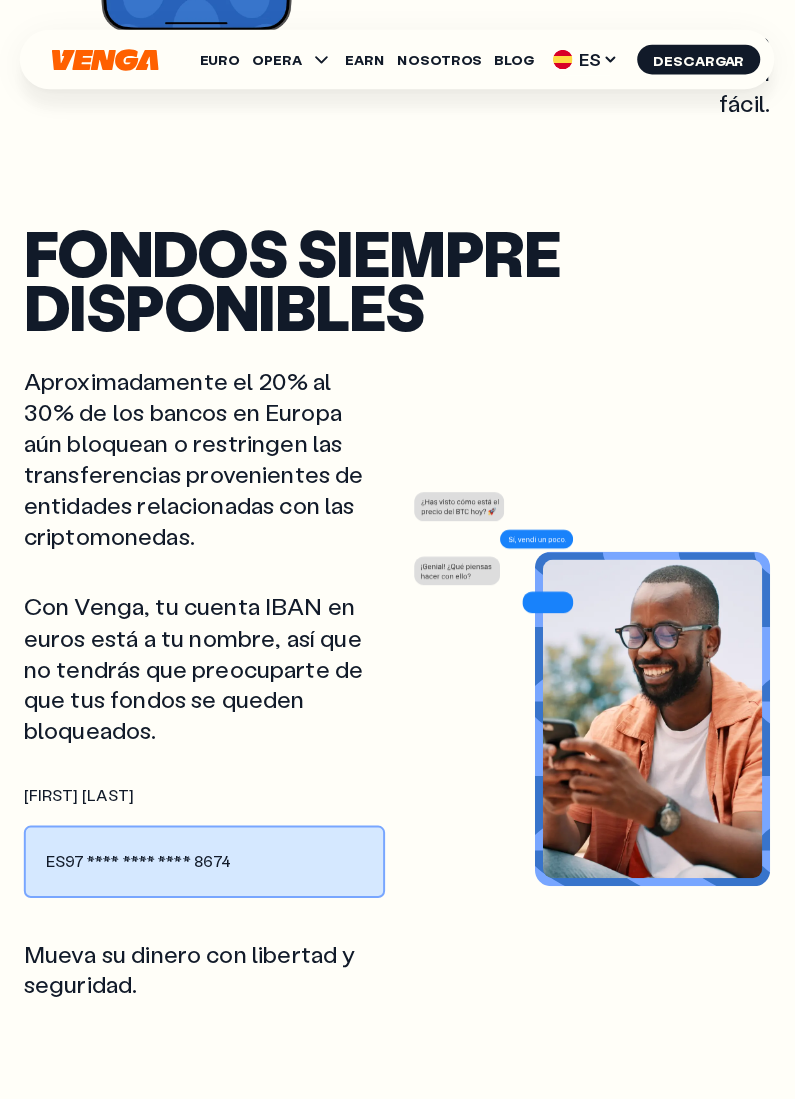 click on "ES97 **** **** **** 8674" at bounding box center [206, 868] 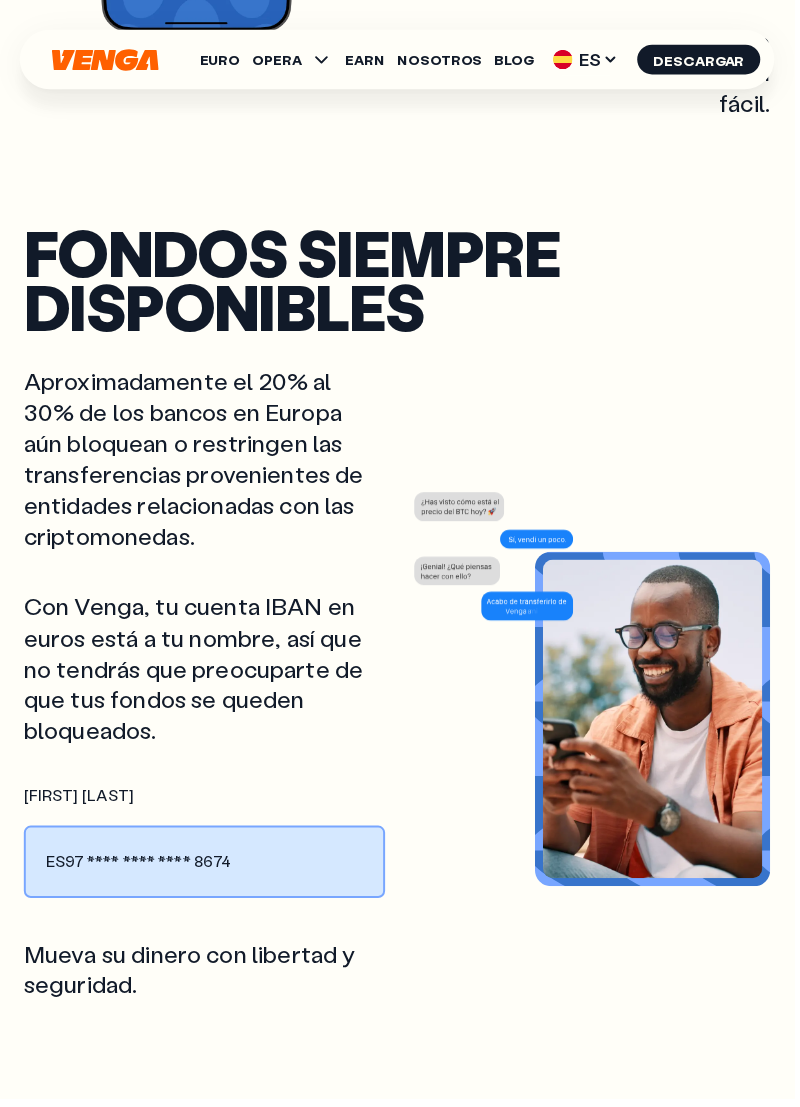 click on "Mueva su dinero con libertad y seguridad." at bounding box center (206, 976) 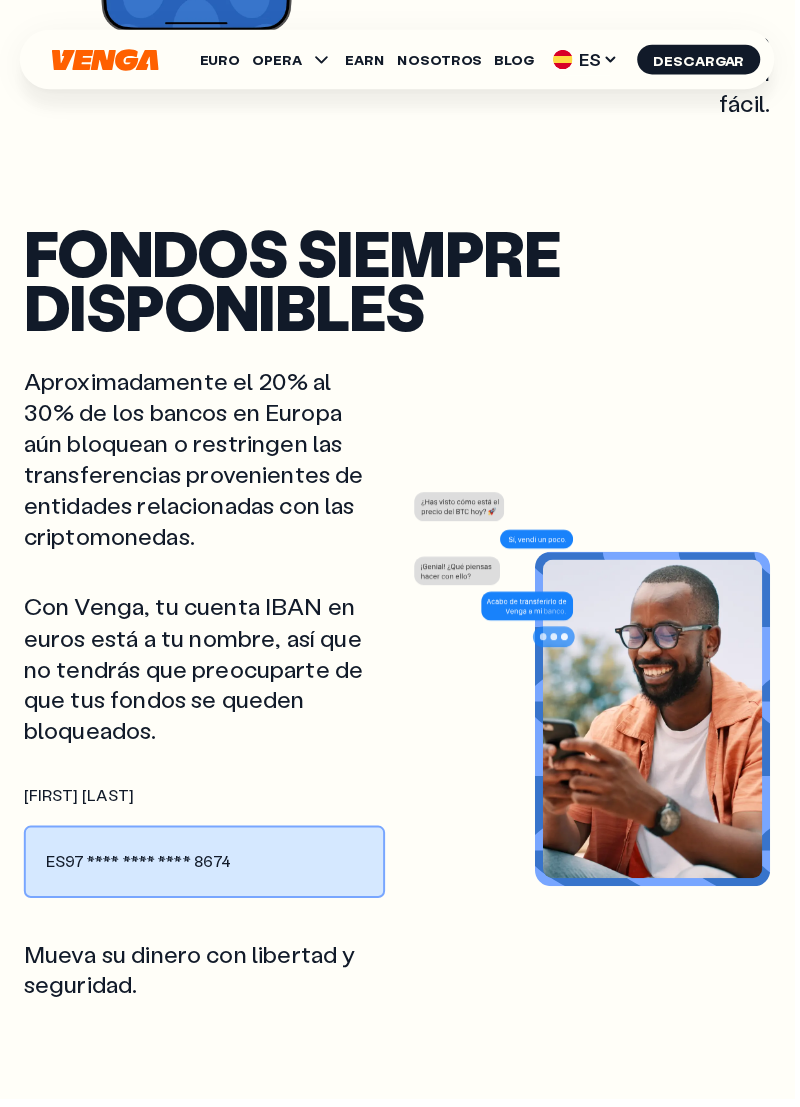 scroll, scrollTop: 2292, scrollLeft: 0, axis: vertical 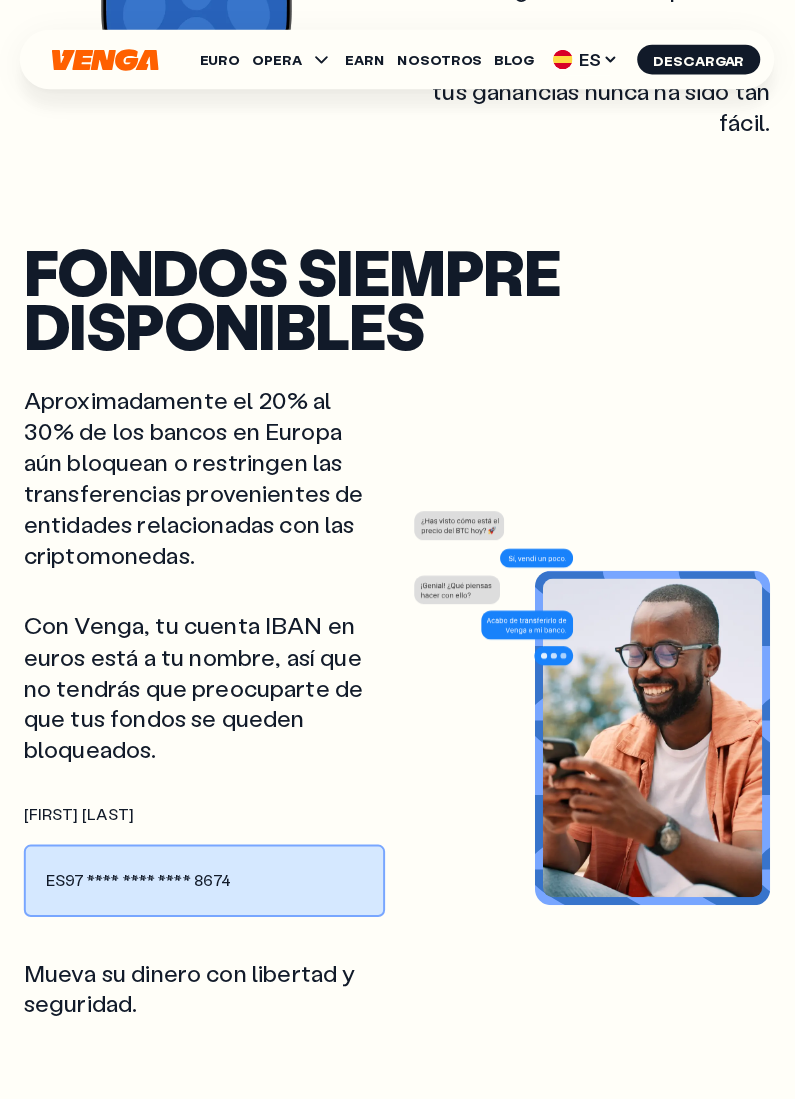 click on "ES97 **** **** **** 8674" at bounding box center [206, 887] 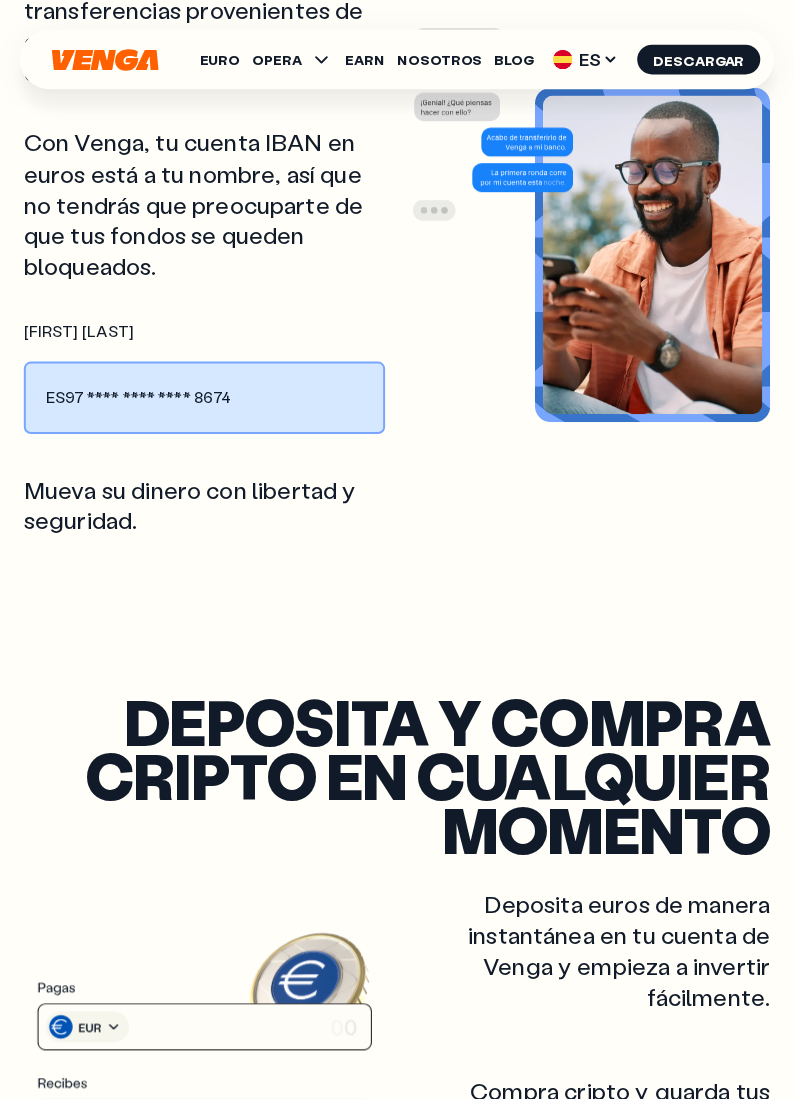 scroll, scrollTop: 2877, scrollLeft: 0, axis: vertical 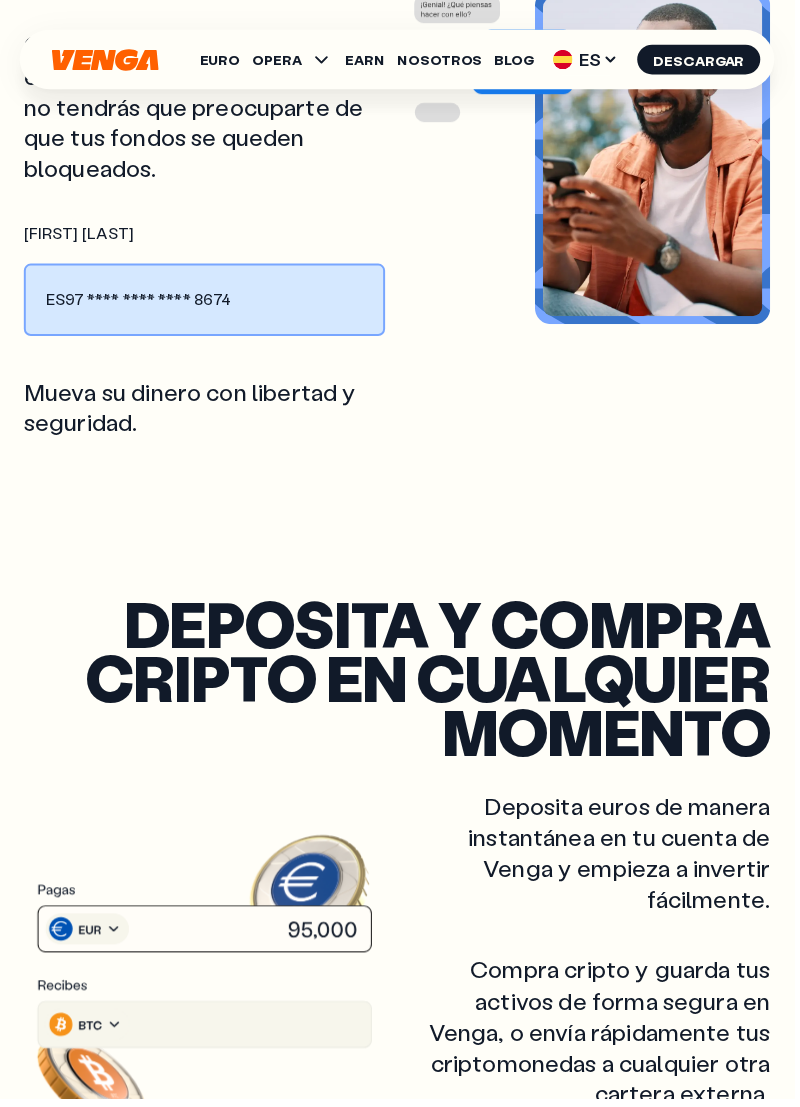click 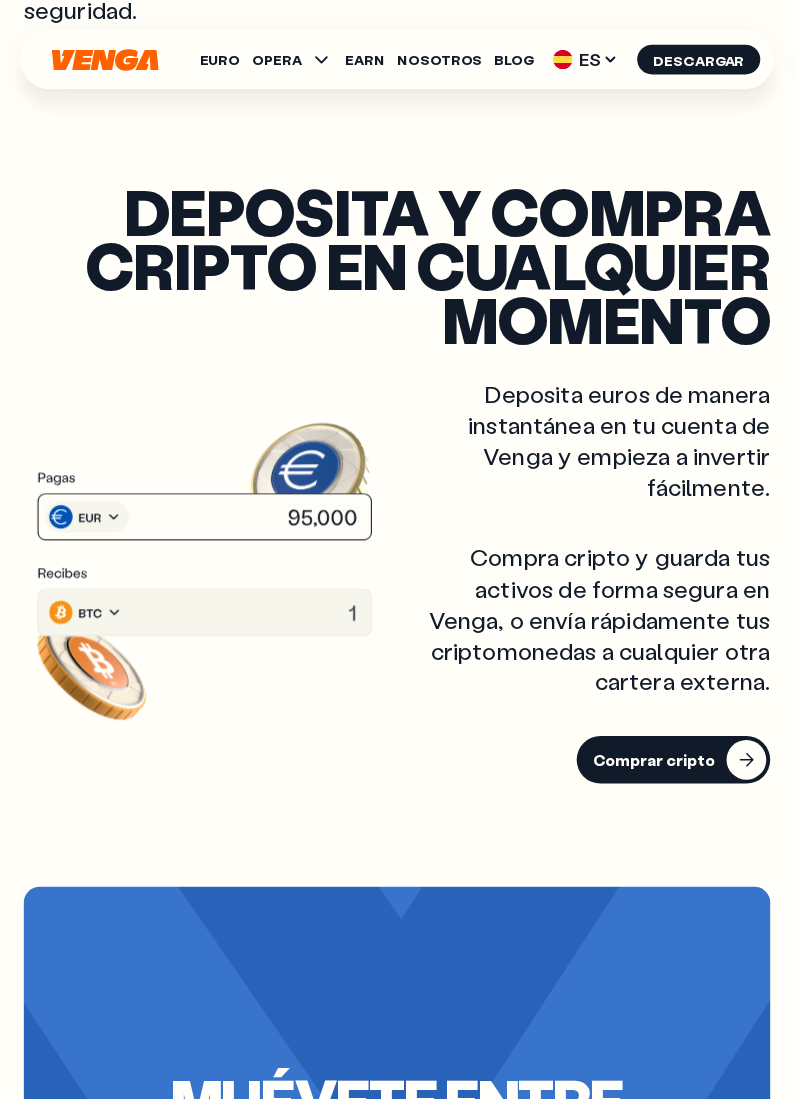scroll, scrollTop: 3291, scrollLeft: 0, axis: vertical 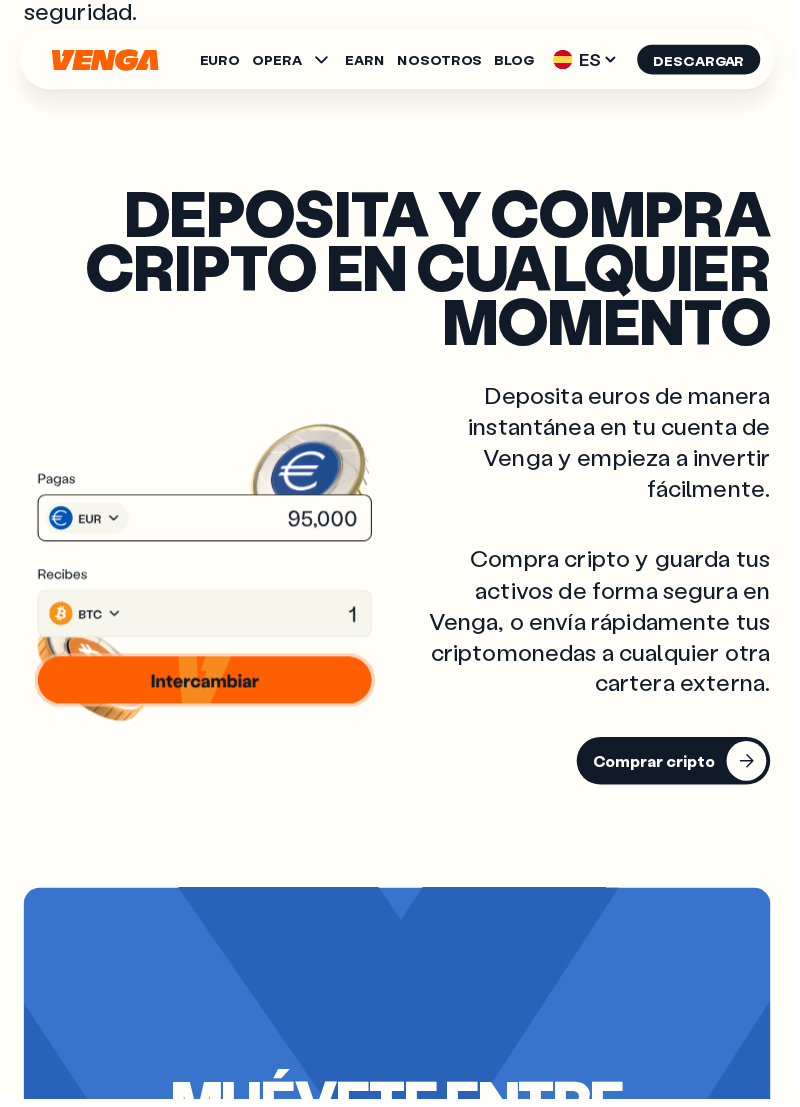 click on "Comprar cripto" at bounding box center [658, 767] 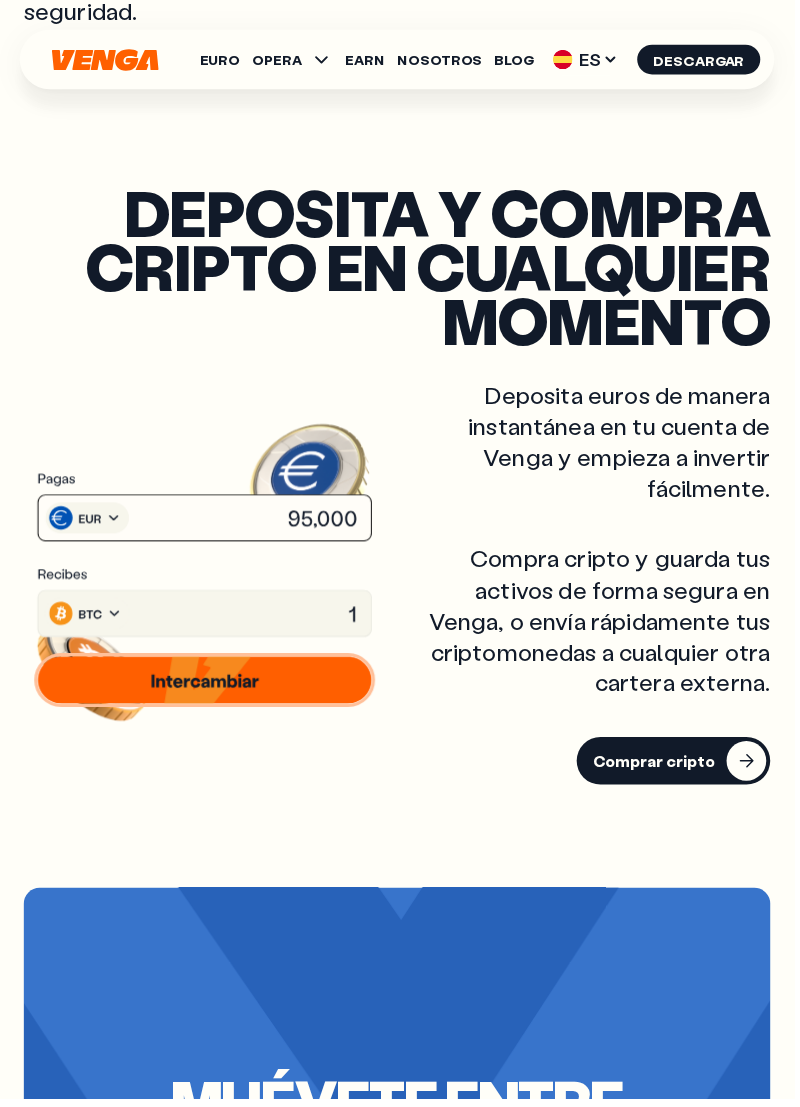 scroll, scrollTop: 0, scrollLeft: 0, axis: both 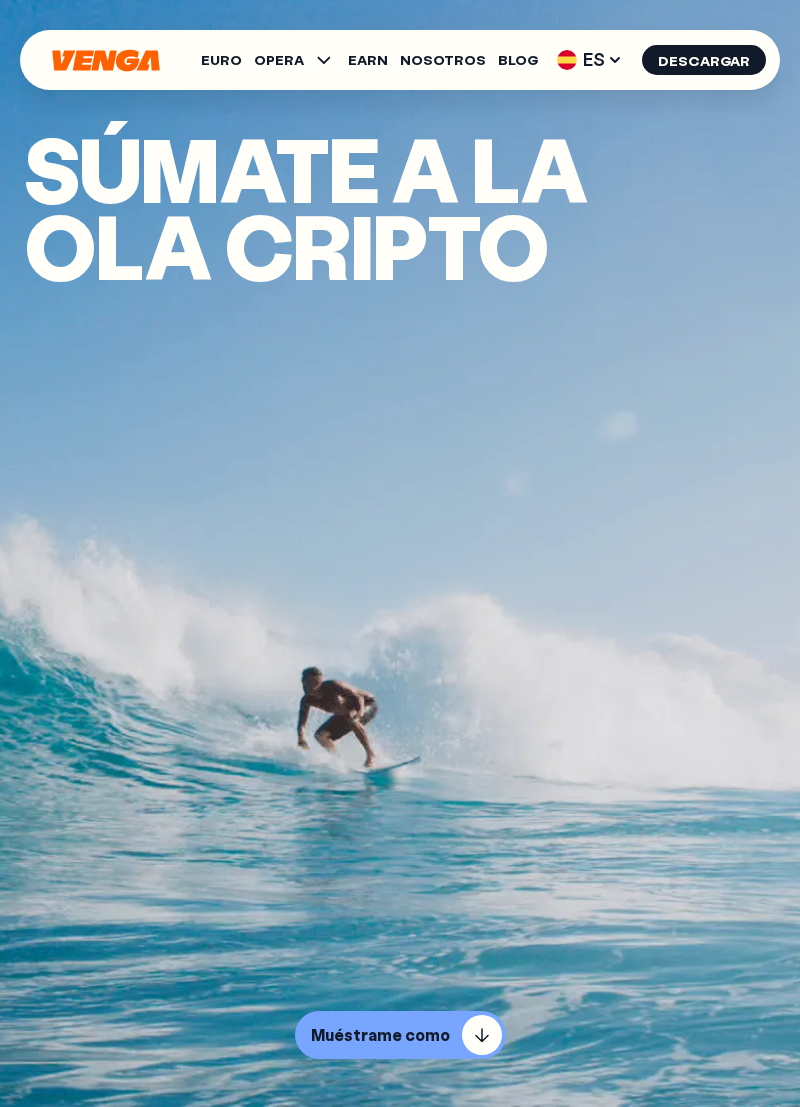 click on "Muéstrame como" at bounding box center [380, 1035] 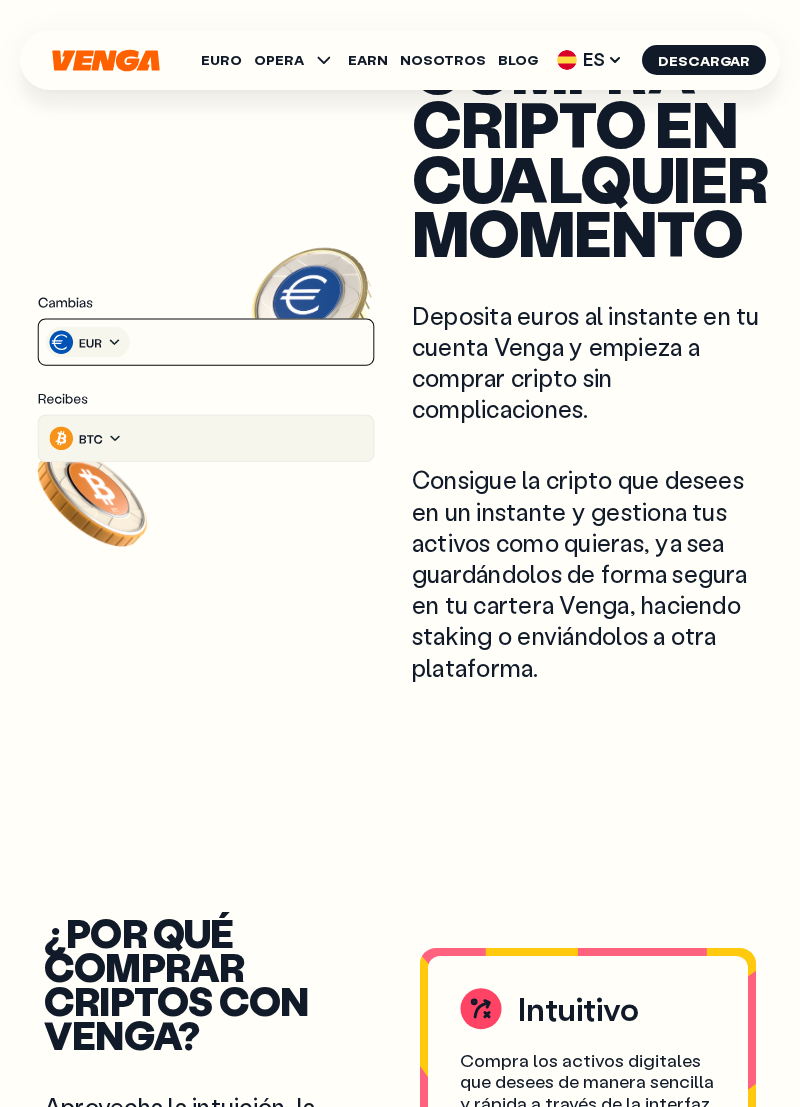 scroll, scrollTop: 1153, scrollLeft: 0, axis: vertical 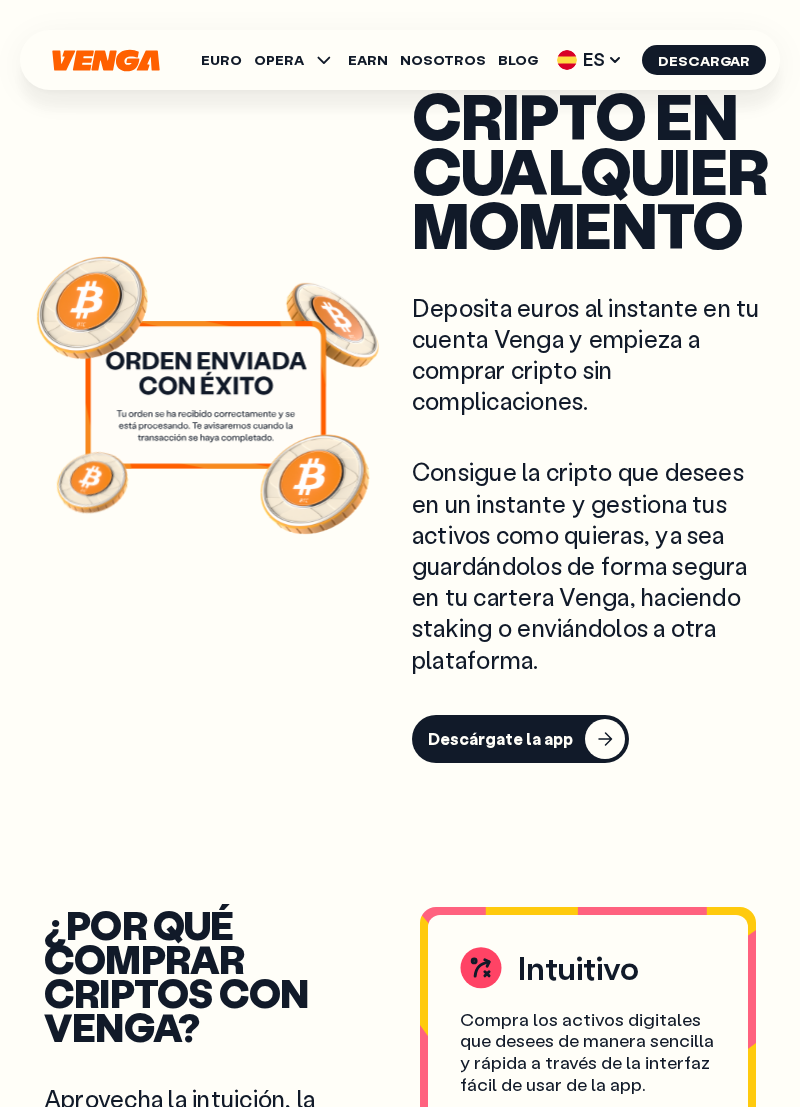 click 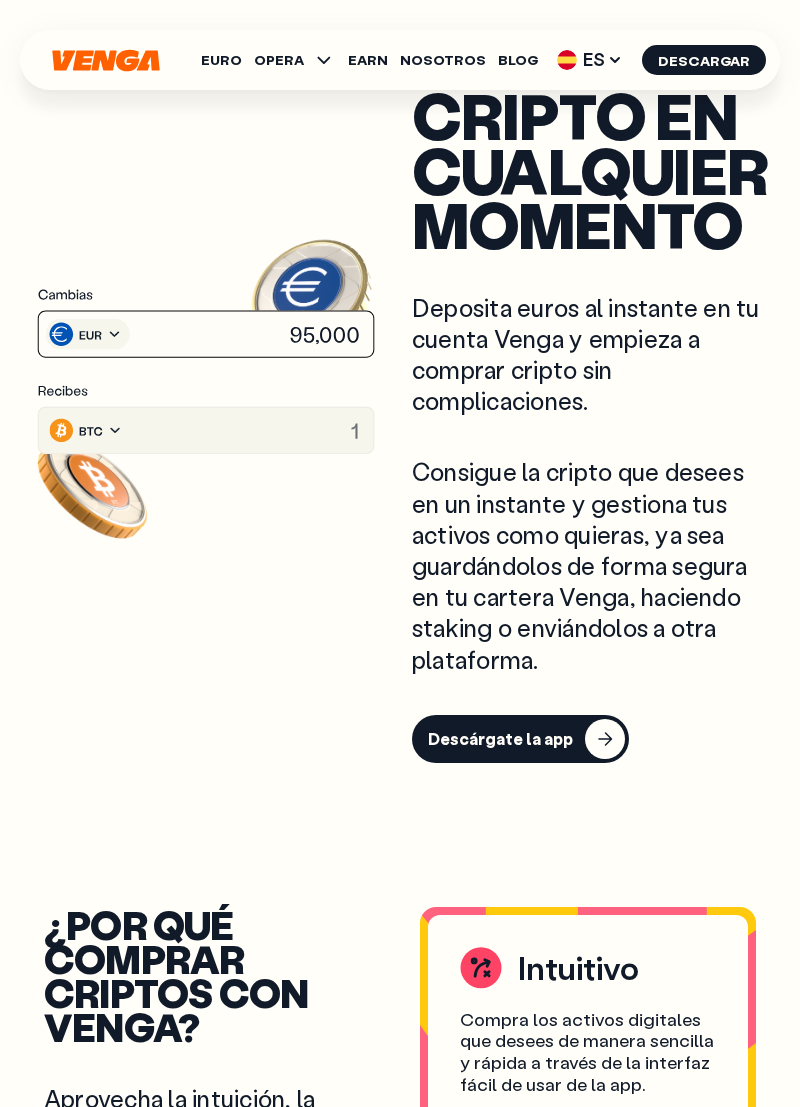 click 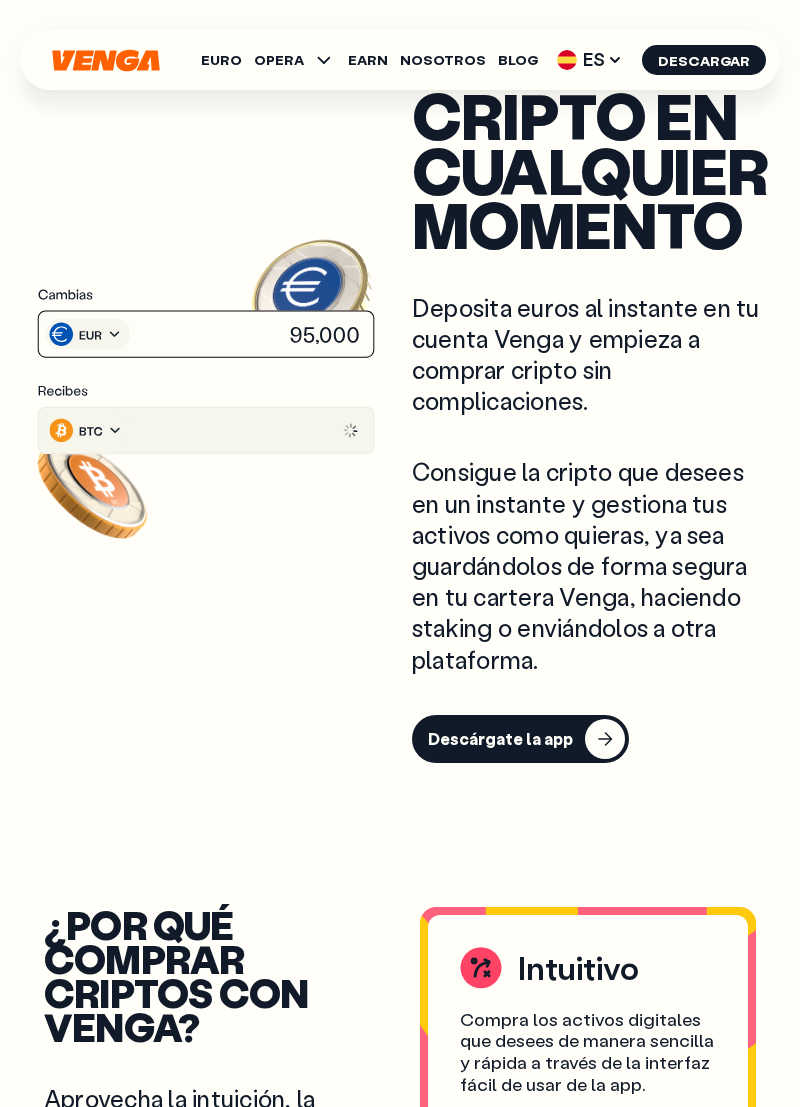 click 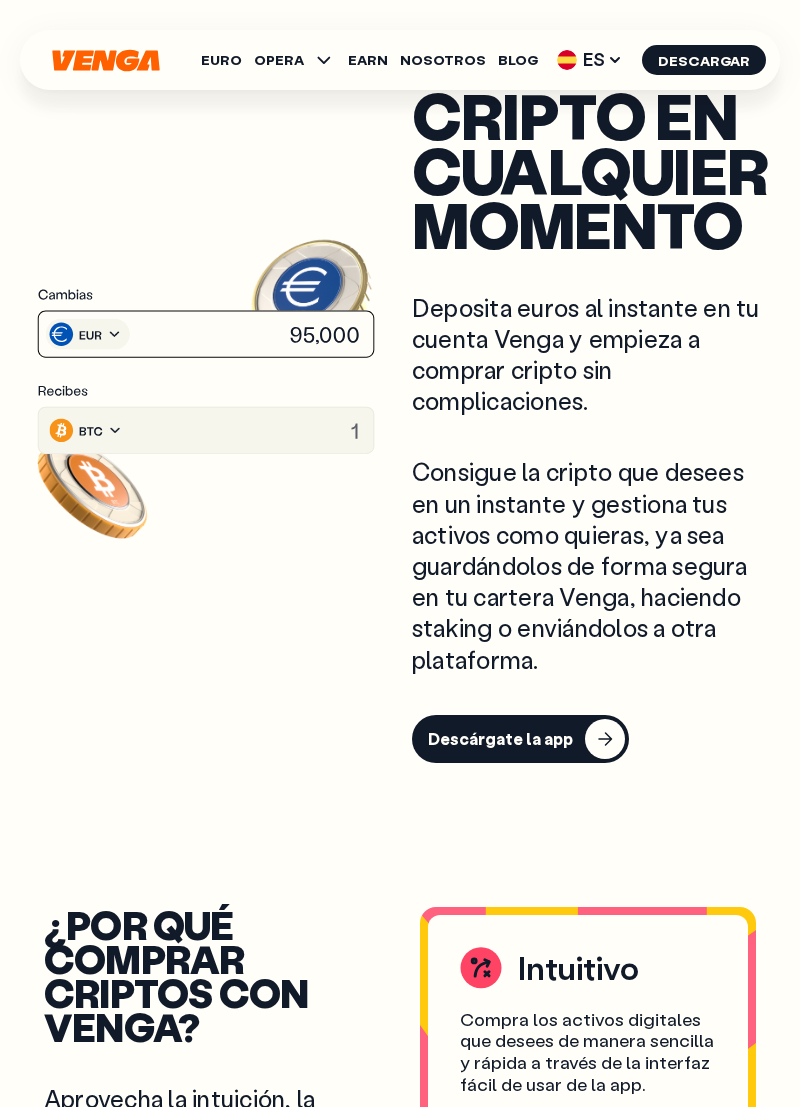 click 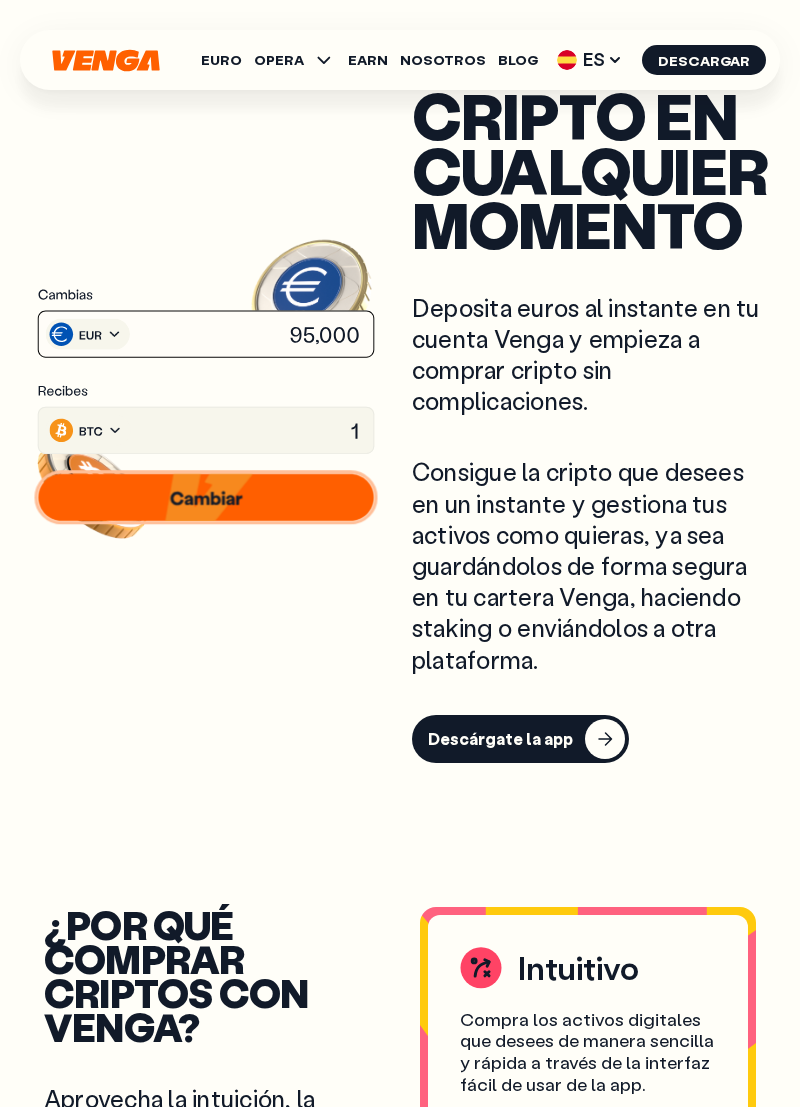 click 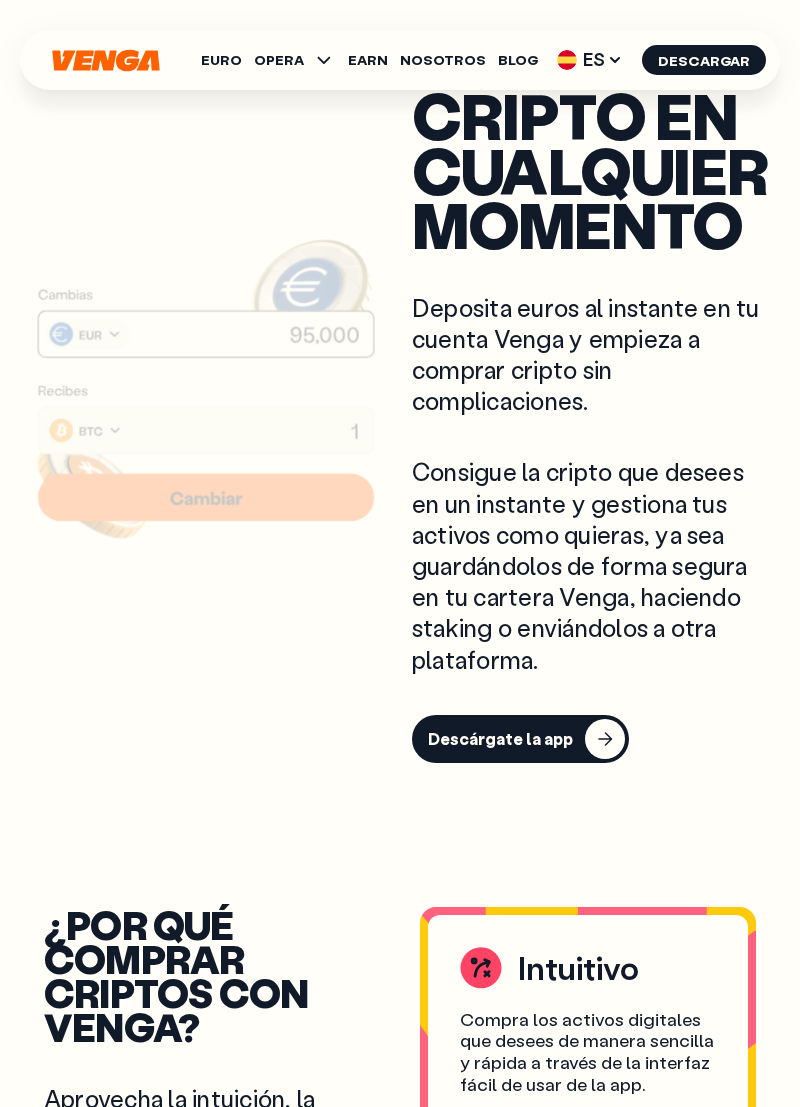click 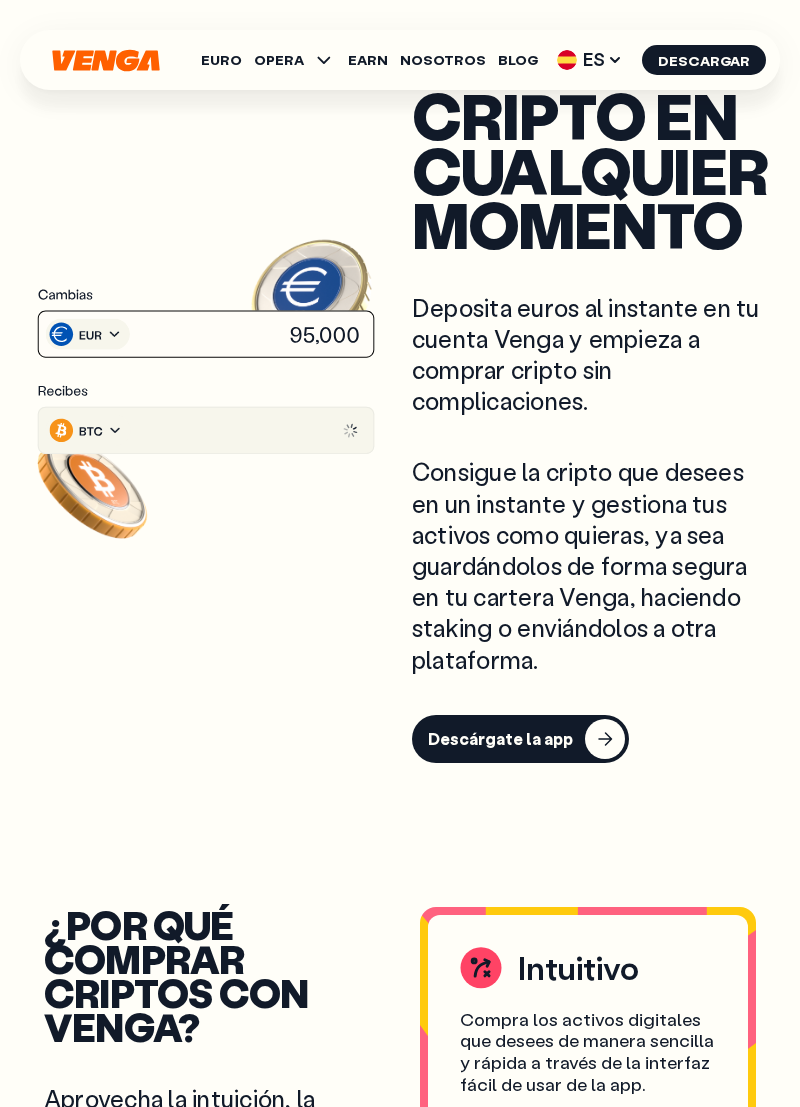 click 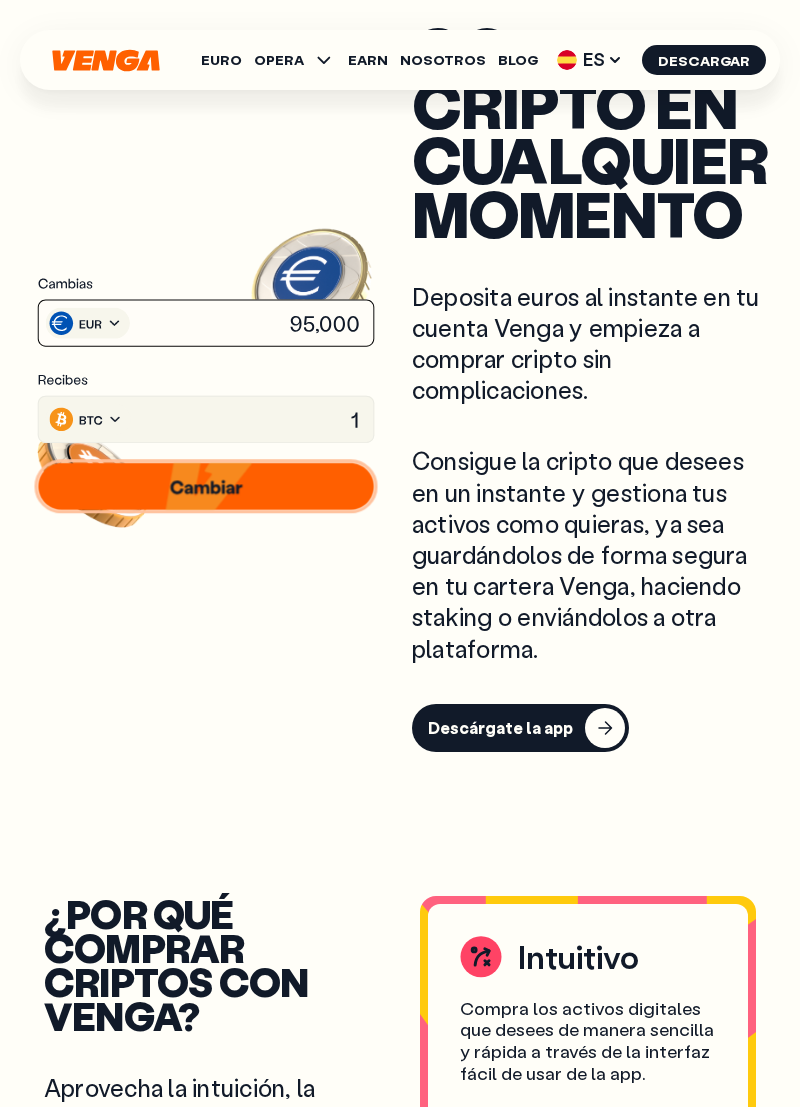 scroll, scrollTop: 1269, scrollLeft: 0, axis: vertical 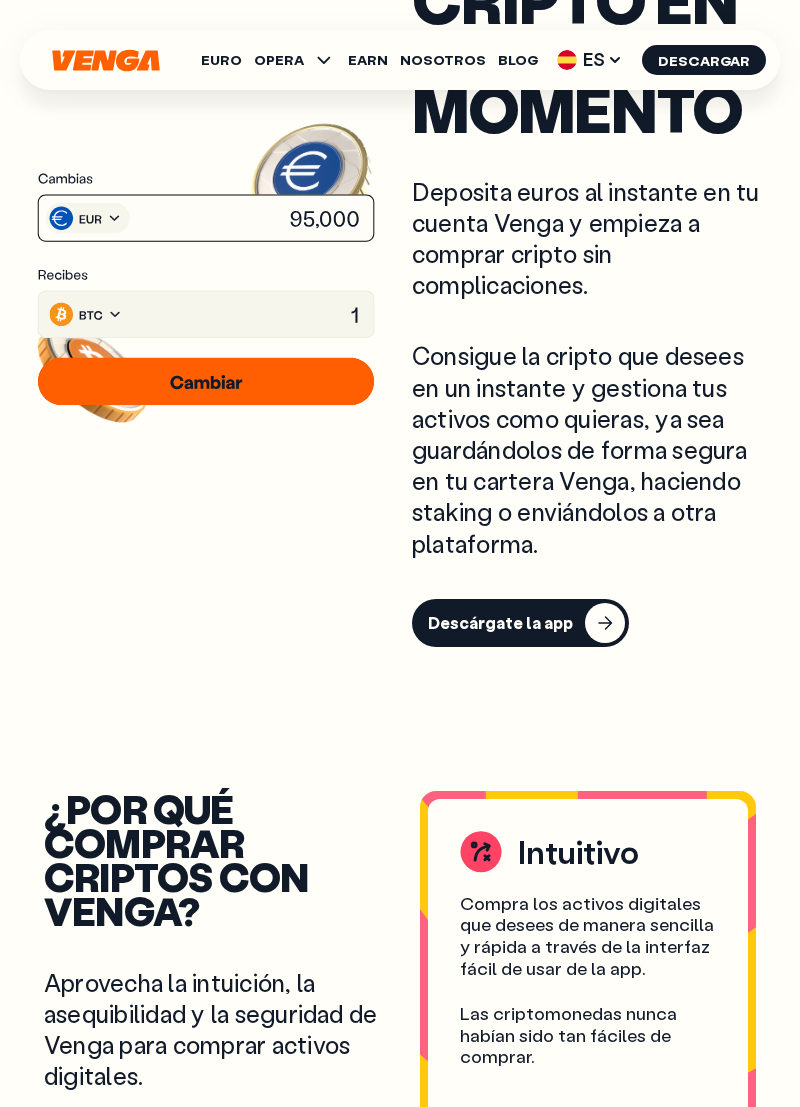 click 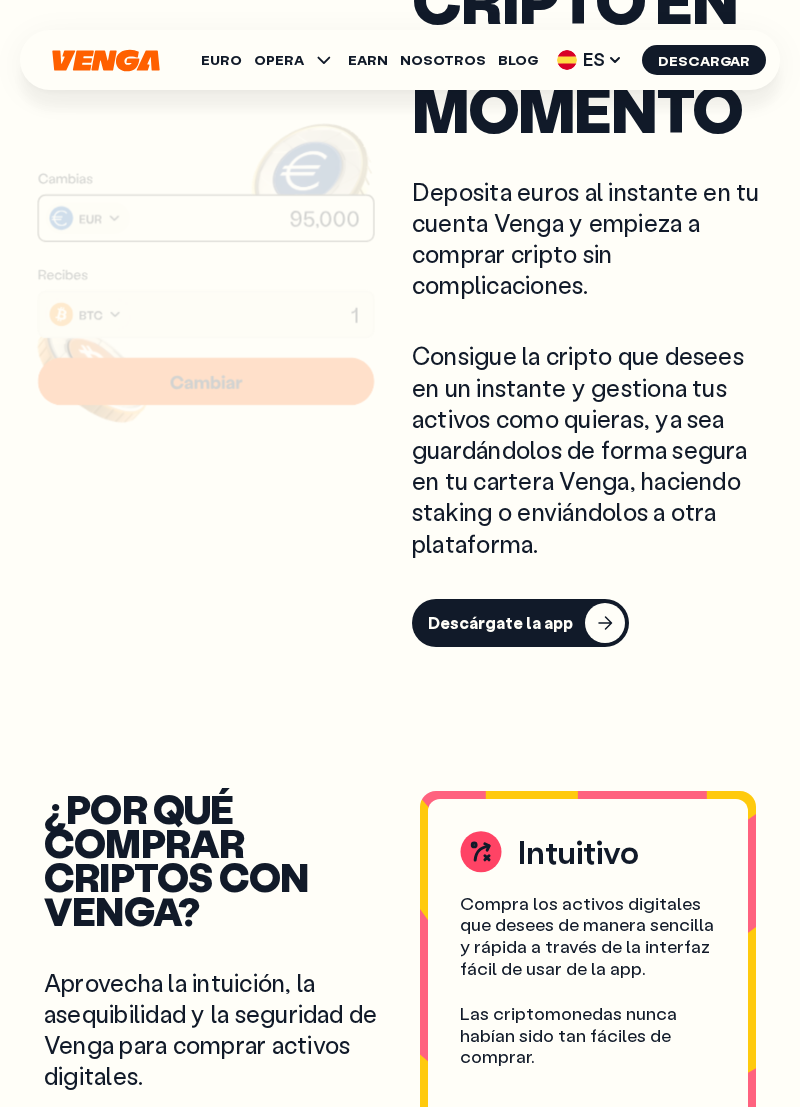 click 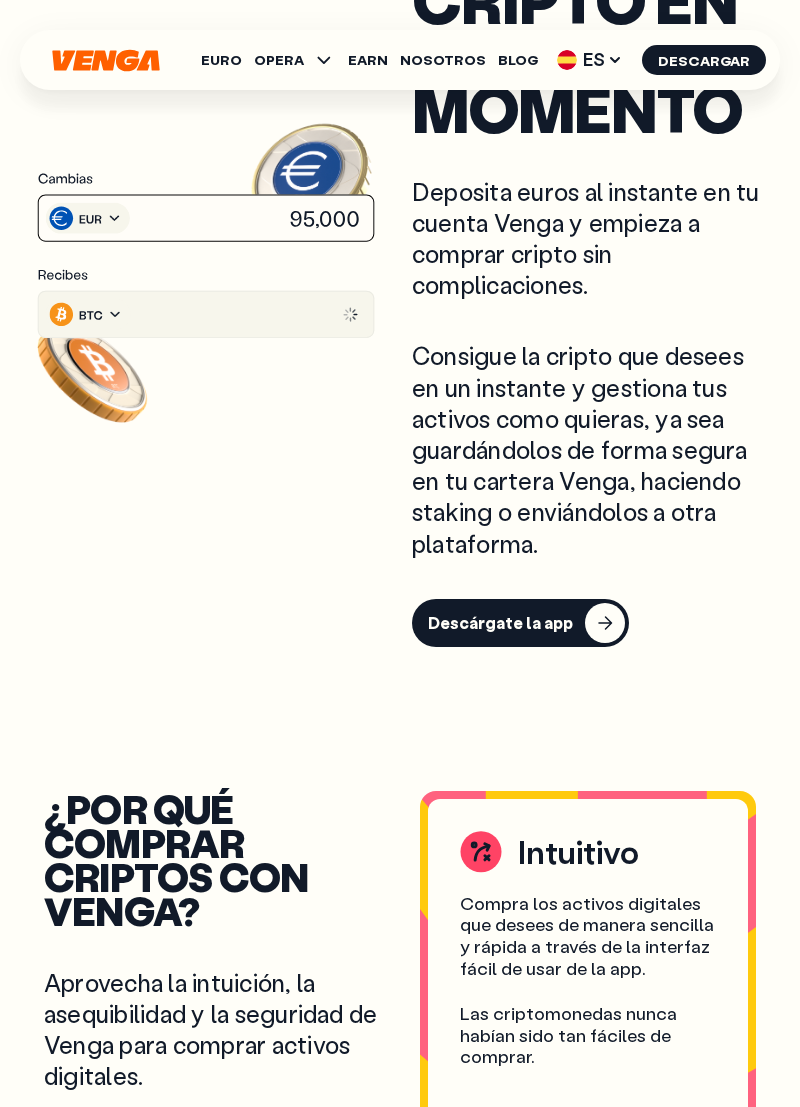 click 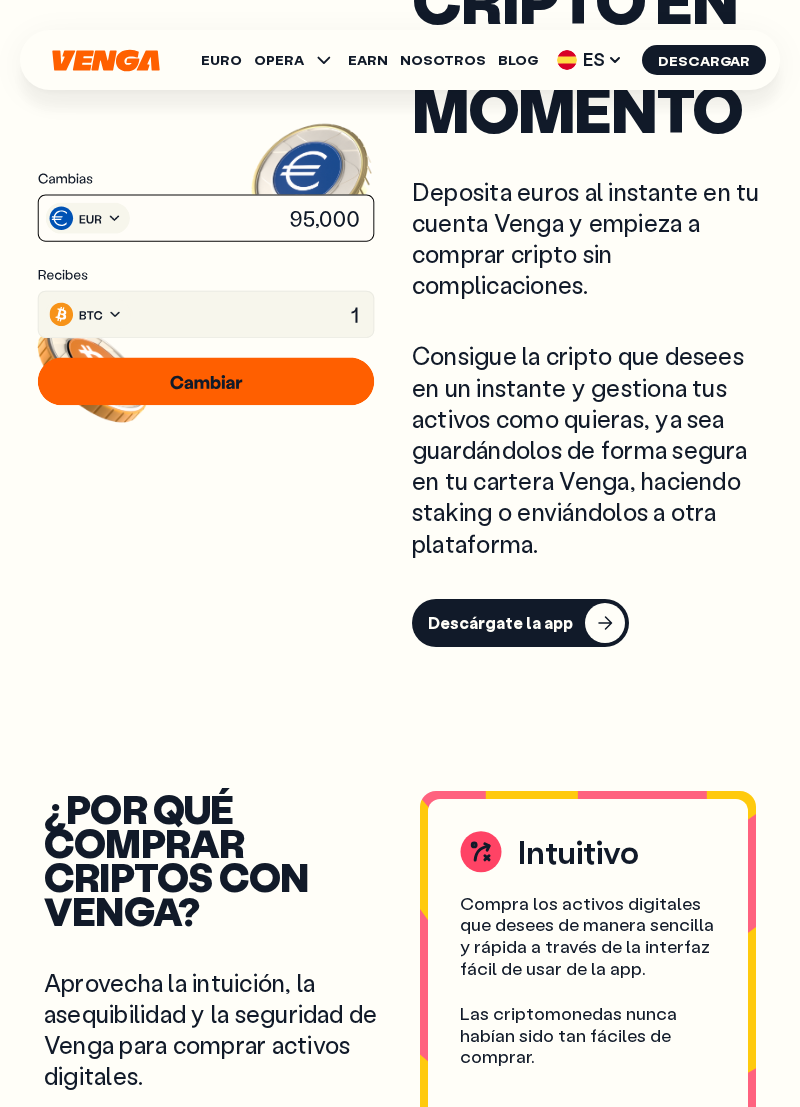 click 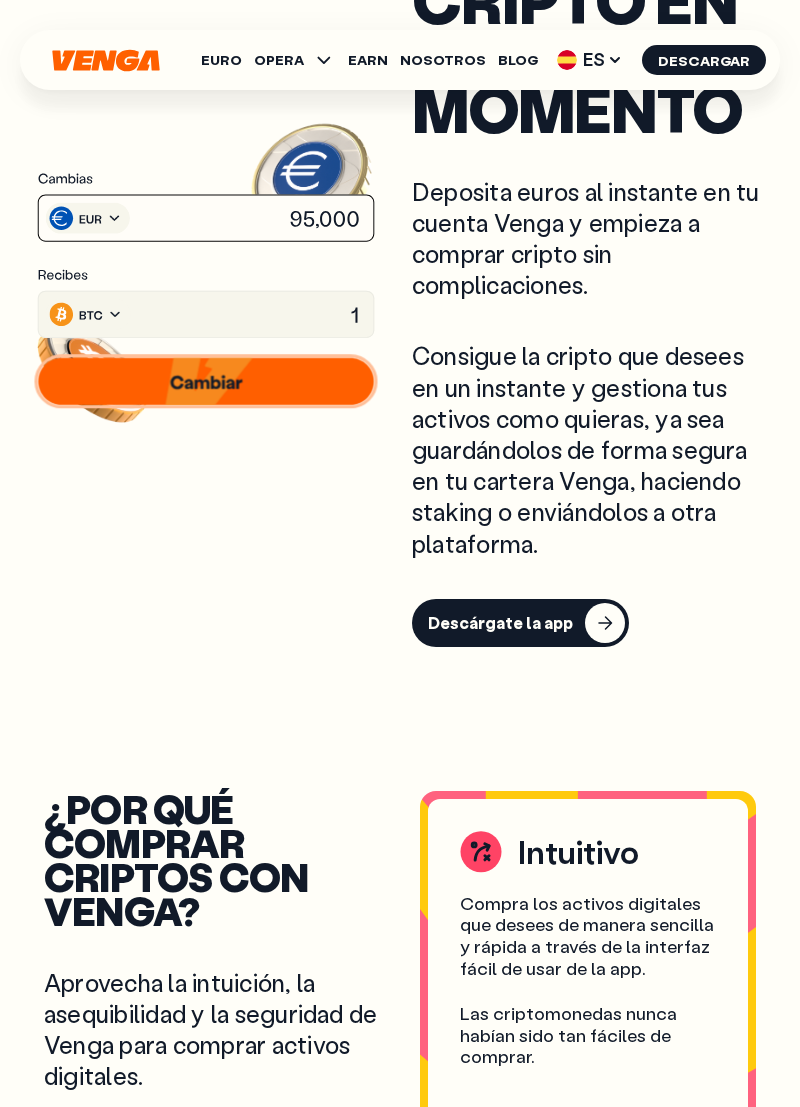 click 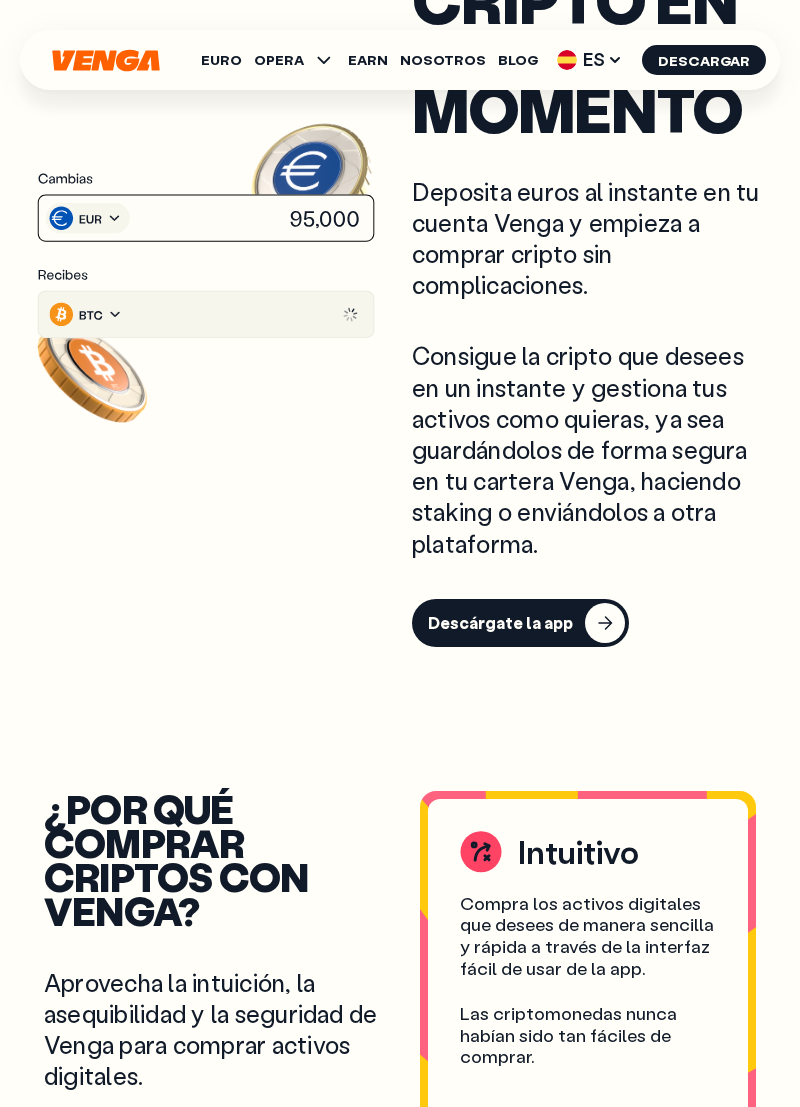 click 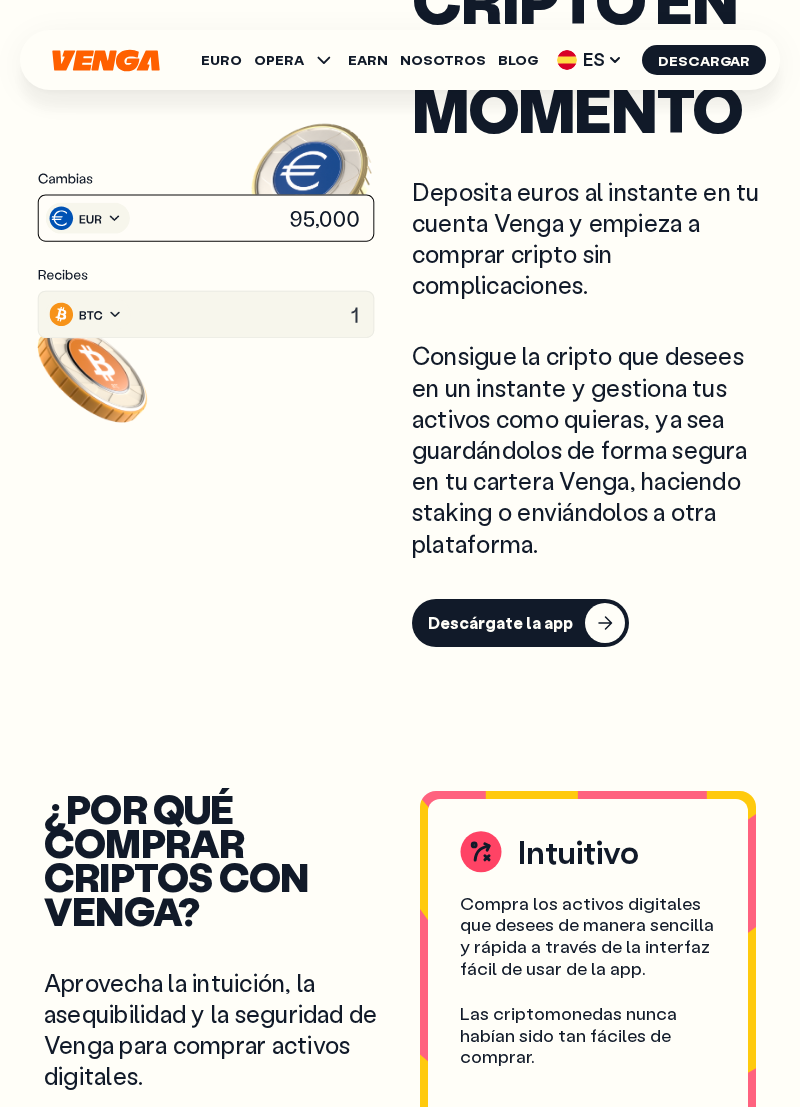 click 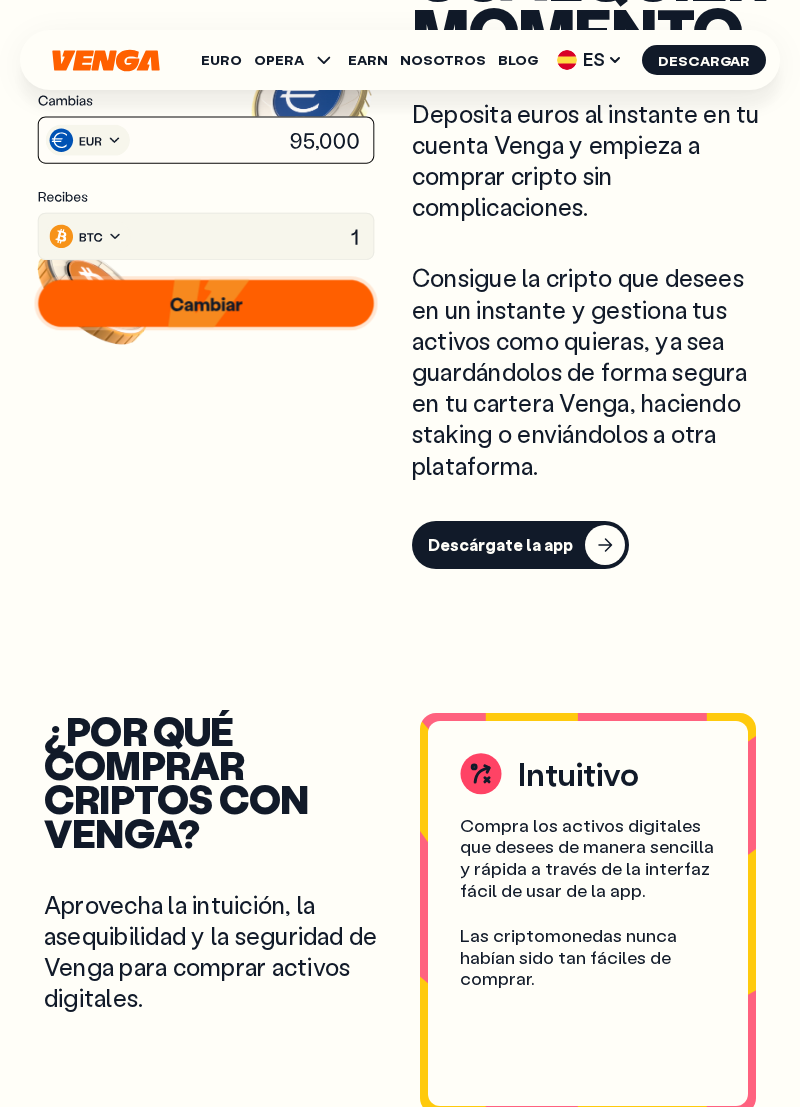 scroll, scrollTop: 1352, scrollLeft: 0, axis: vertical 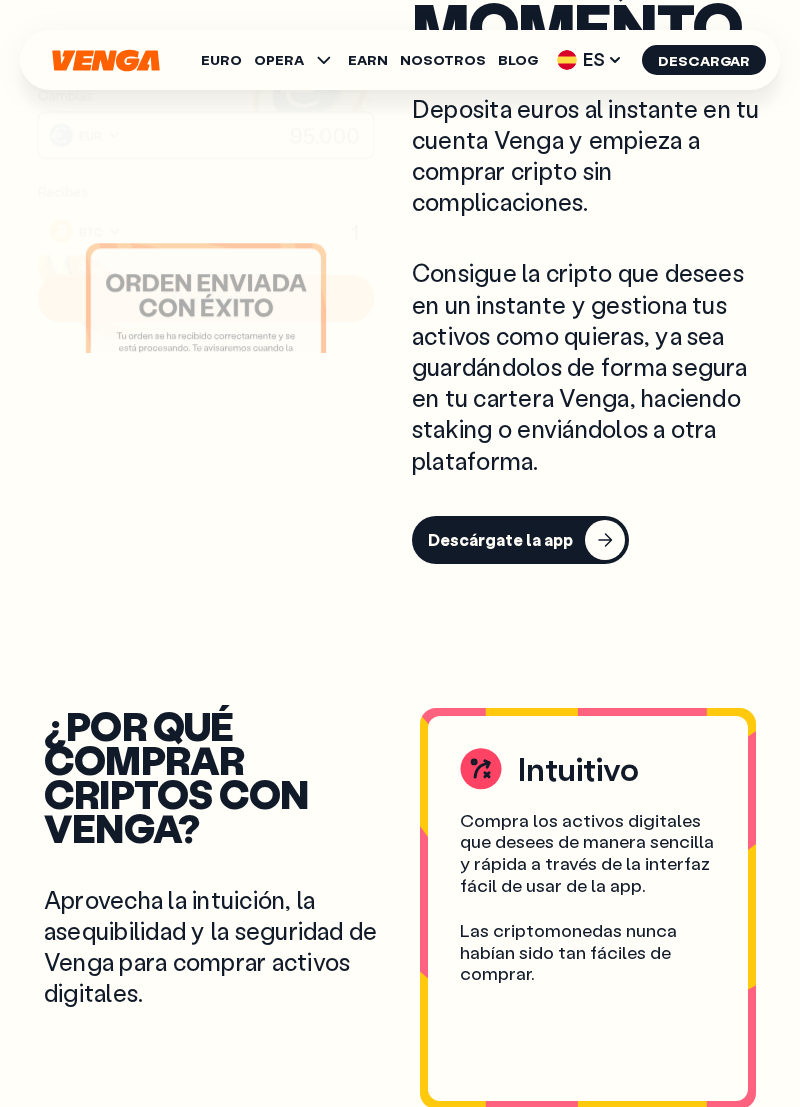 click 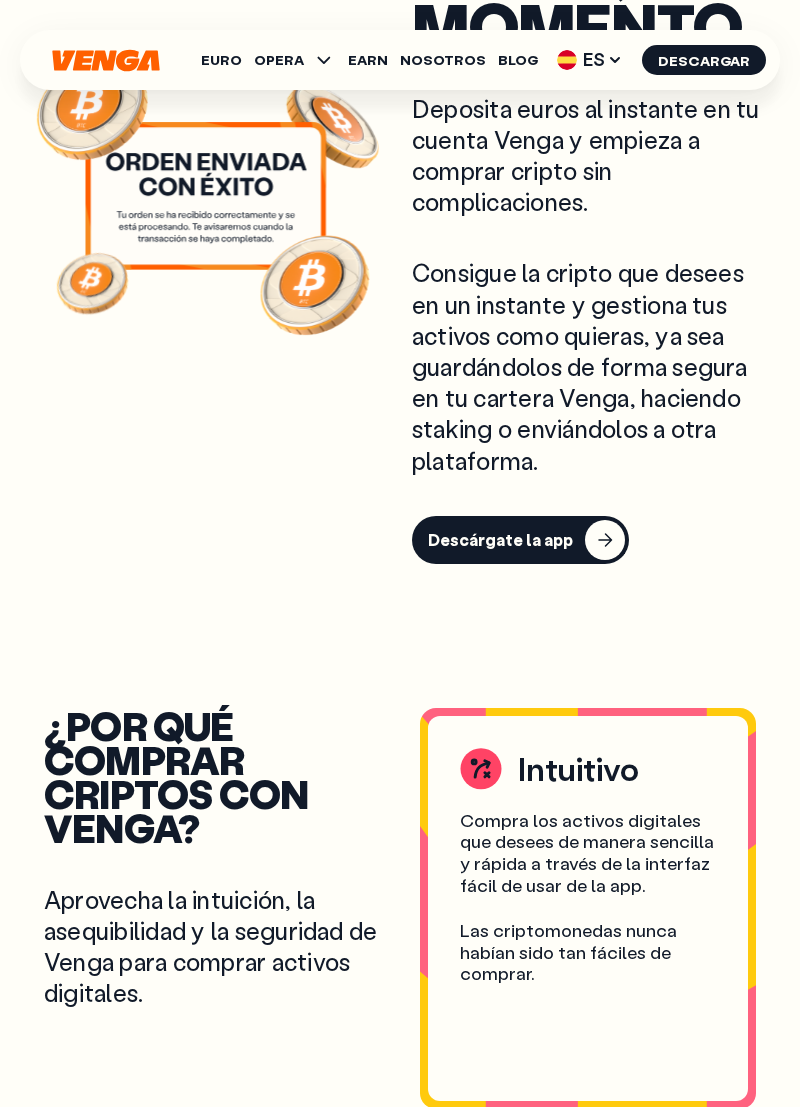 click on "Descárgate la app" at bounding box center [500, 540] 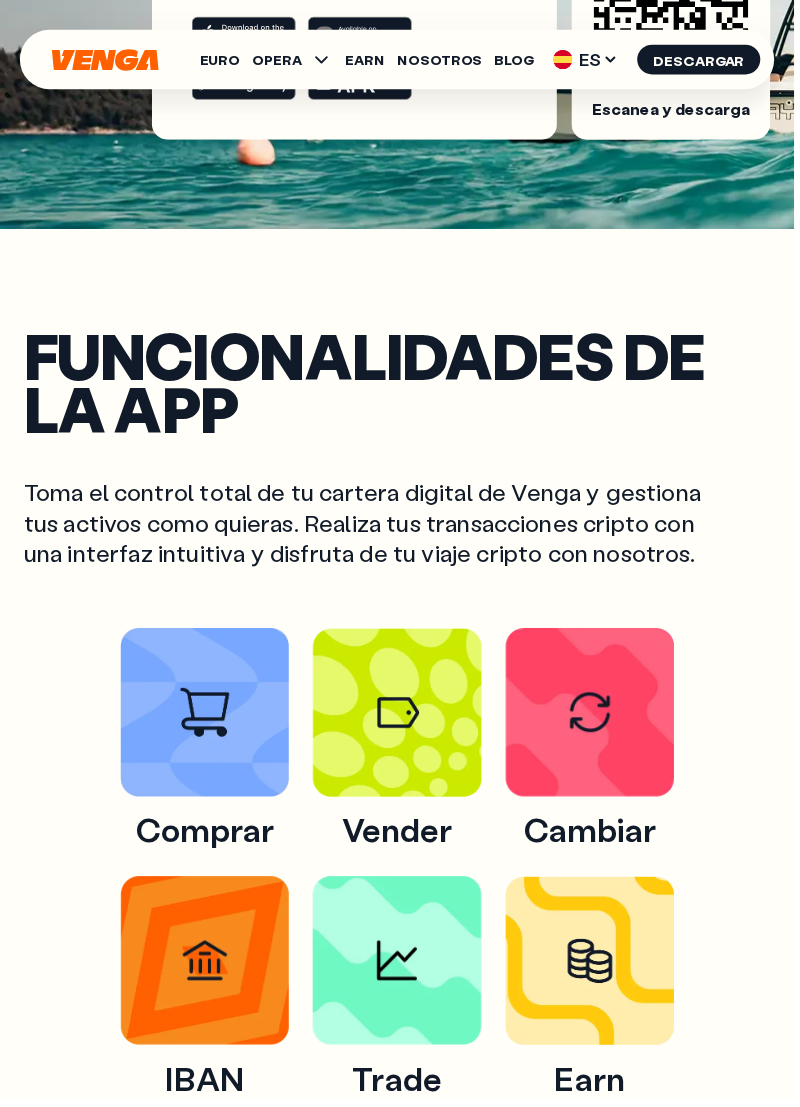 scroll, scrollTop: 580, scrollLeft: 0, axis: vertical 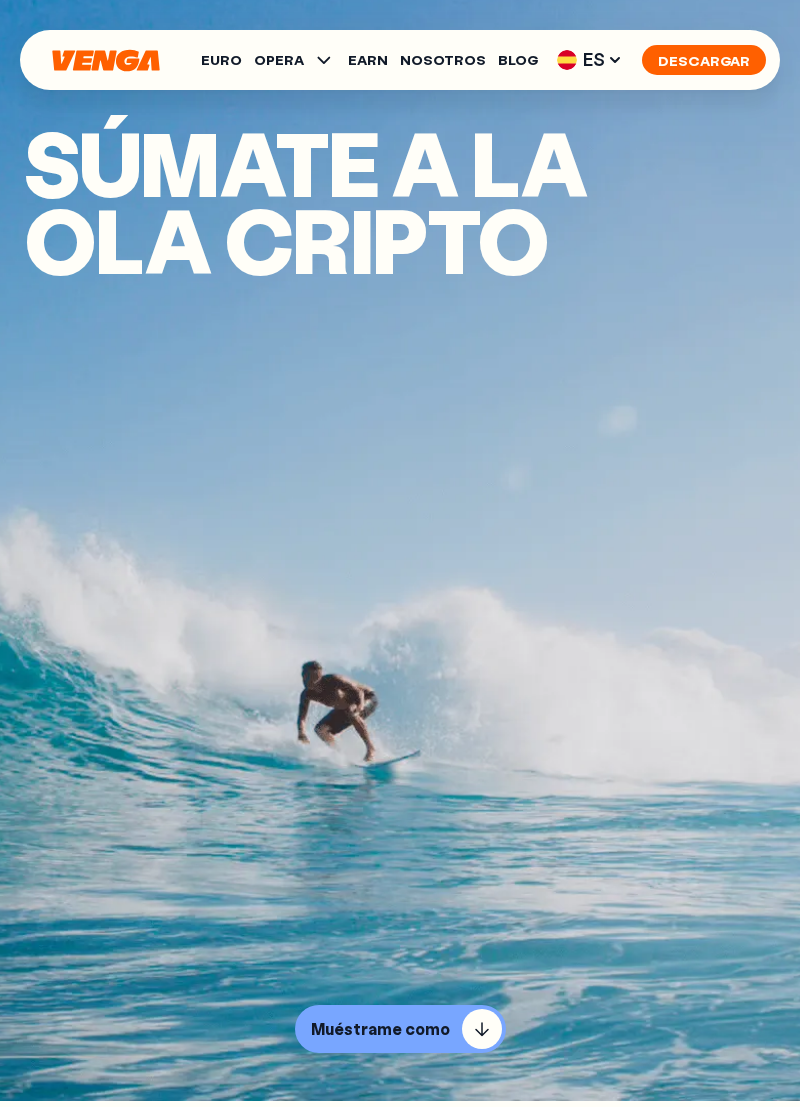 click on "Descargar" at bounding box center (704, 60) 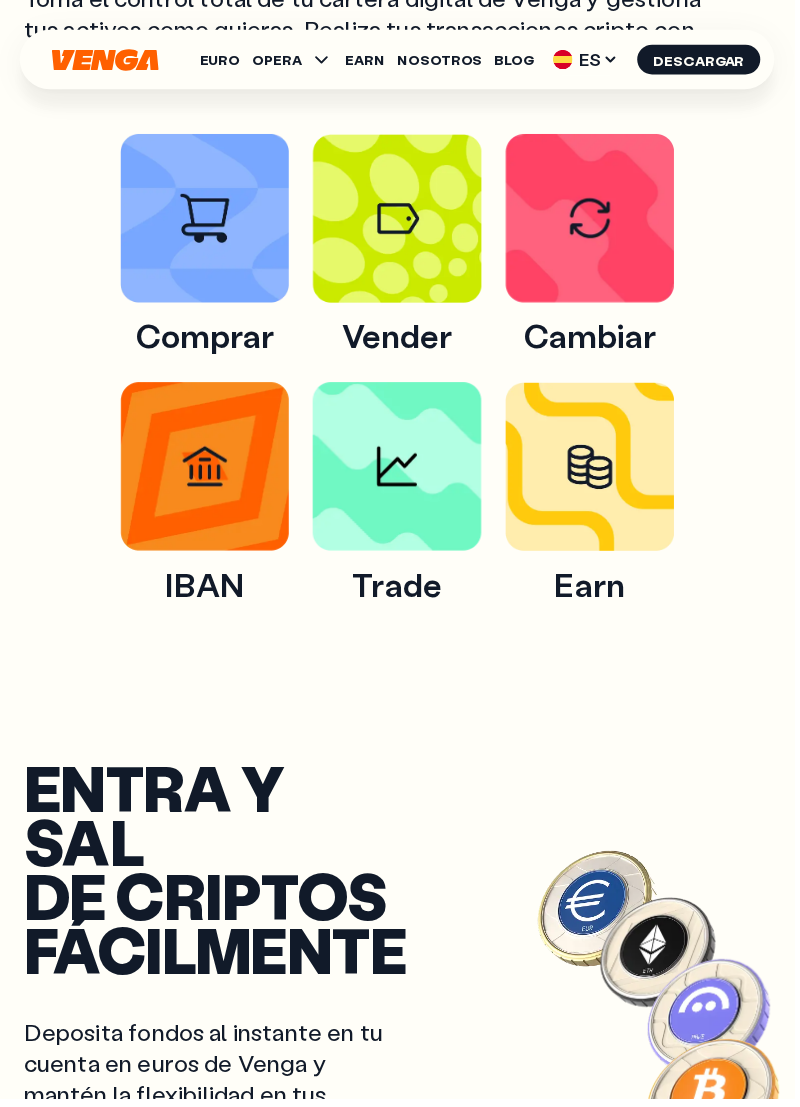 scroll, scrollTop: 1078, scrollLeft: 0, axis: vertical 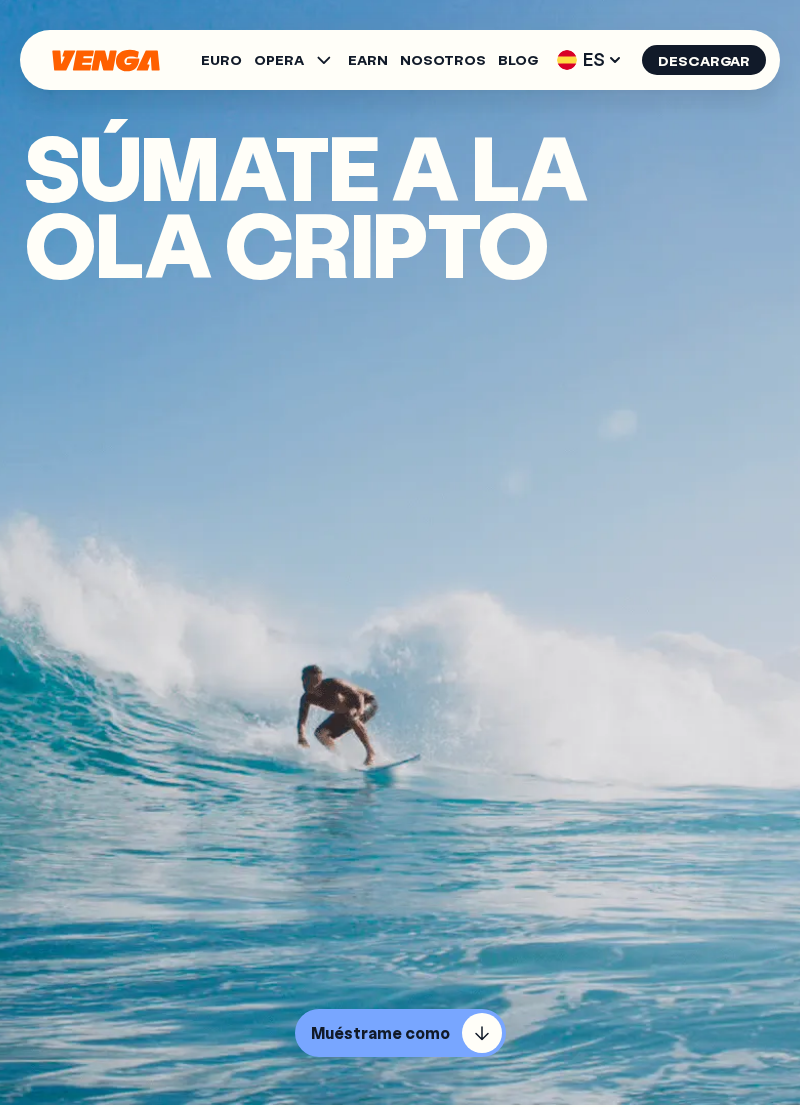 click at bounding box center (400, 551) 